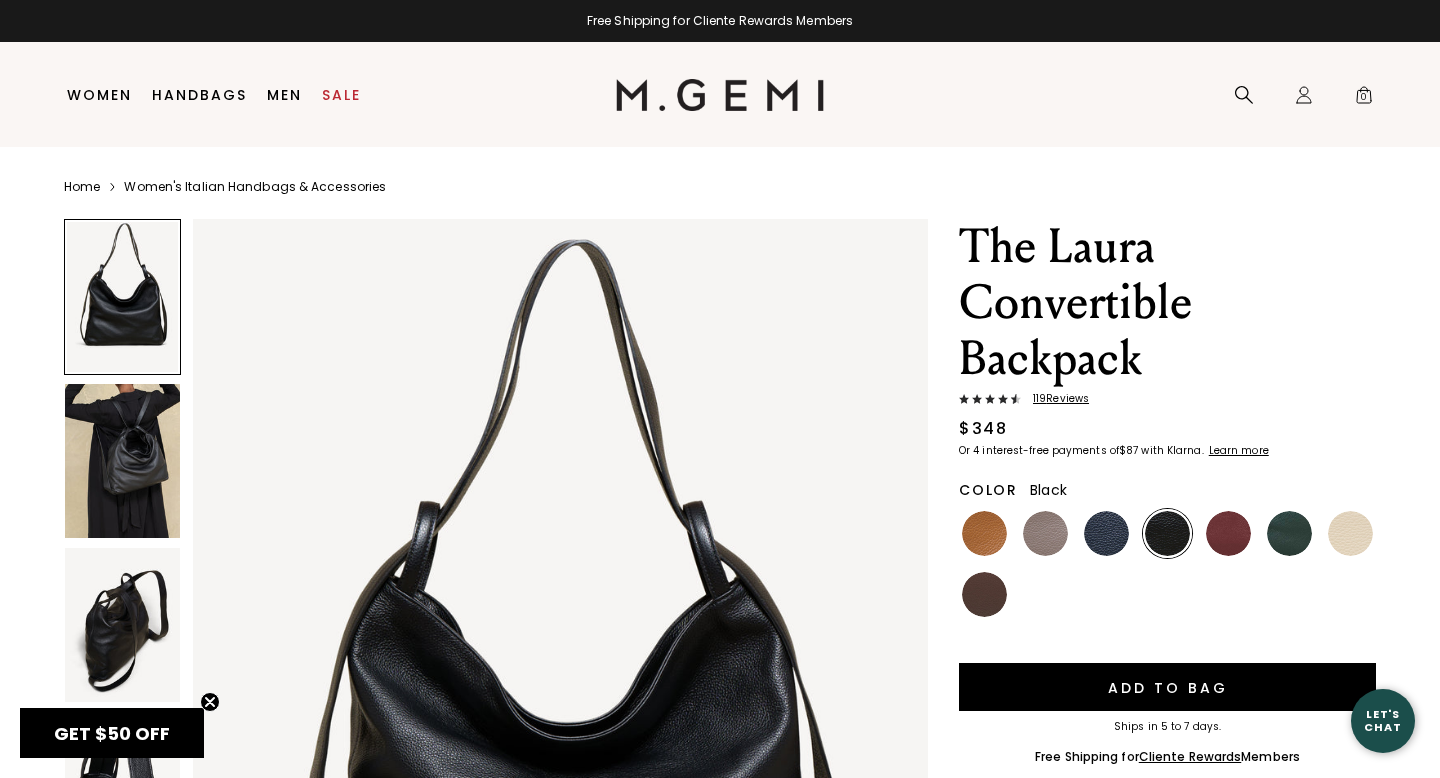 scroll, scrollTop: 0, scrollLeft: 0, axis: both 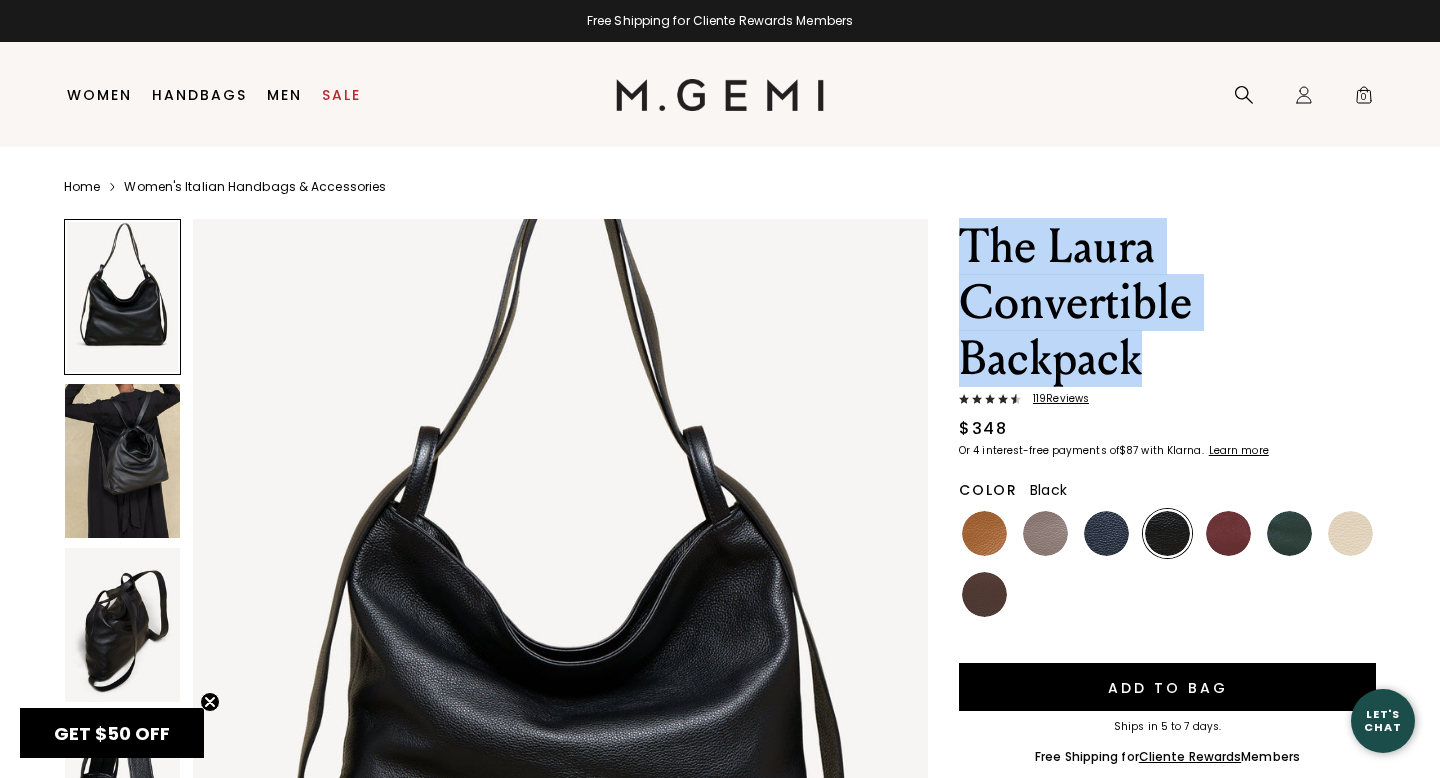 drag, startPoint x: 957, startPoint y: 244, endPoint x: 1135, endPoint y: 365, distance: 215.23244 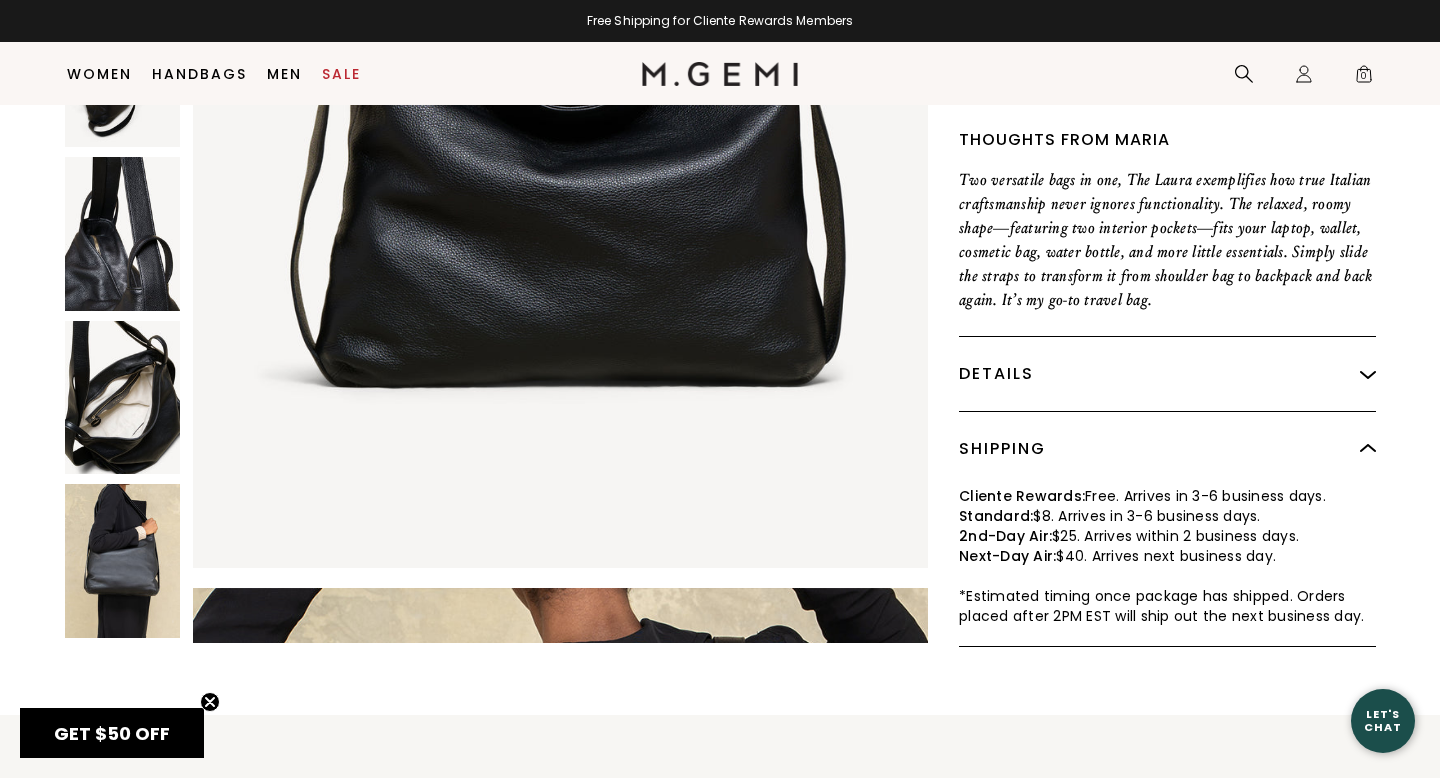 click on "Details" at bounding box center (1167, 374) 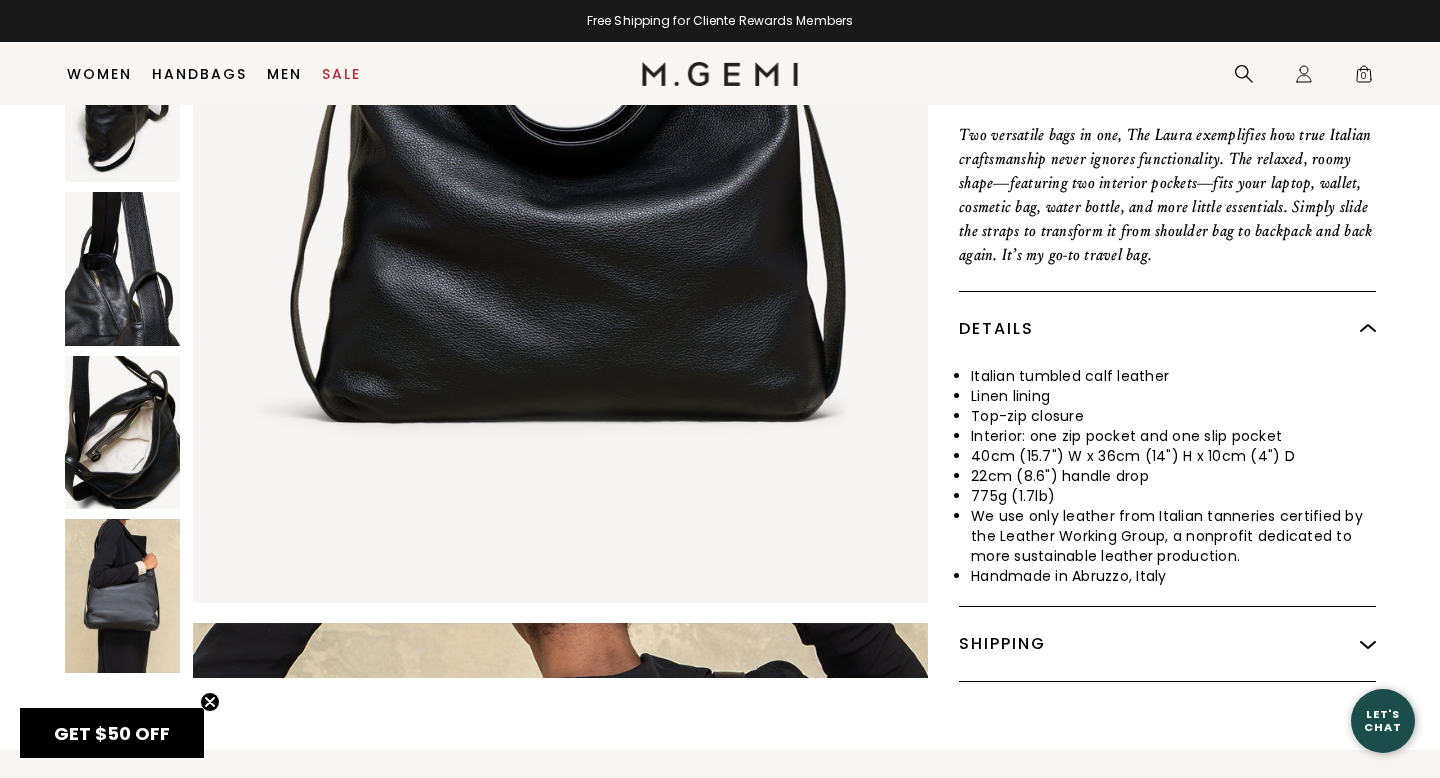 scroll, scrollTop: 689, scrollLeft: 0, axis: vertical 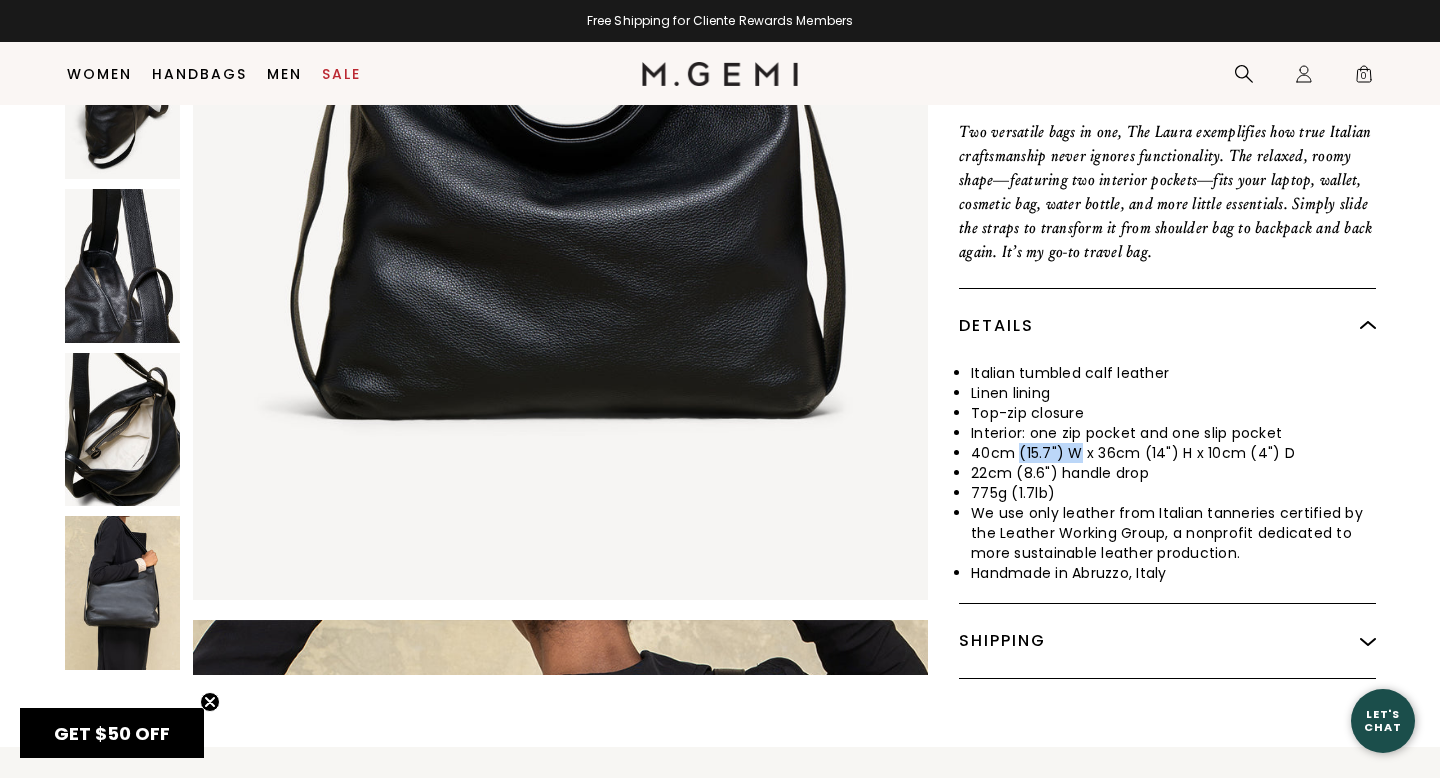 drag, startPoint x: 1017, startPoint y: 452, endPoint x: 1073, endPoint y: 452, distance: 56 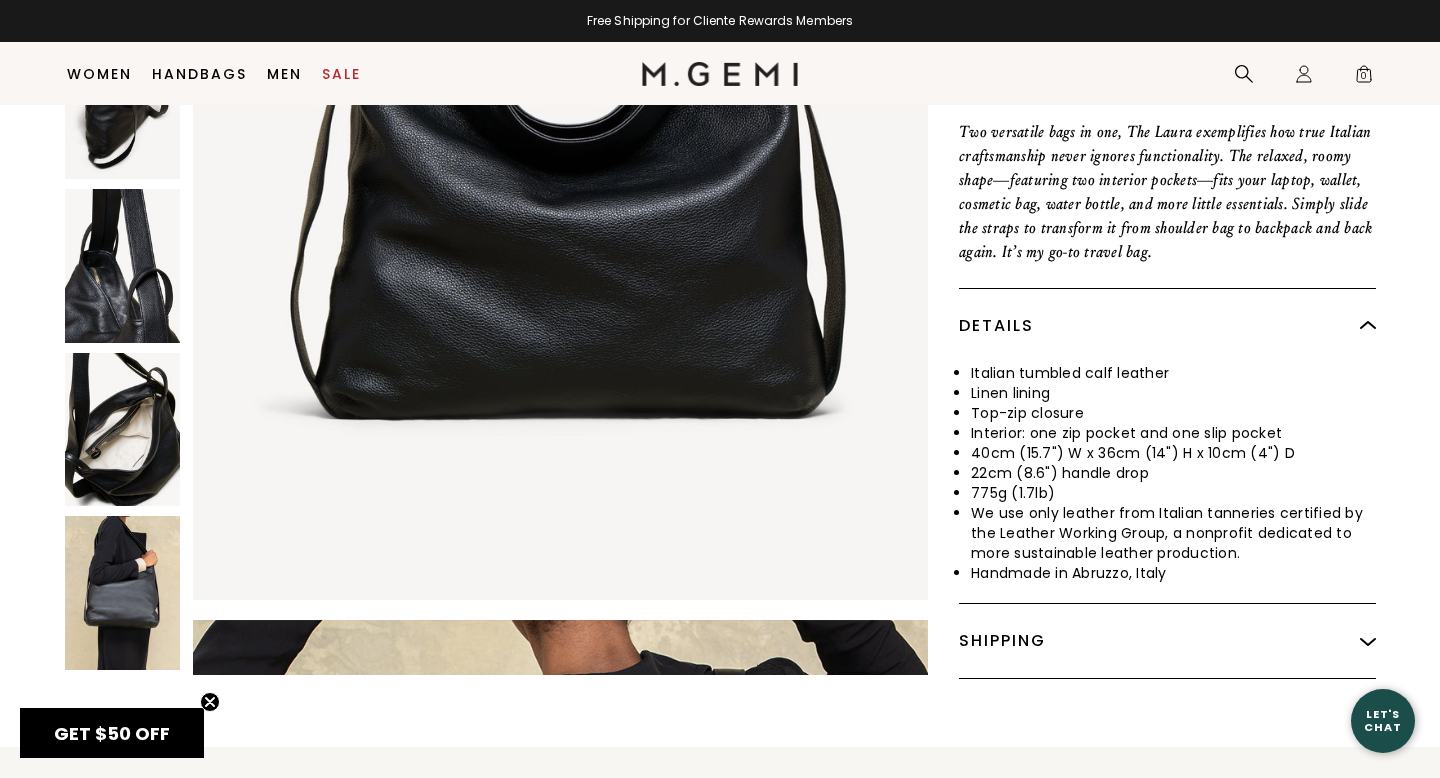 click on "40cm (15.7") W x 36cm (14") H x 10cm (4") D" at bounding box center (1173, 453) 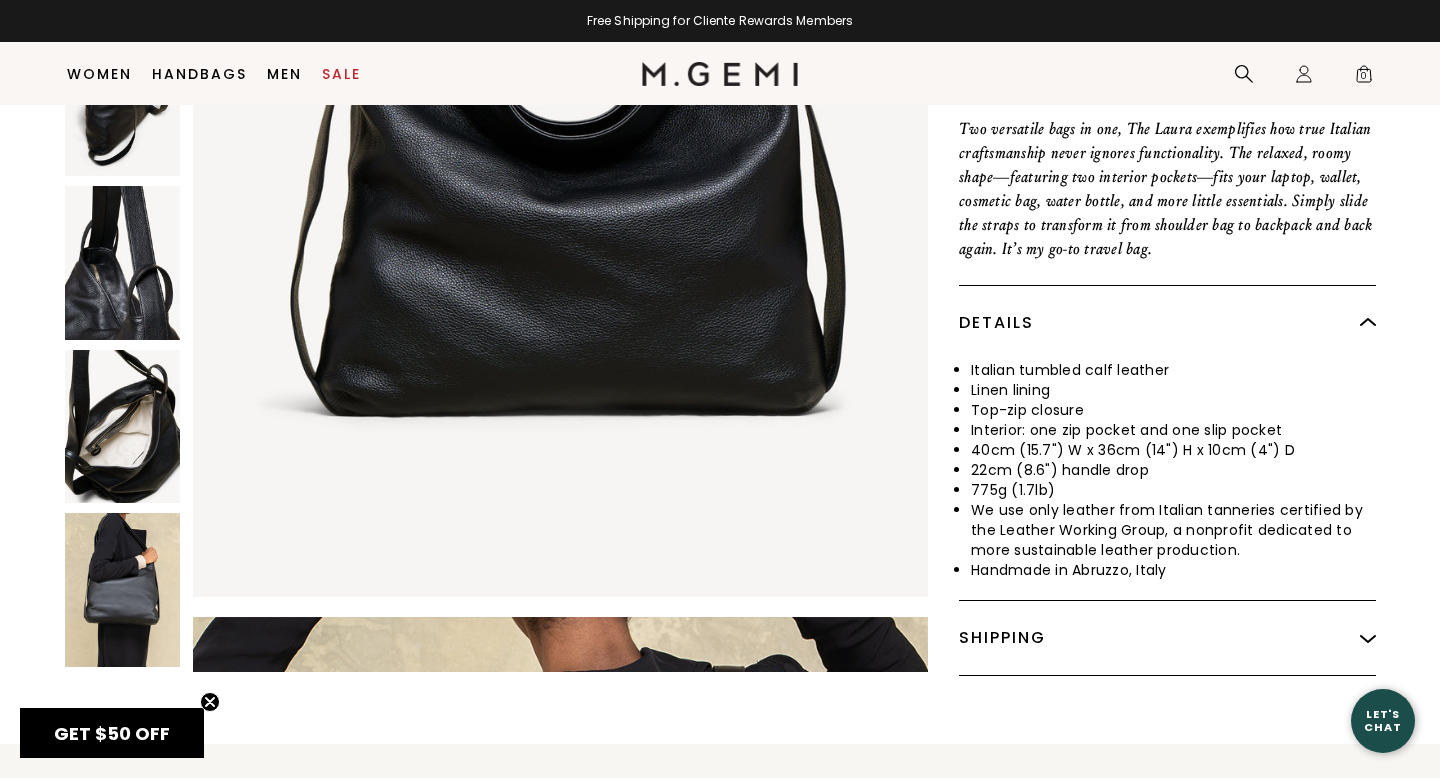 scroll, scrollTop: 687, scrollLeft: 0, axis: vertical 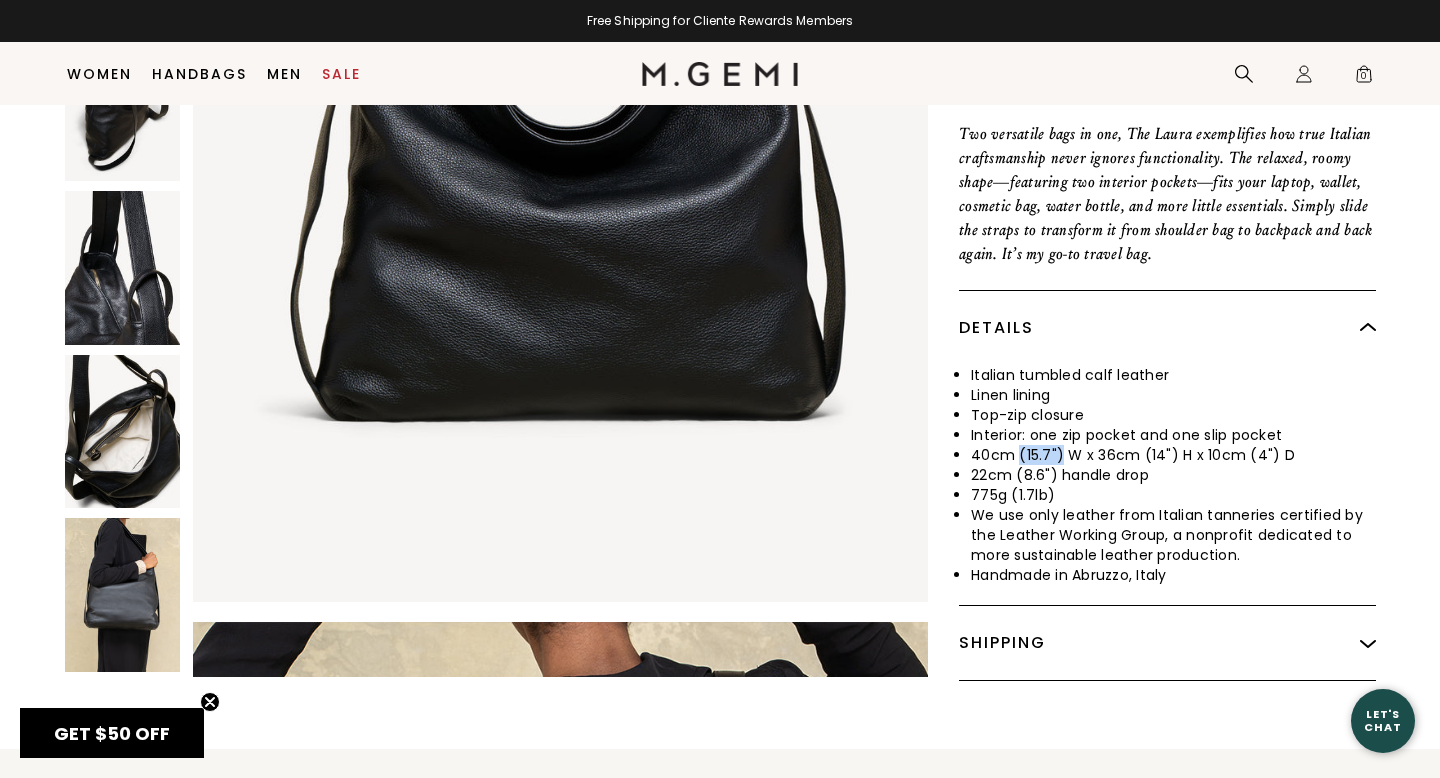 drag, startPoint x: 1057, startPoint y: 454, endPoint x: 1020, endPoint y: 453, distance: 37.01351 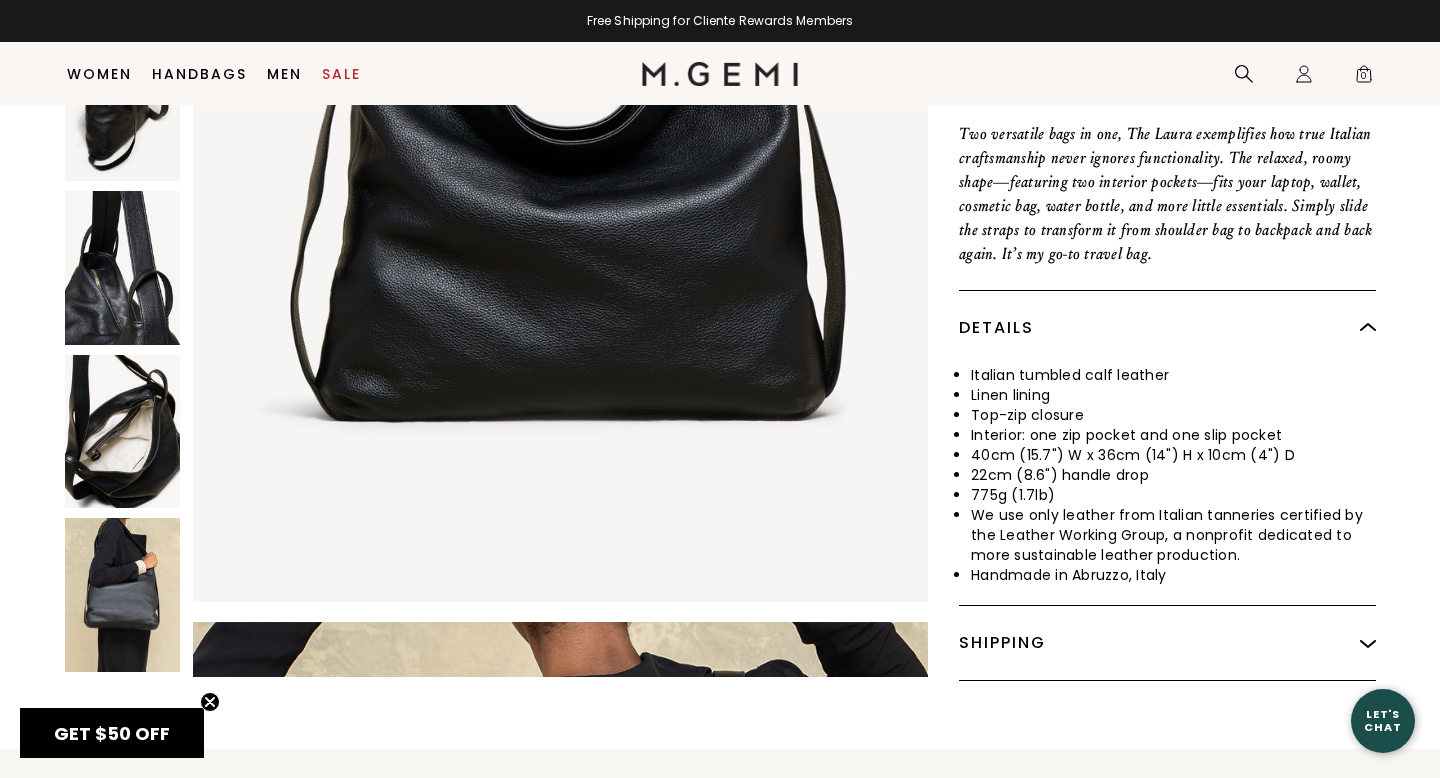 click on "40cm (15.7") W x 36cm (14") H x 10cm (4") D" at bounding box center [1173, 455] 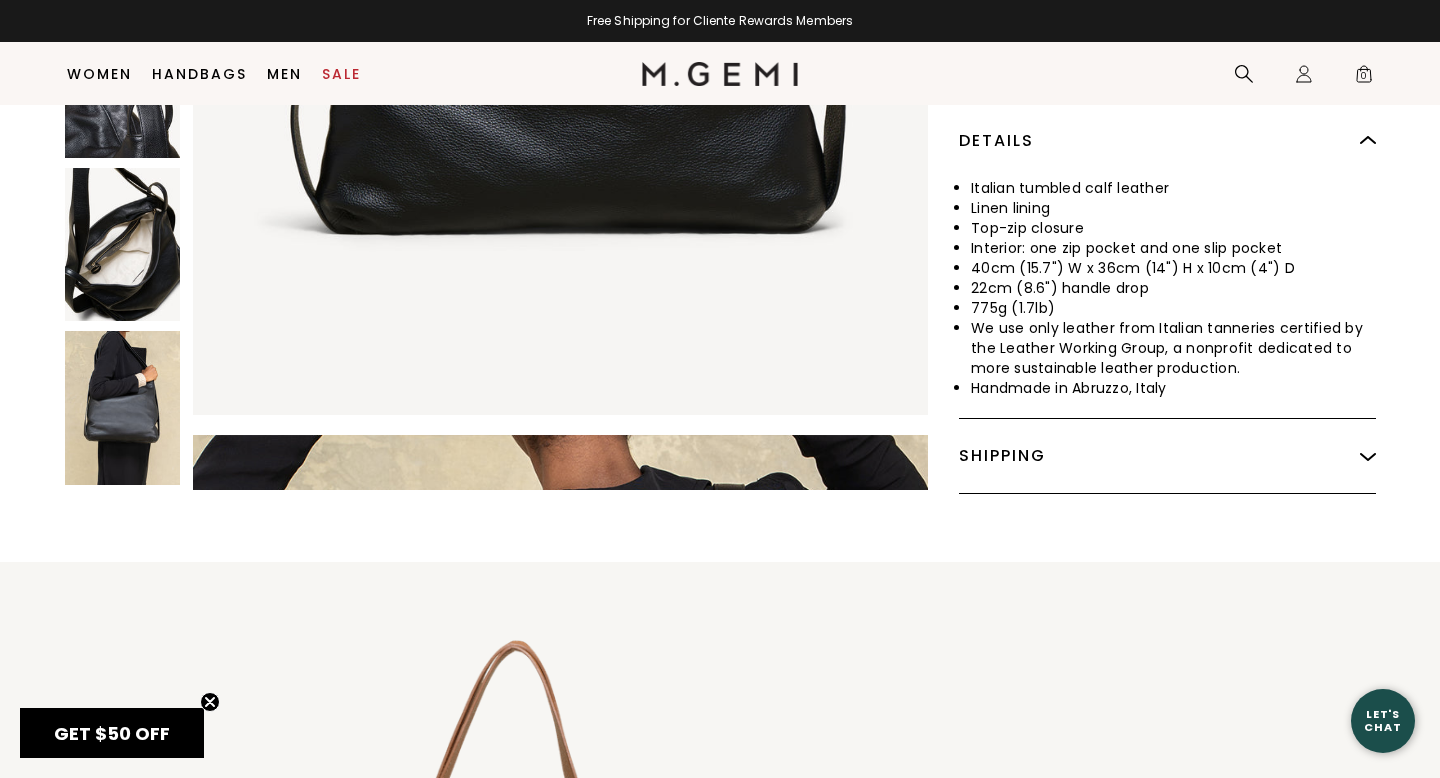 click on "Shipping" at bounding box center (1167, 456) 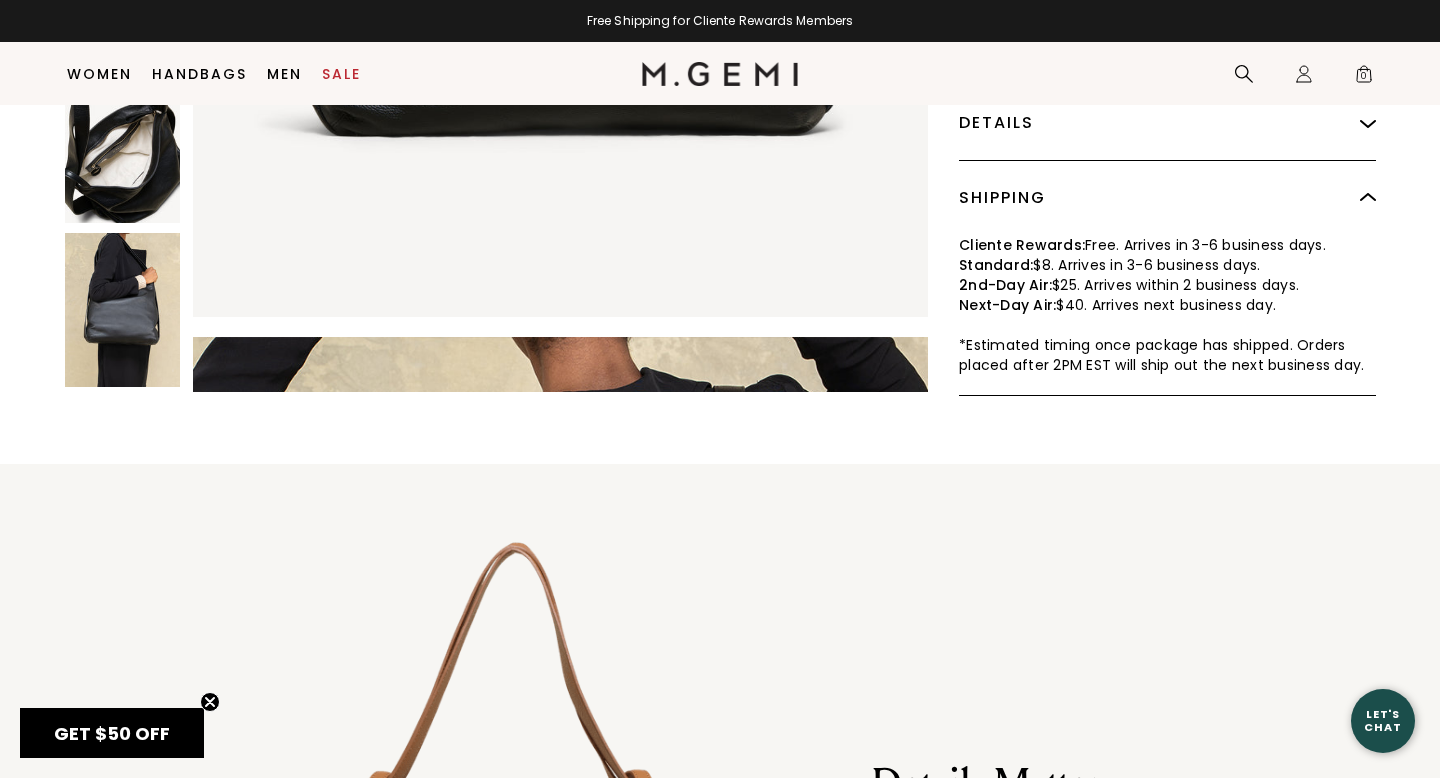 scroll, scrollTop: 893, scrollLeft: 0, axis: vertical 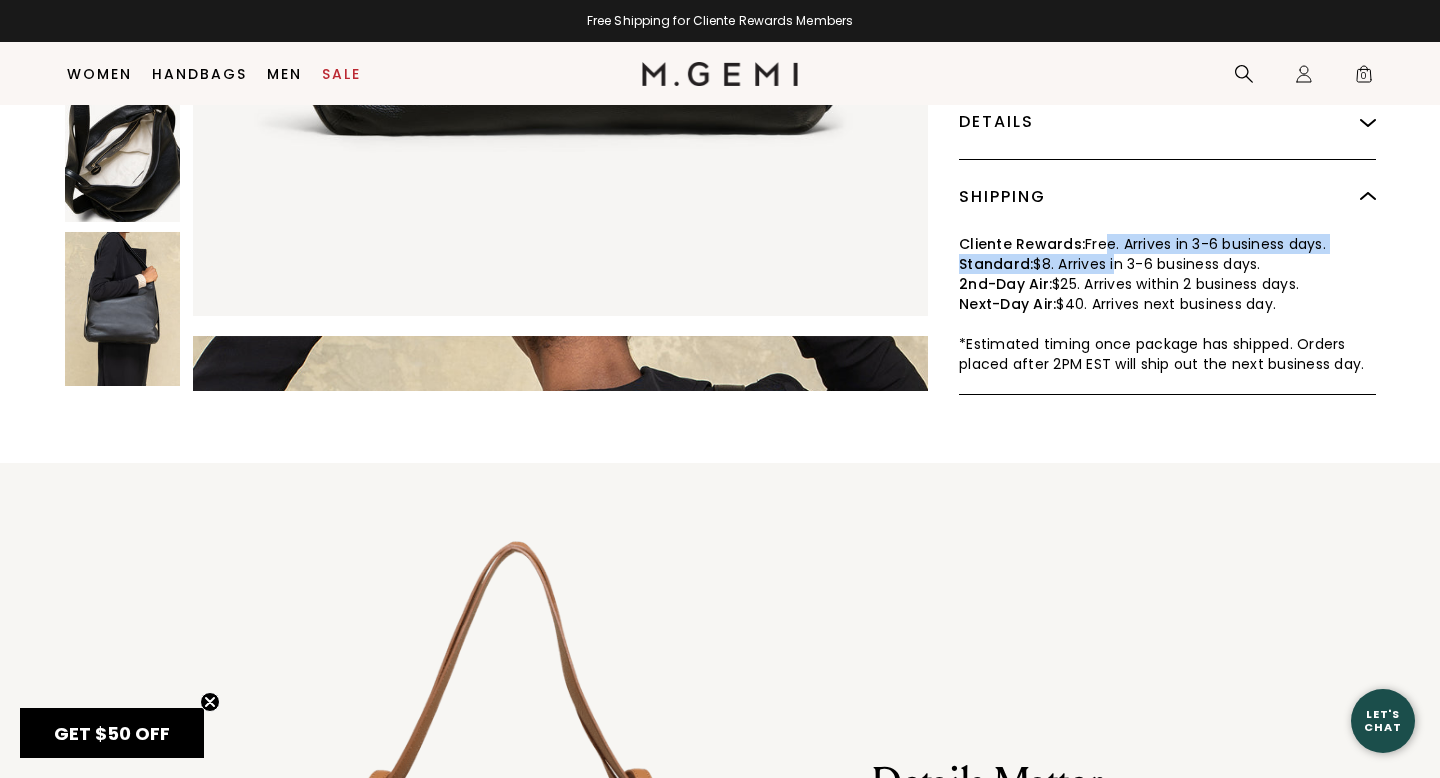 drag, startPoint x: 1106, startPoint y: 239, endPoint x: 1115, endPoint y: 257, distance: 20.12461 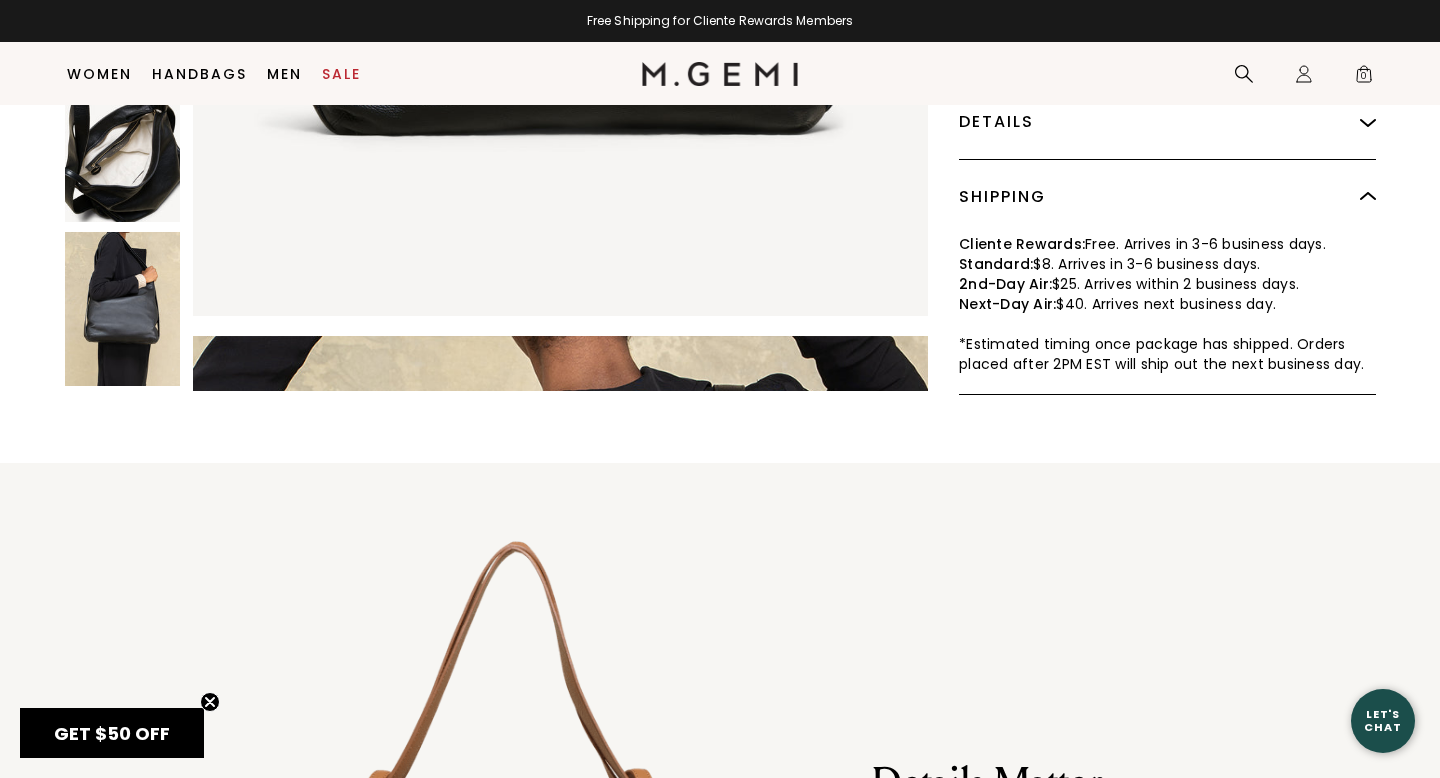 click on "$8. Arrives in 3-6 business days." at bounding box center (1146, 264) 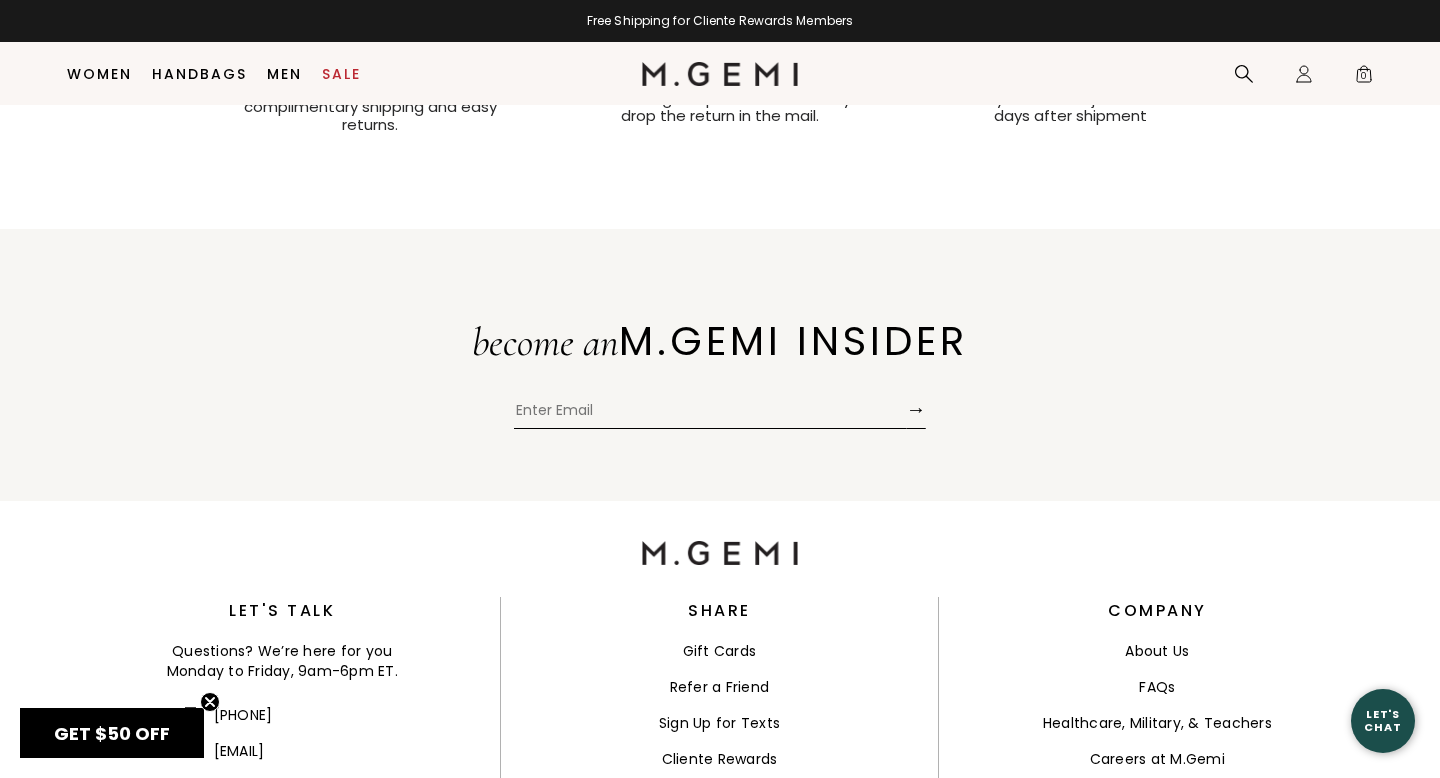 scroll, scrollTop: 7844, scrollLeft: 0, axis: vertical 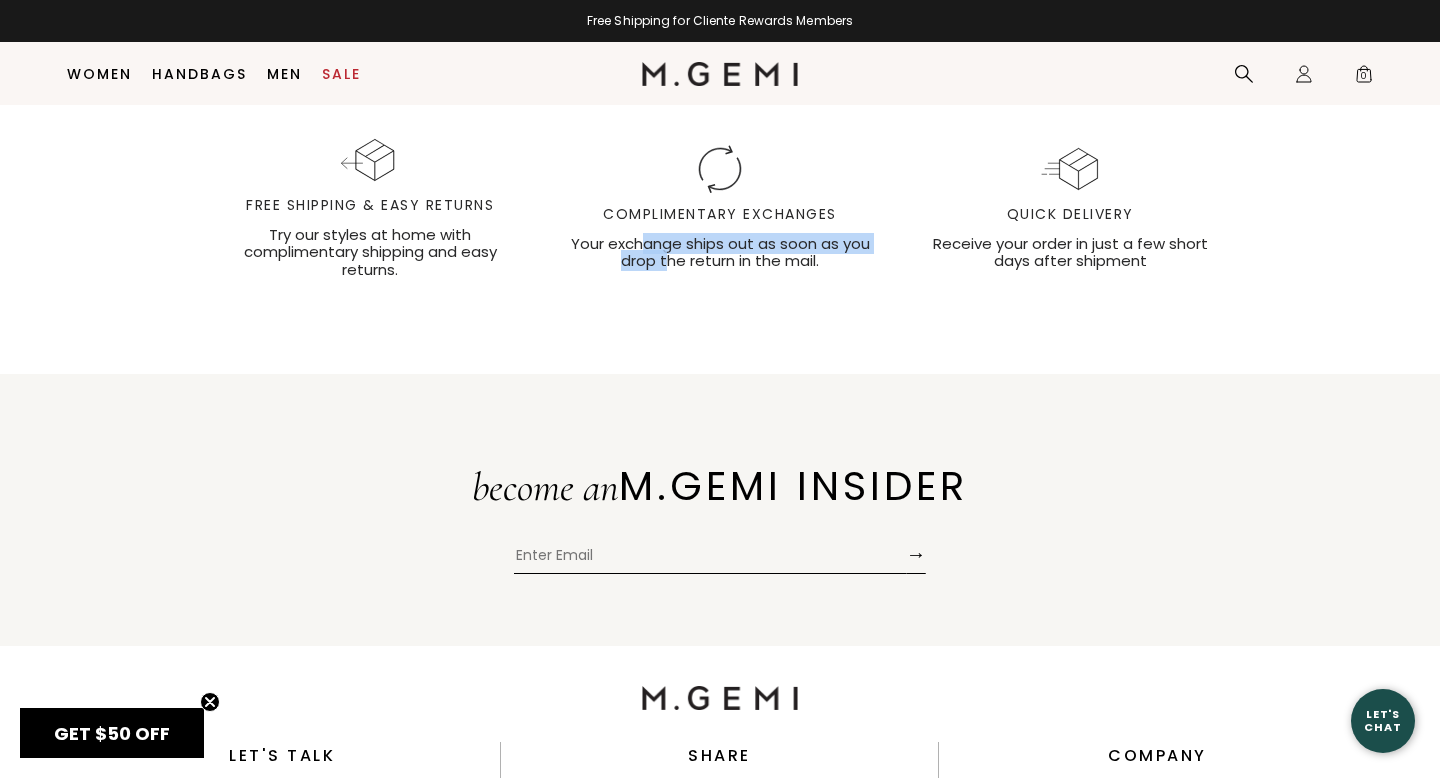 drag, startPoint x: 639, startPoint y: 449, endPoint x: 666, endPoint y: 469, distance: 33.600594 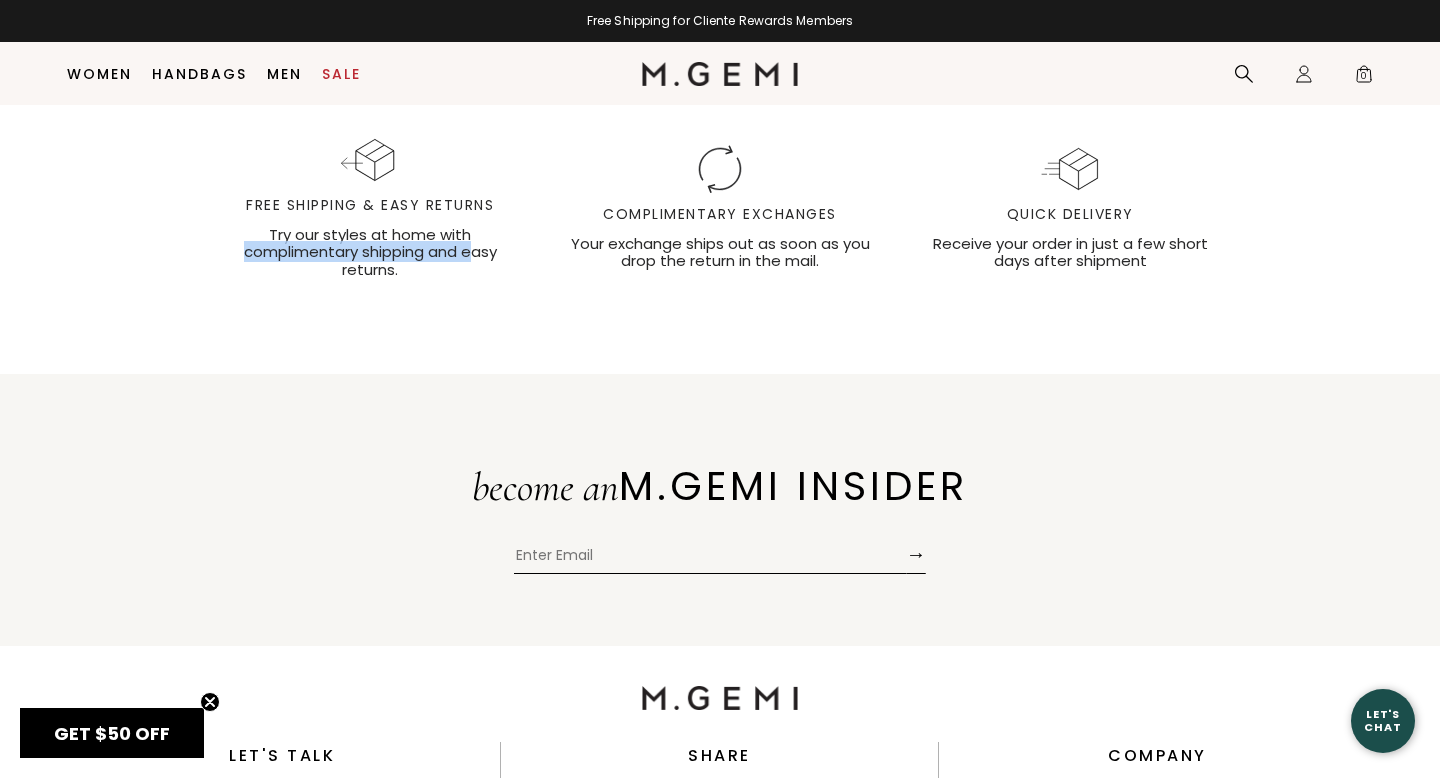 drag, startPoint x: 473, startPoint y: 468, endPoint x: 473, endPoint y: 442, distance: 26 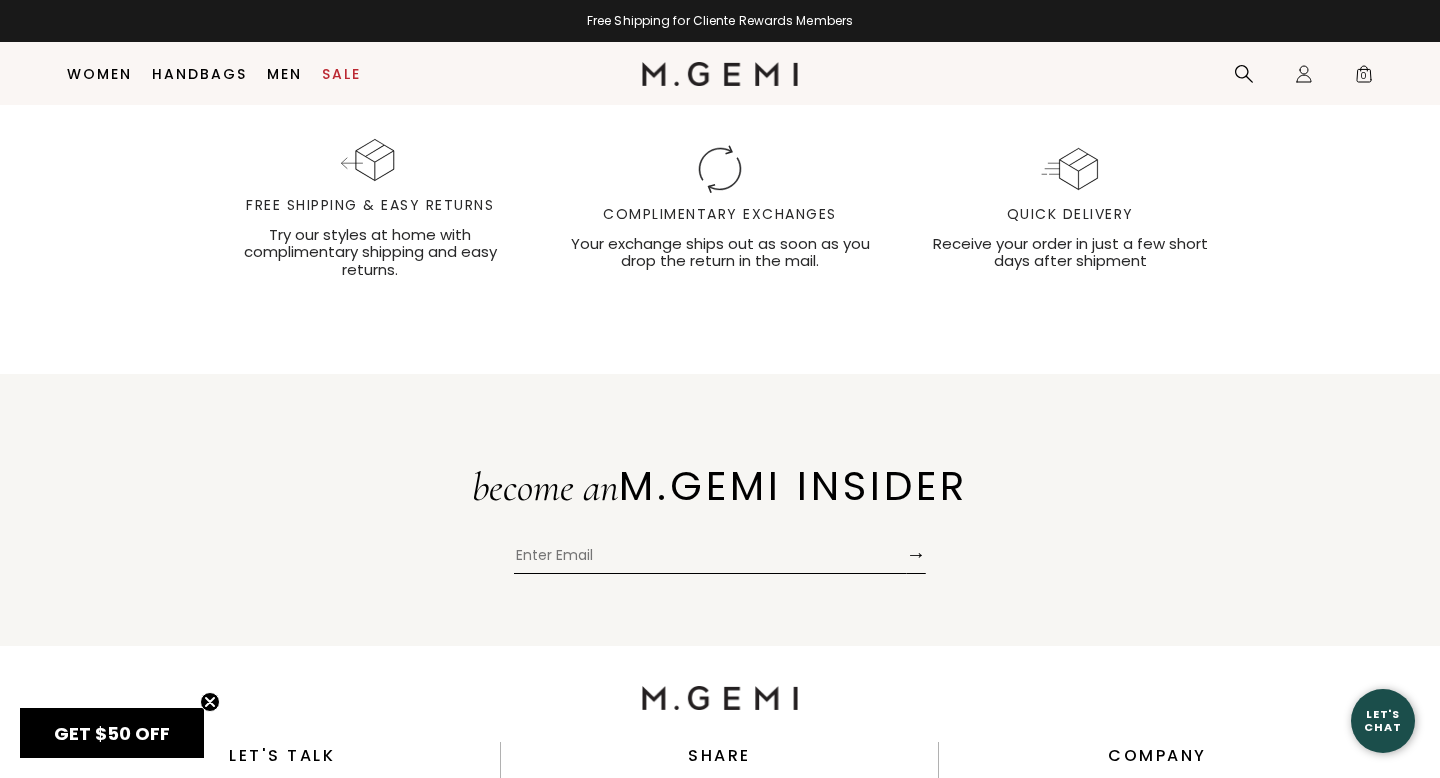 click on "Your exchange ships out as soon as you drop the return in the mail." at bounding box center (720, 252) 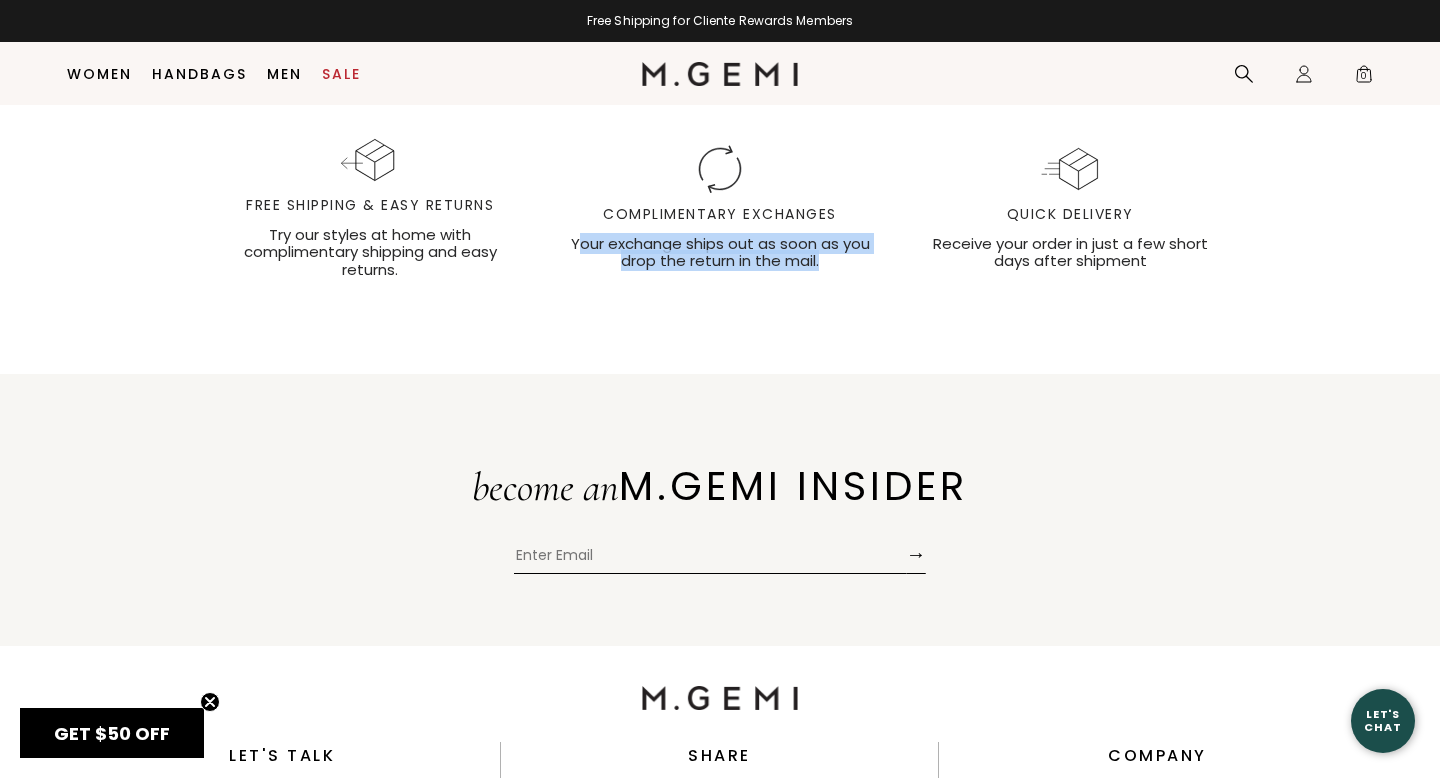 drag, startPoint x: 580, startPoint y: 448, endPoint x: 810, endPoint y: 488, distance: 233.45235 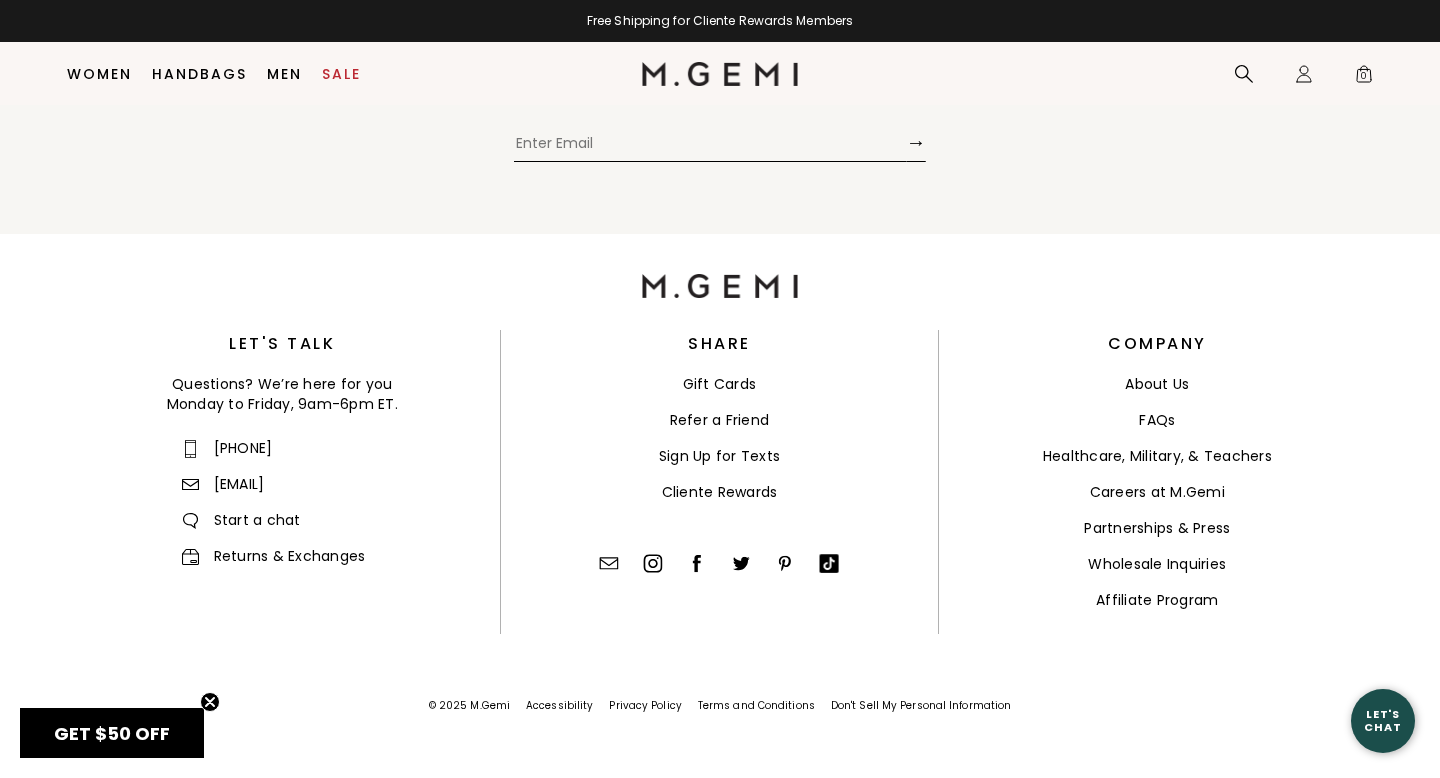 scroll, scrollTop: 8464, scrollLeft: 0, axis: vertical 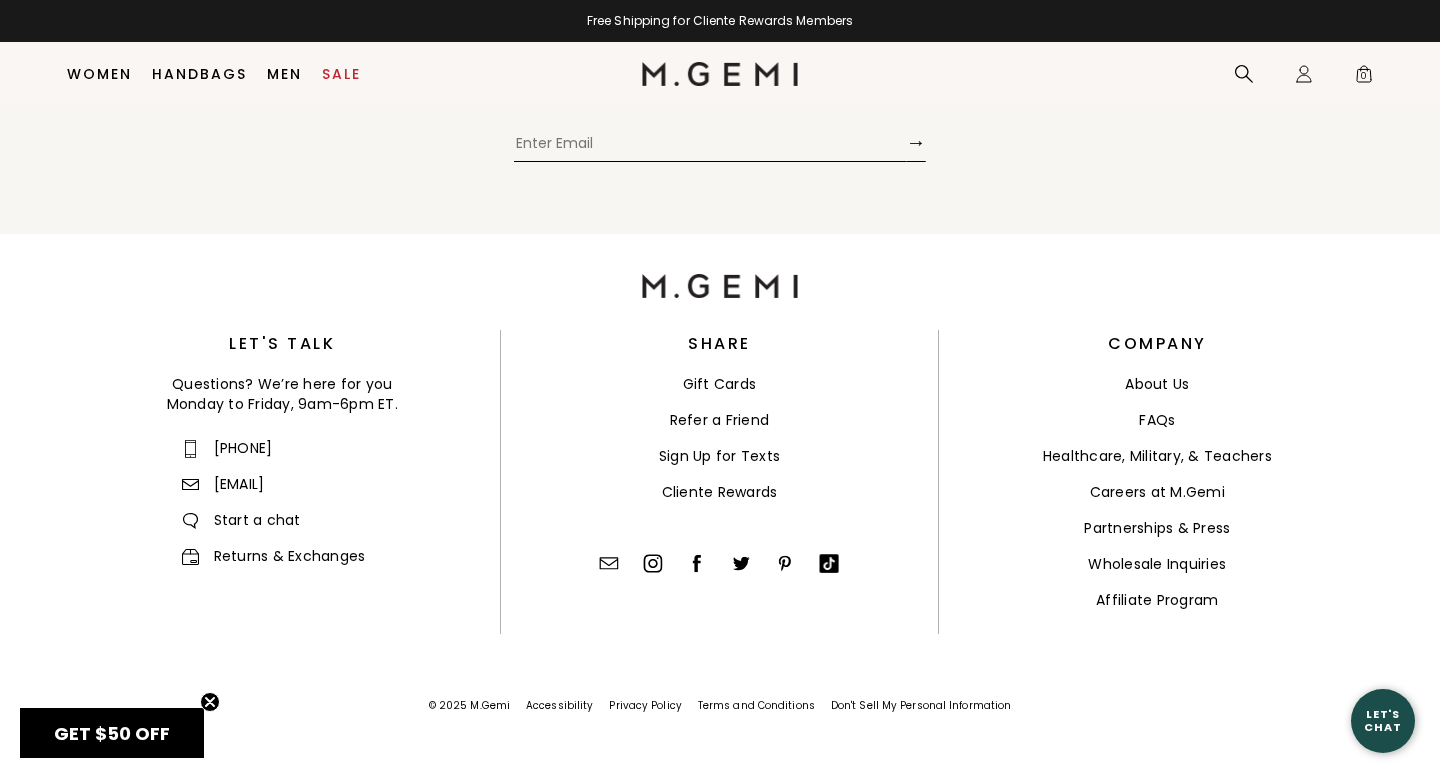 click on "Returns & Exchanges" at bounding box center [273, 556] 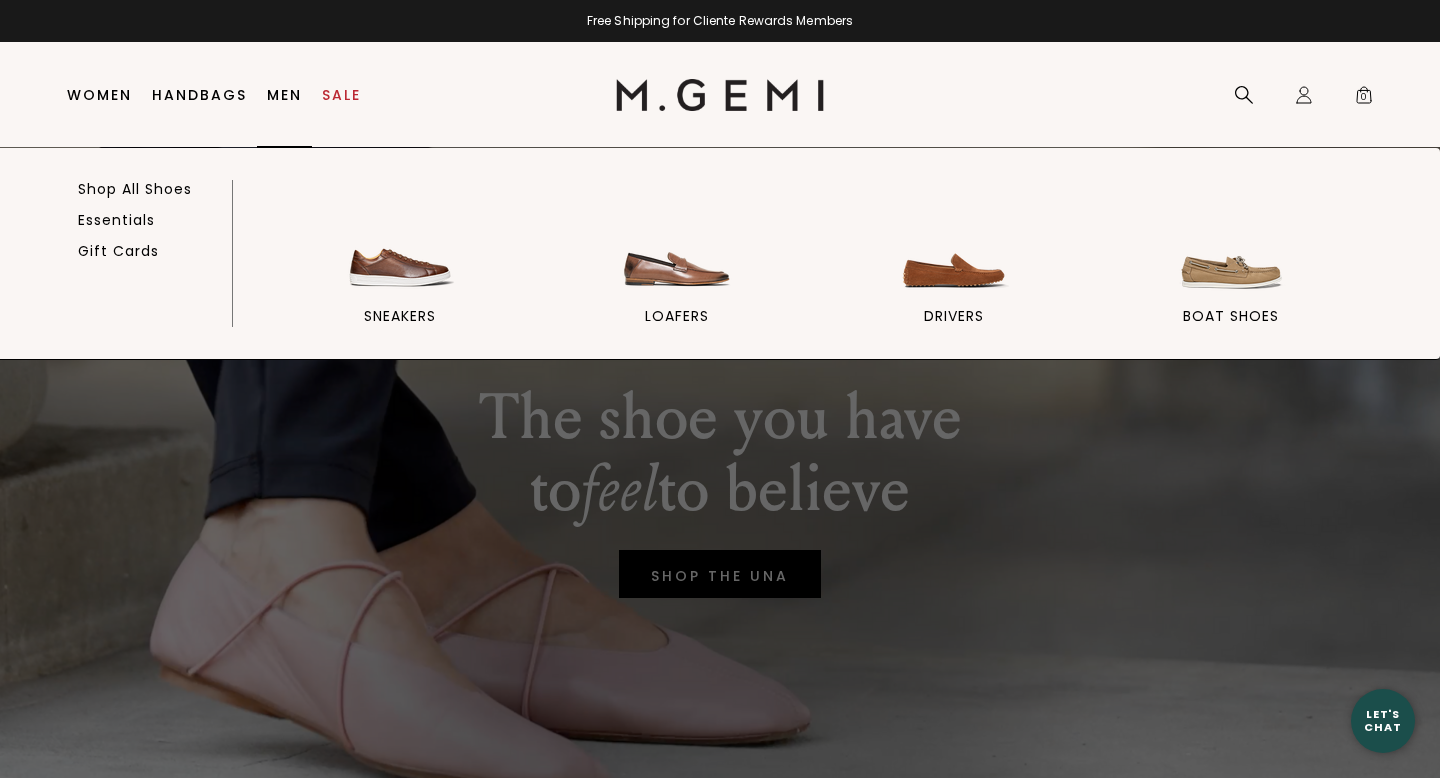 scroll, scrollTop: 0, scrollLeft: 0, axis: both 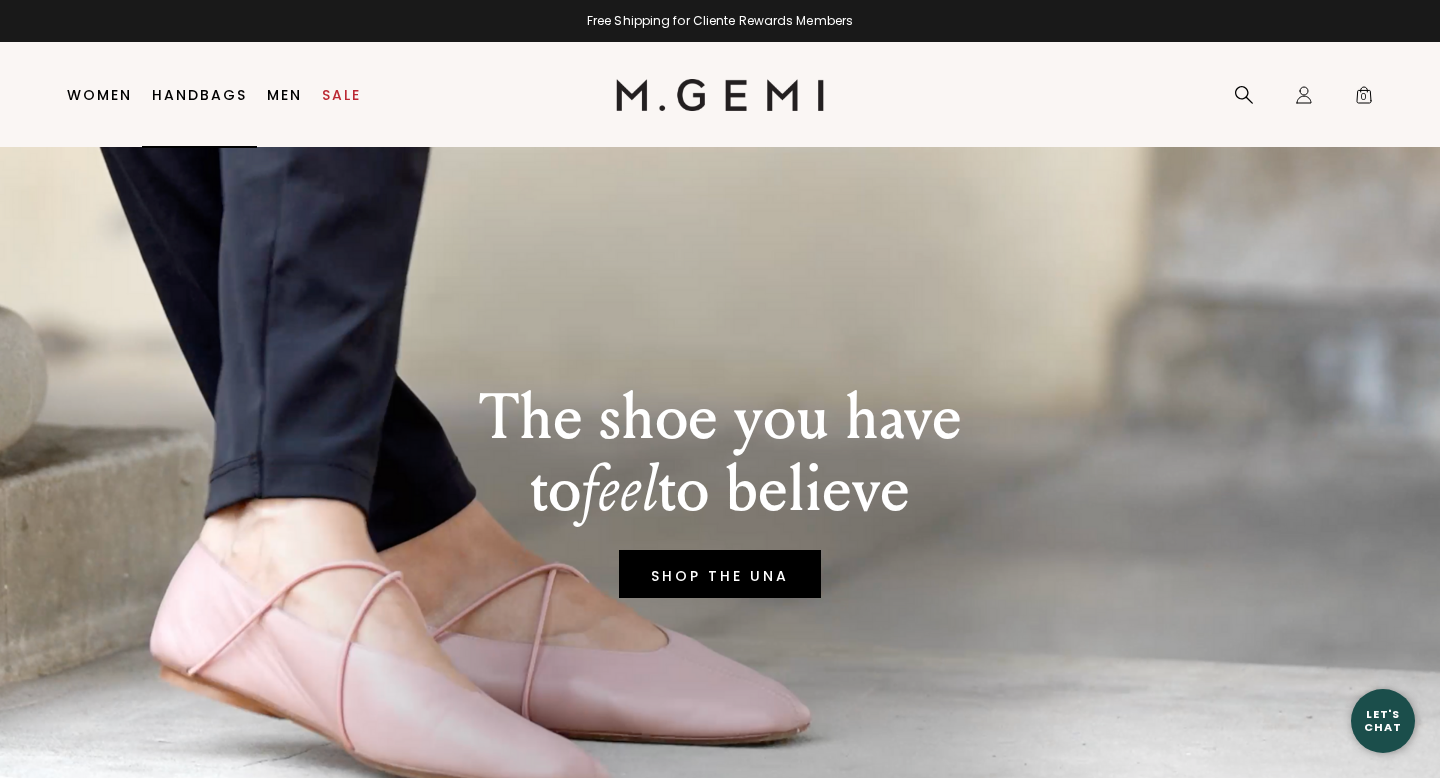click on "Handbags" at bounding box center [199, 95] 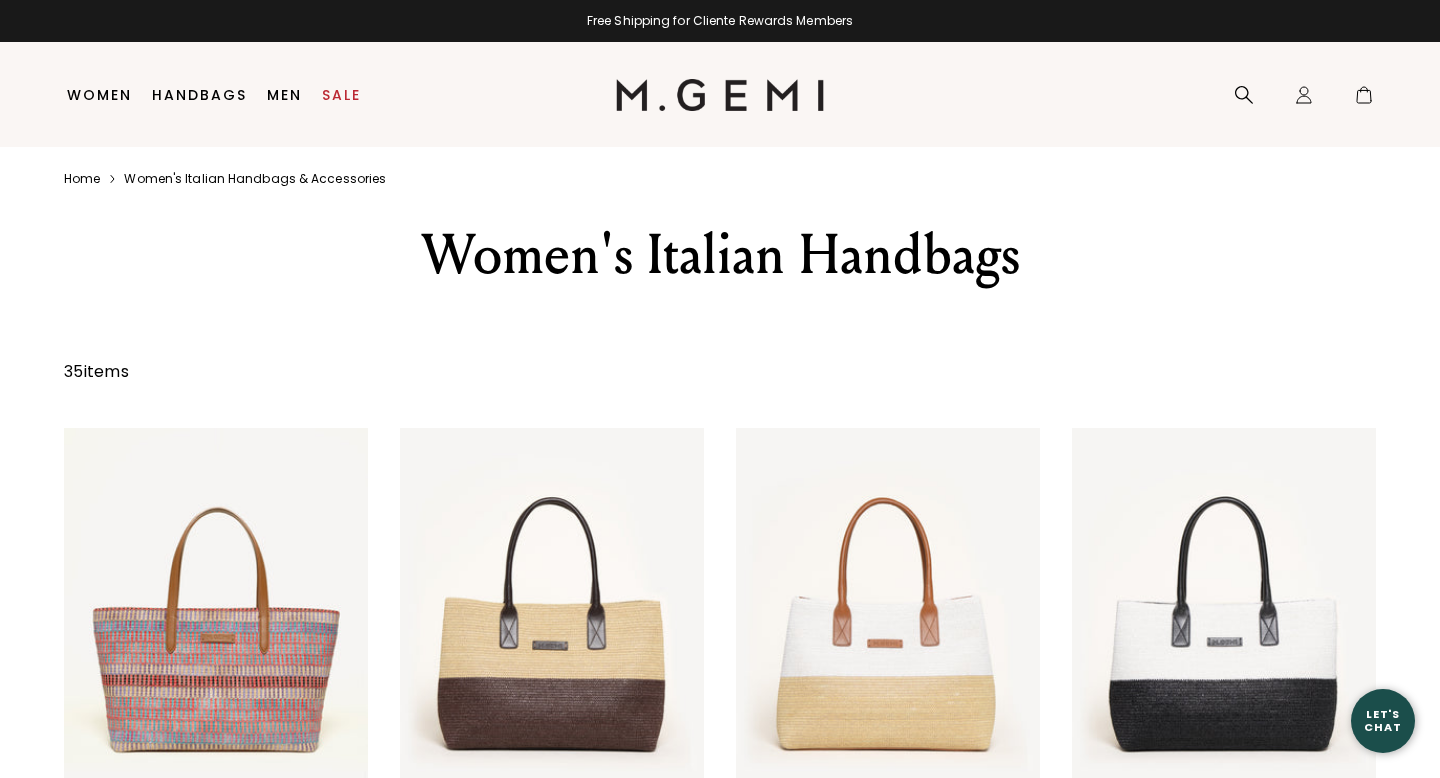 scroll, scrollTop: 0, scrollLeft: 0, axis: both 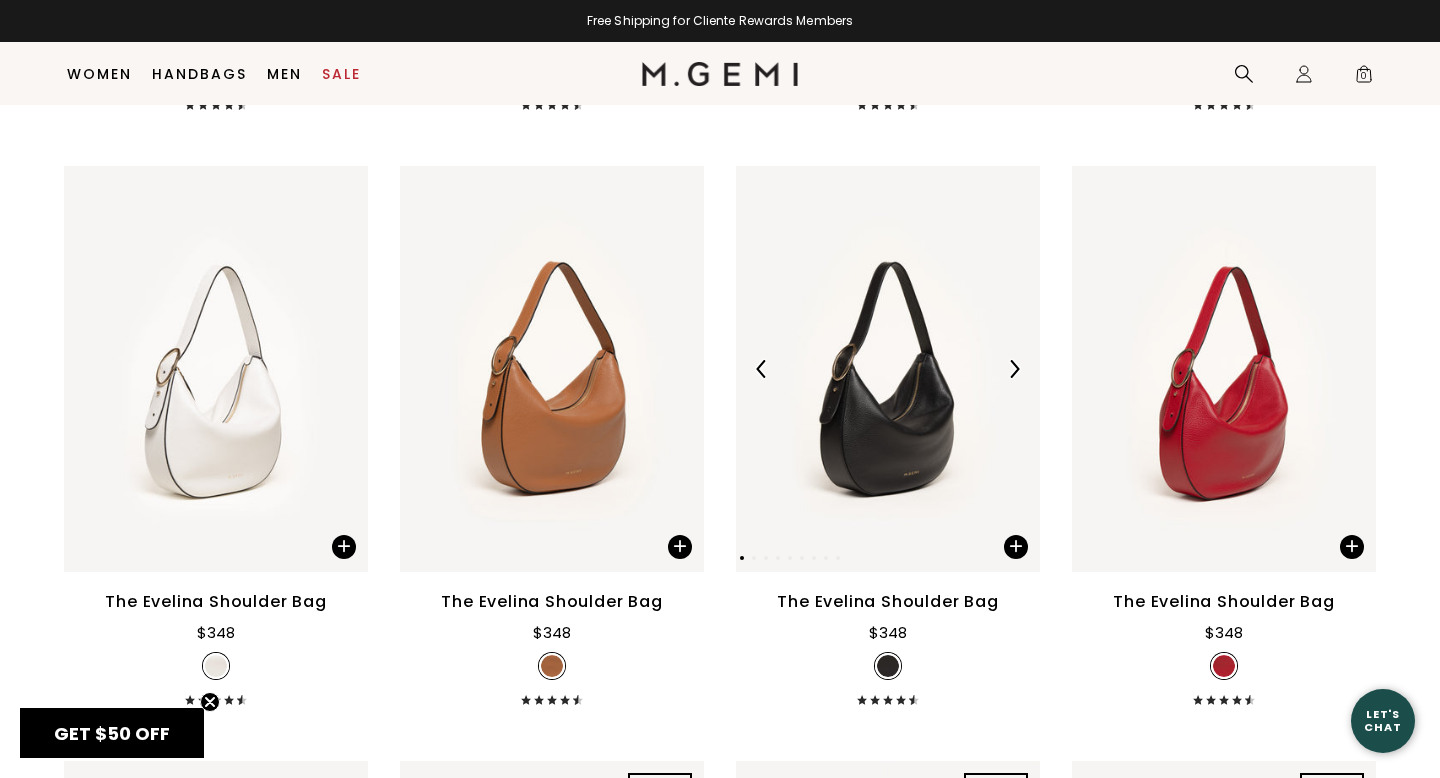 click at bounding box center (1014, 369) 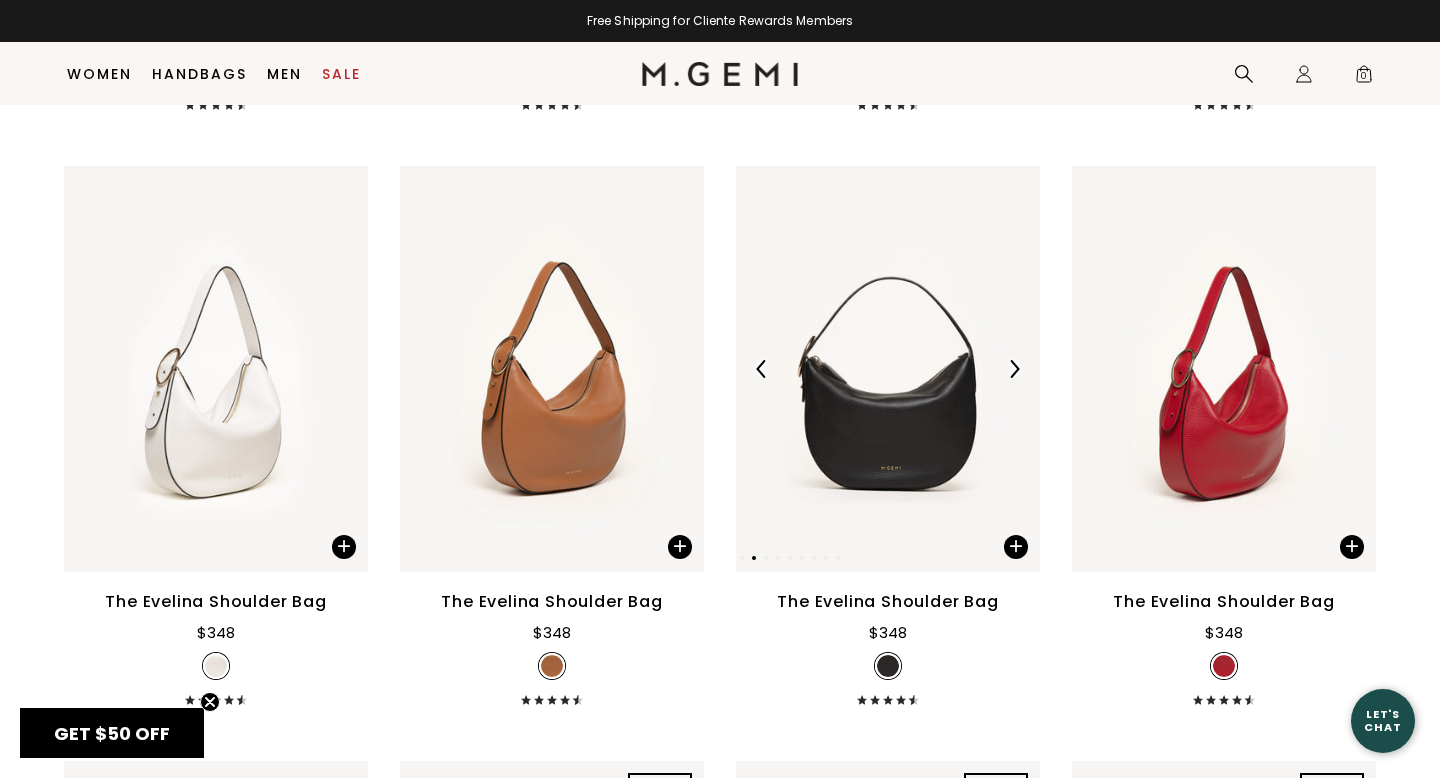 click at bounding box center [1014, 369] 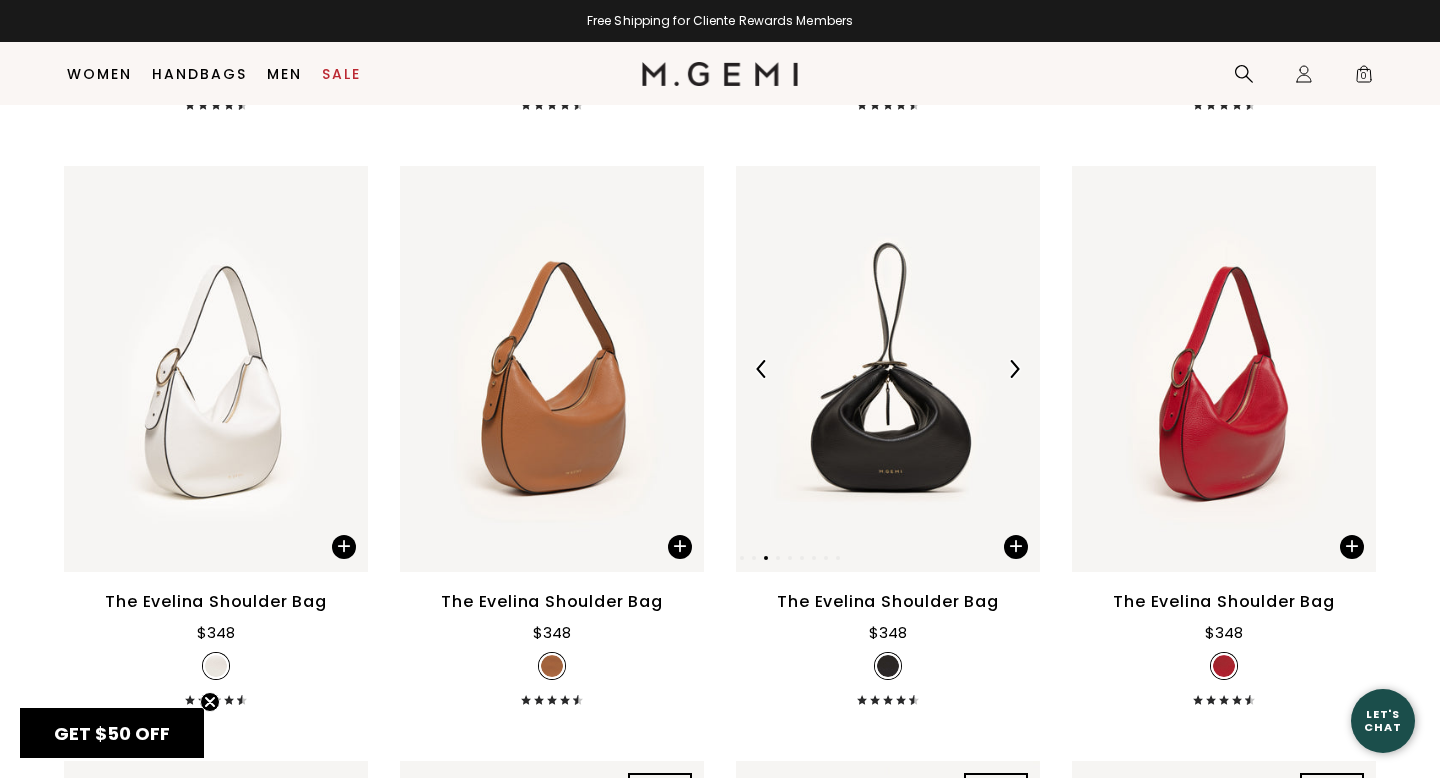 click at bounding box center (1014, 369) 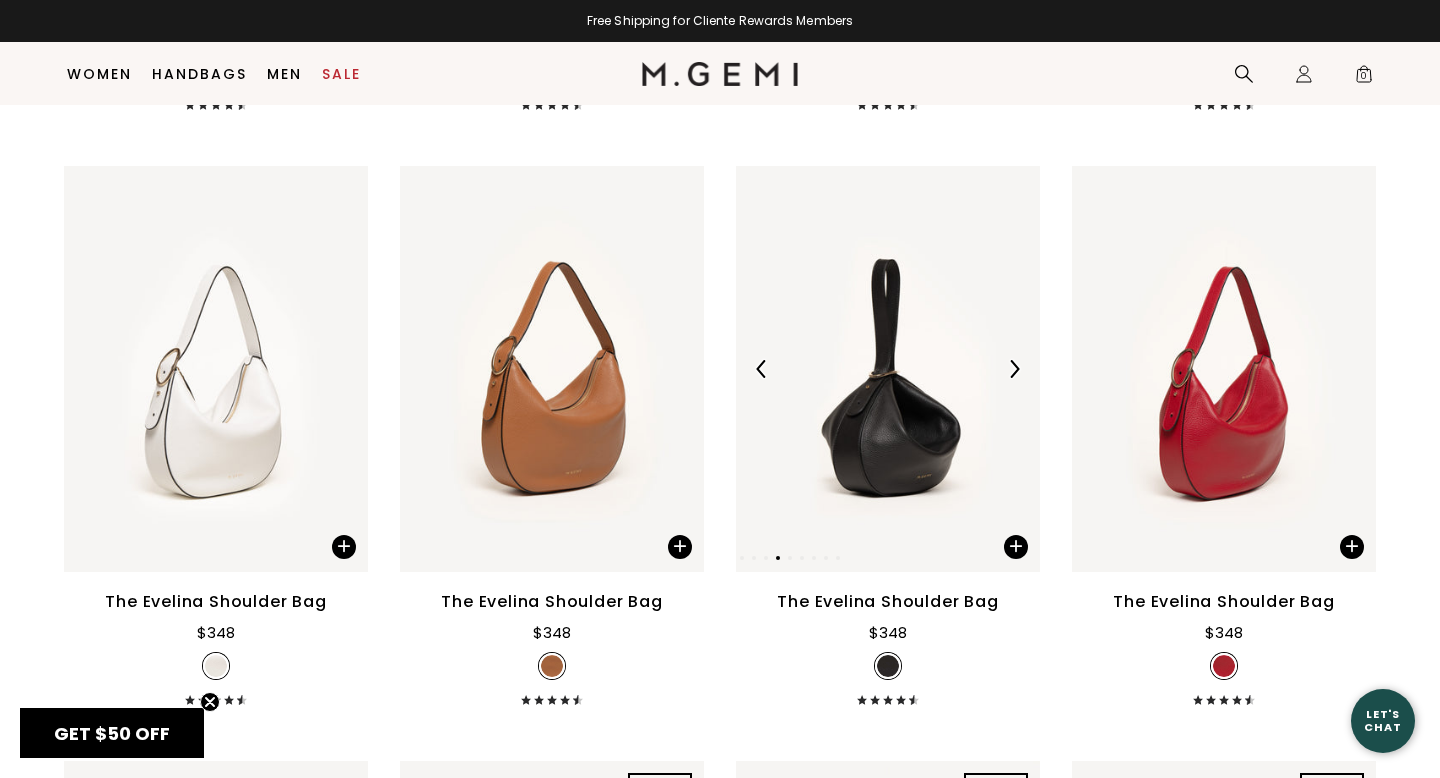 click at bounding box center (1014, 369) 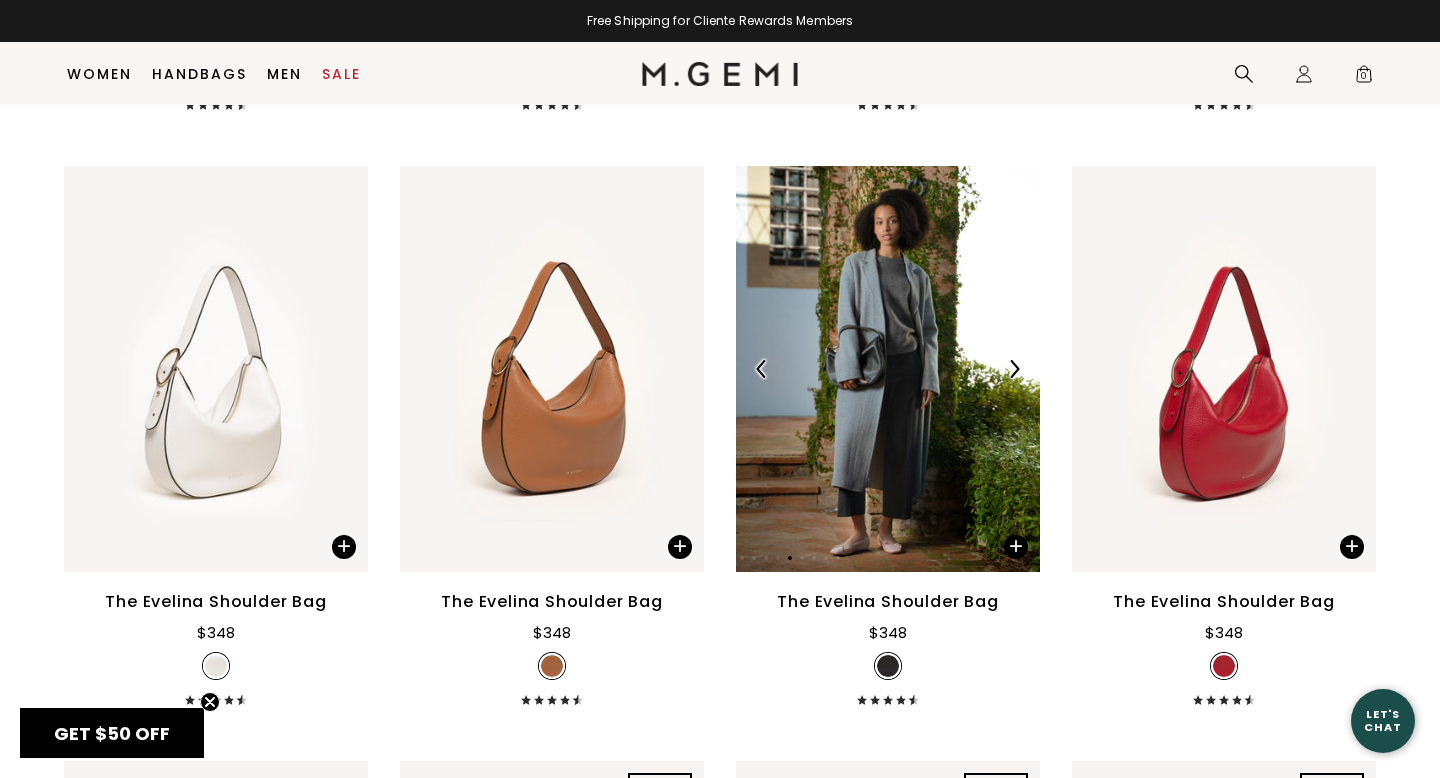 click at bounding box center (1014, 369) 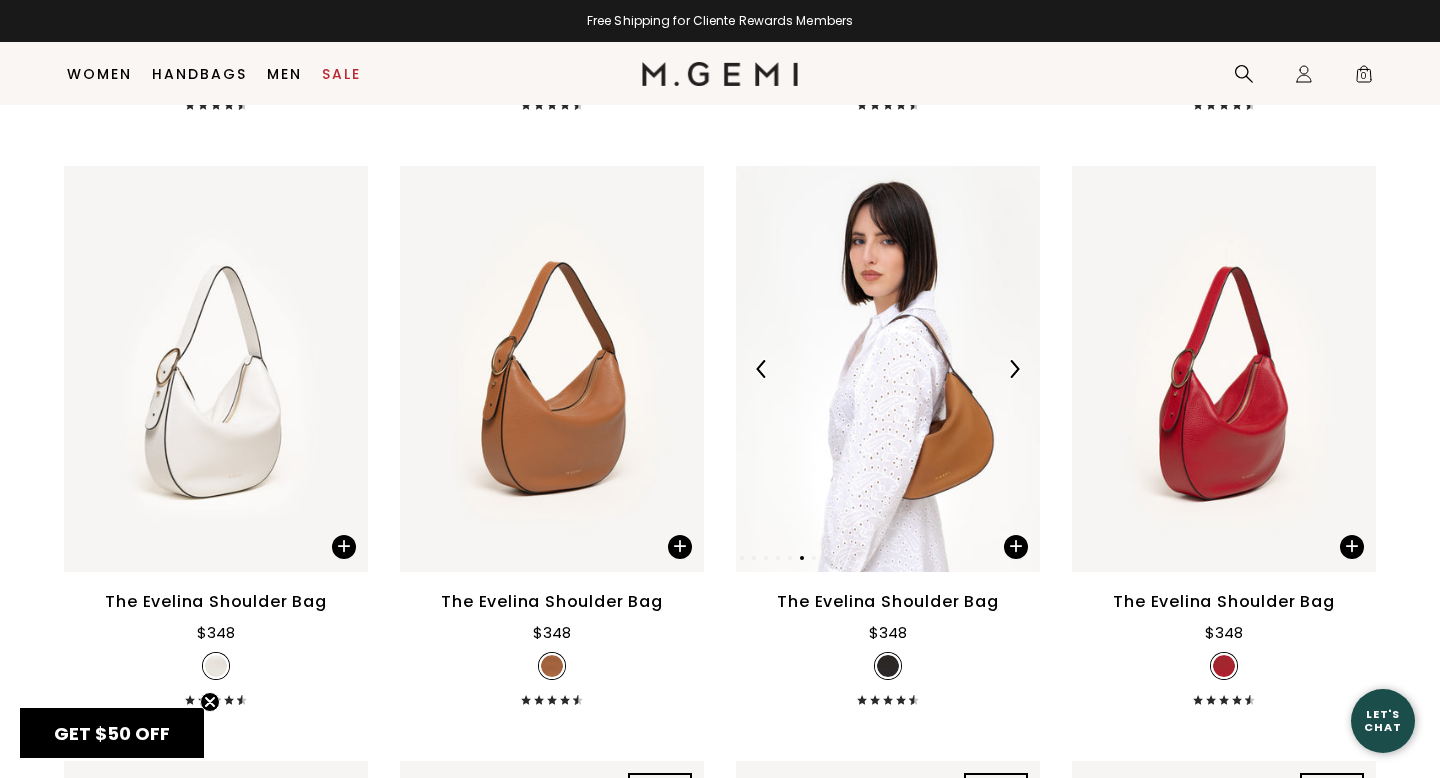 click at bounding box center (1014, 369) 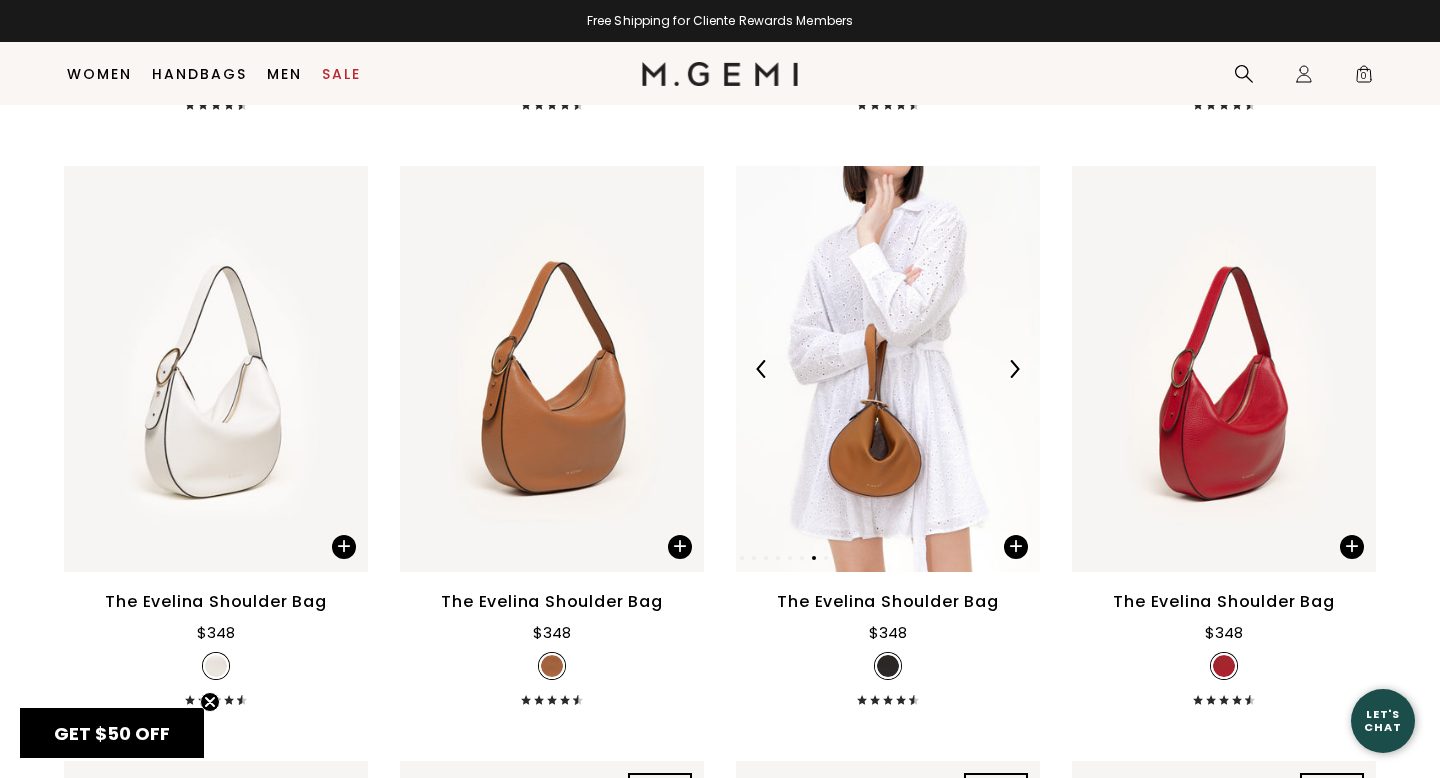 click at bounding box center (1014, 369) 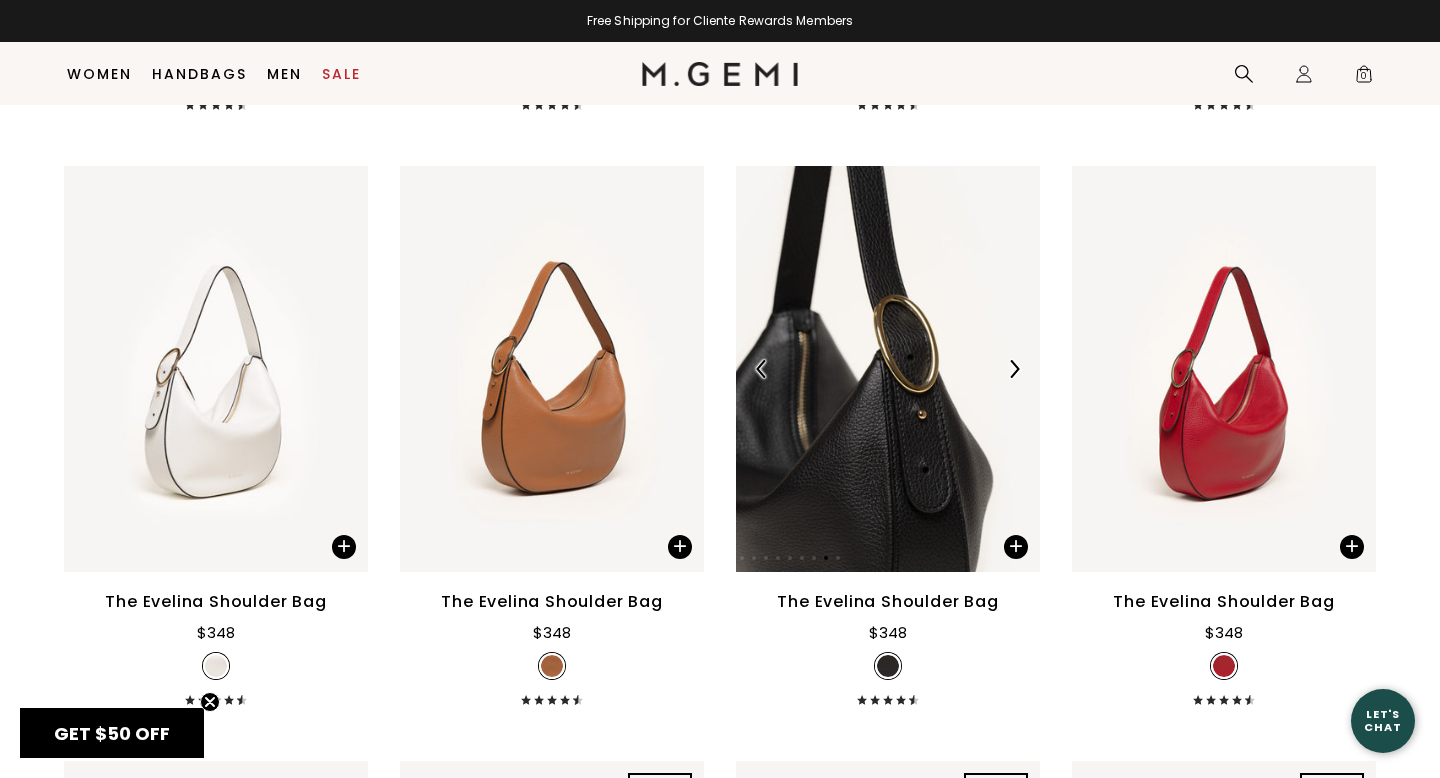 click at bounding box center (1014, 369) 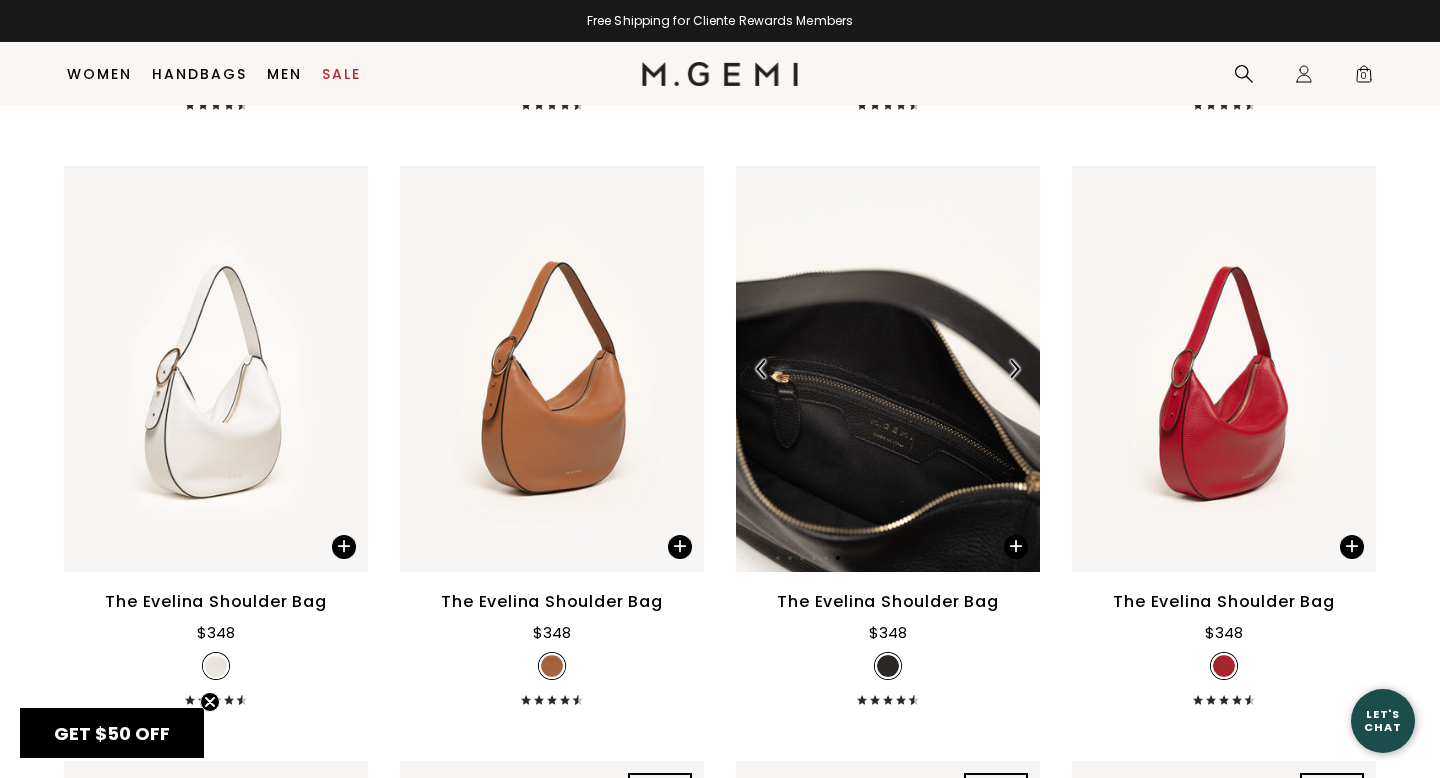 click at bounding box center (1014, 369) 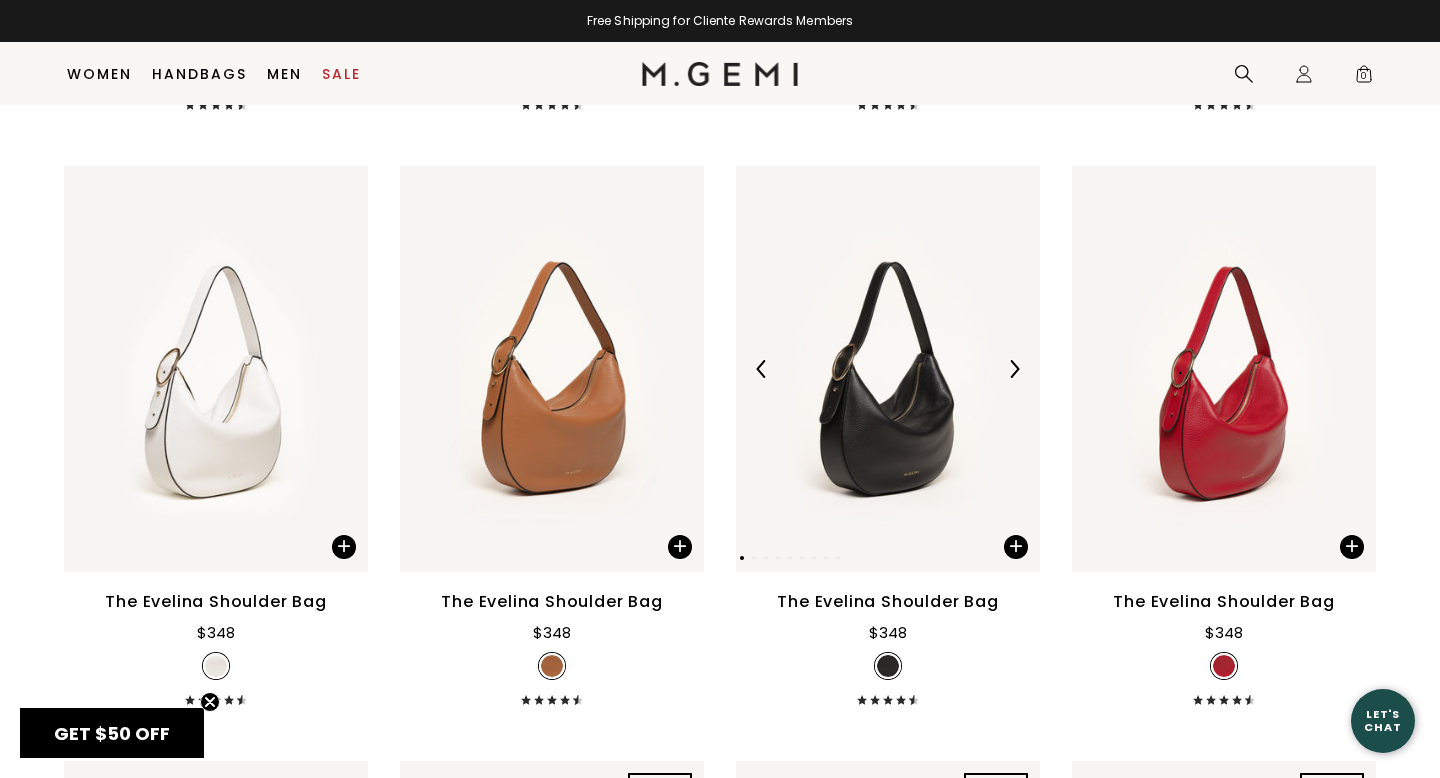 click at bounding box center (1014, 369) 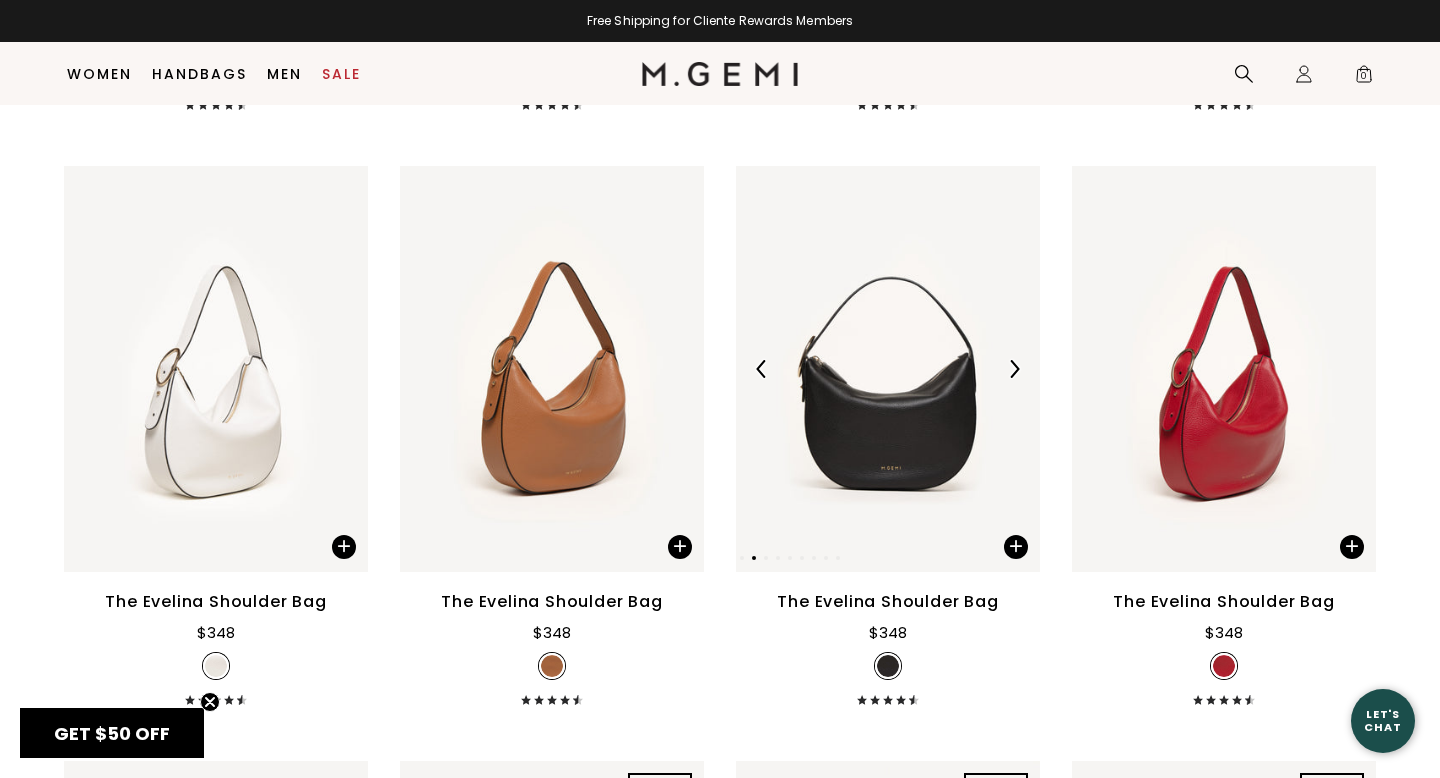 click at bounding box center (1014, 369) 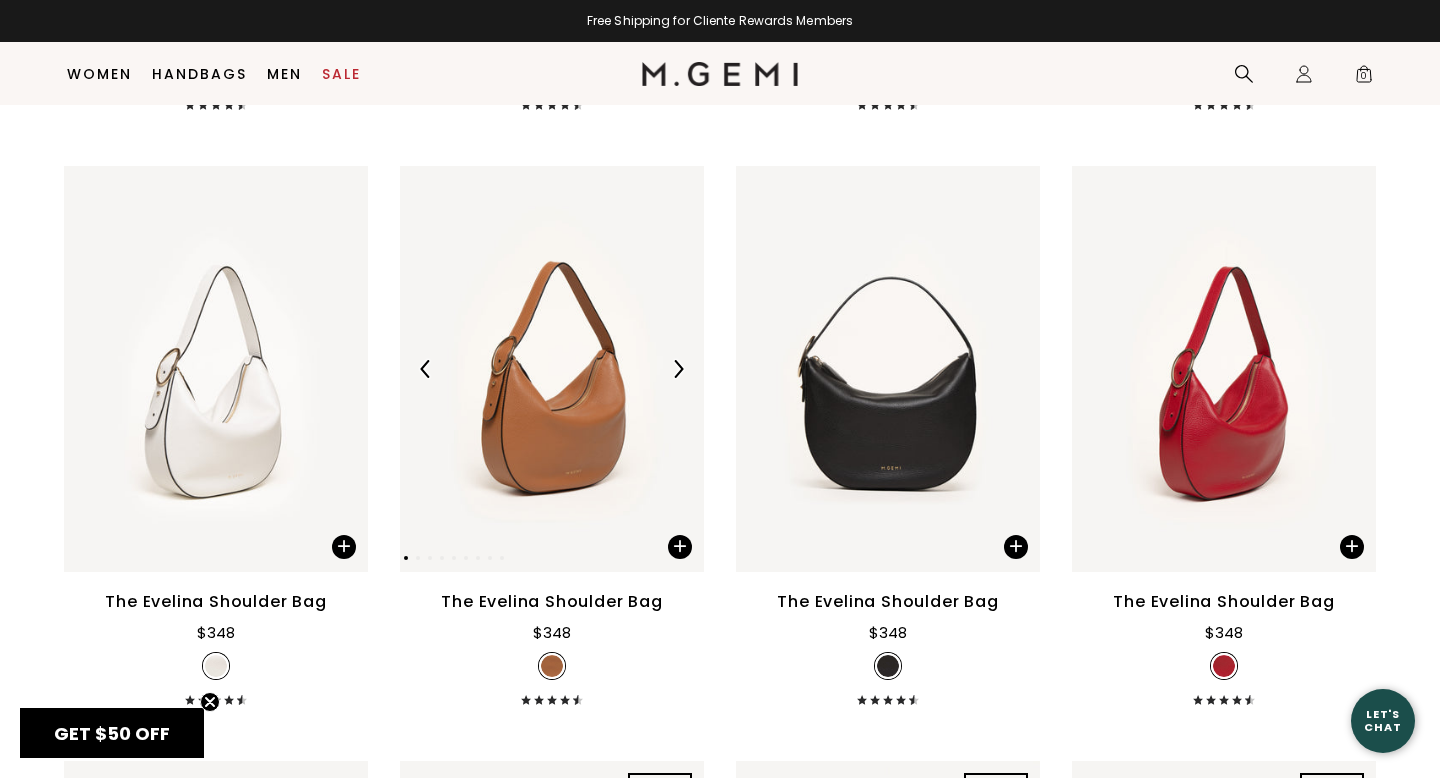 click at bounding box center (678, 369) 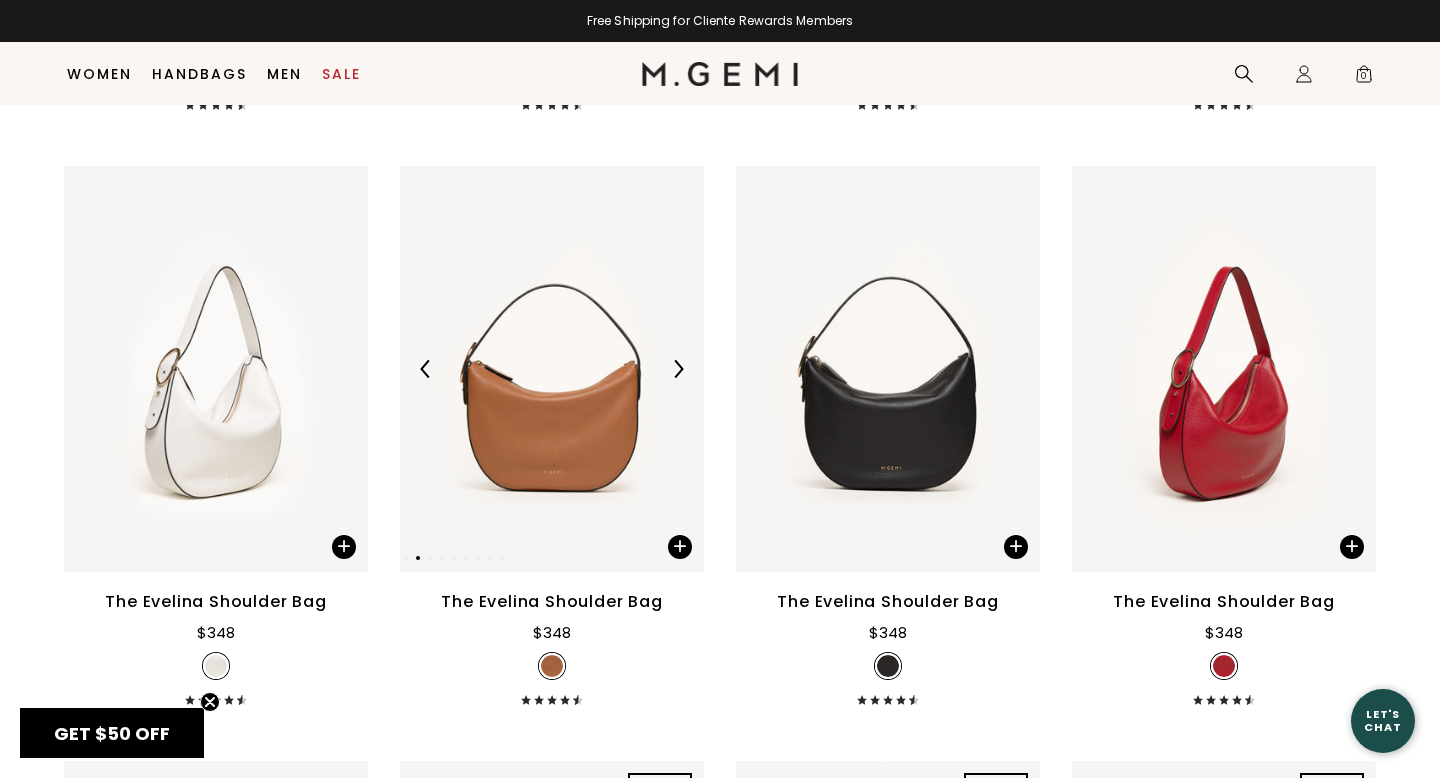 click at bounding box center [678, 369] 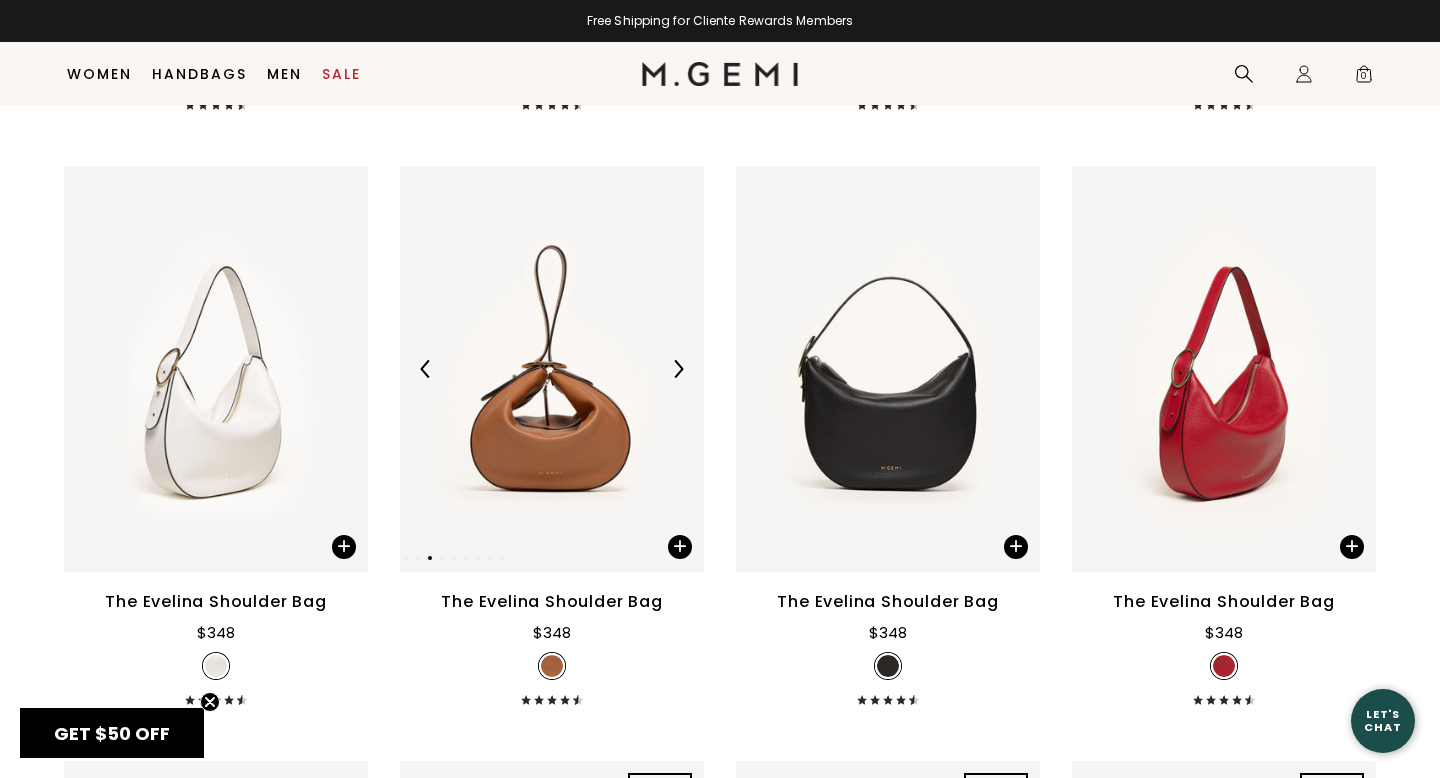 click at bounding box center (678, 369) 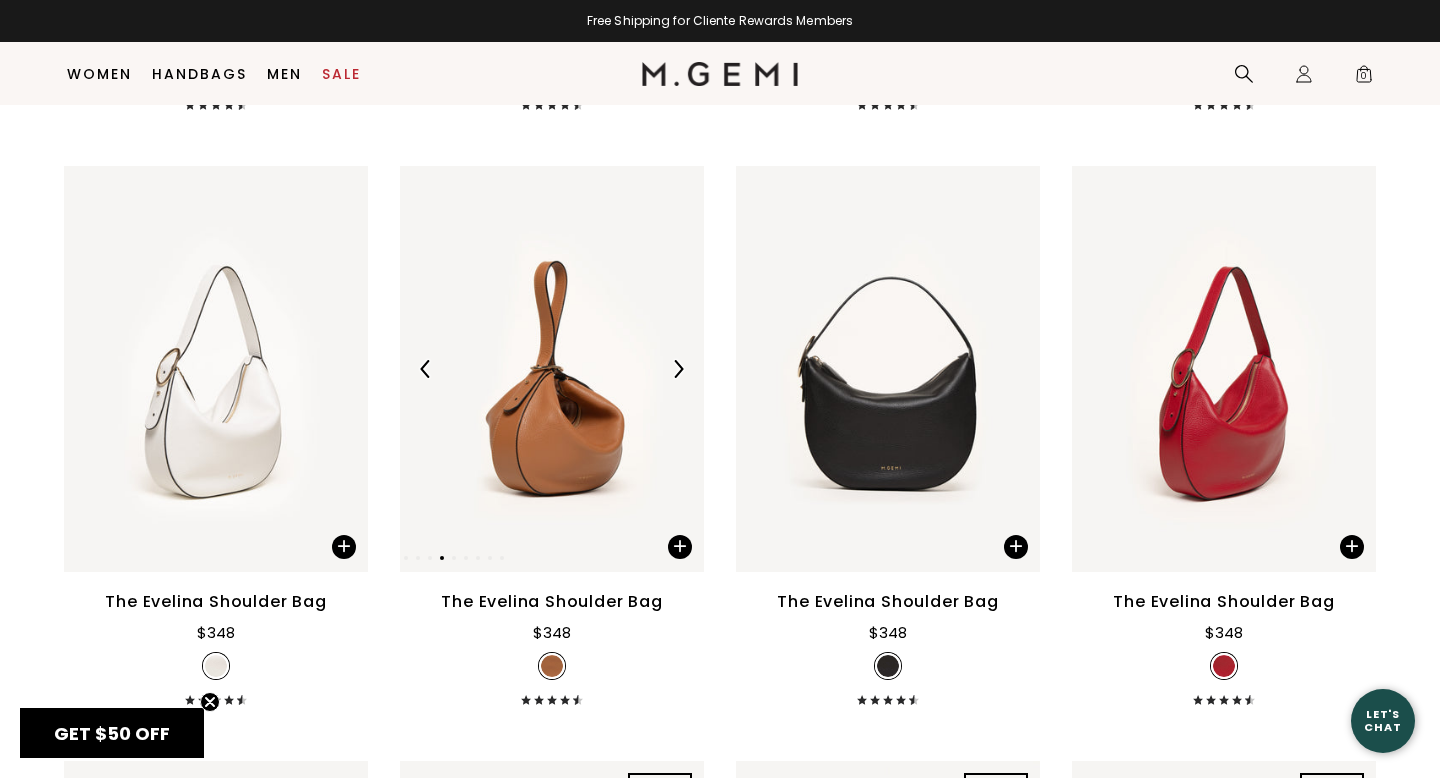 click at bounding box center (426, 369) 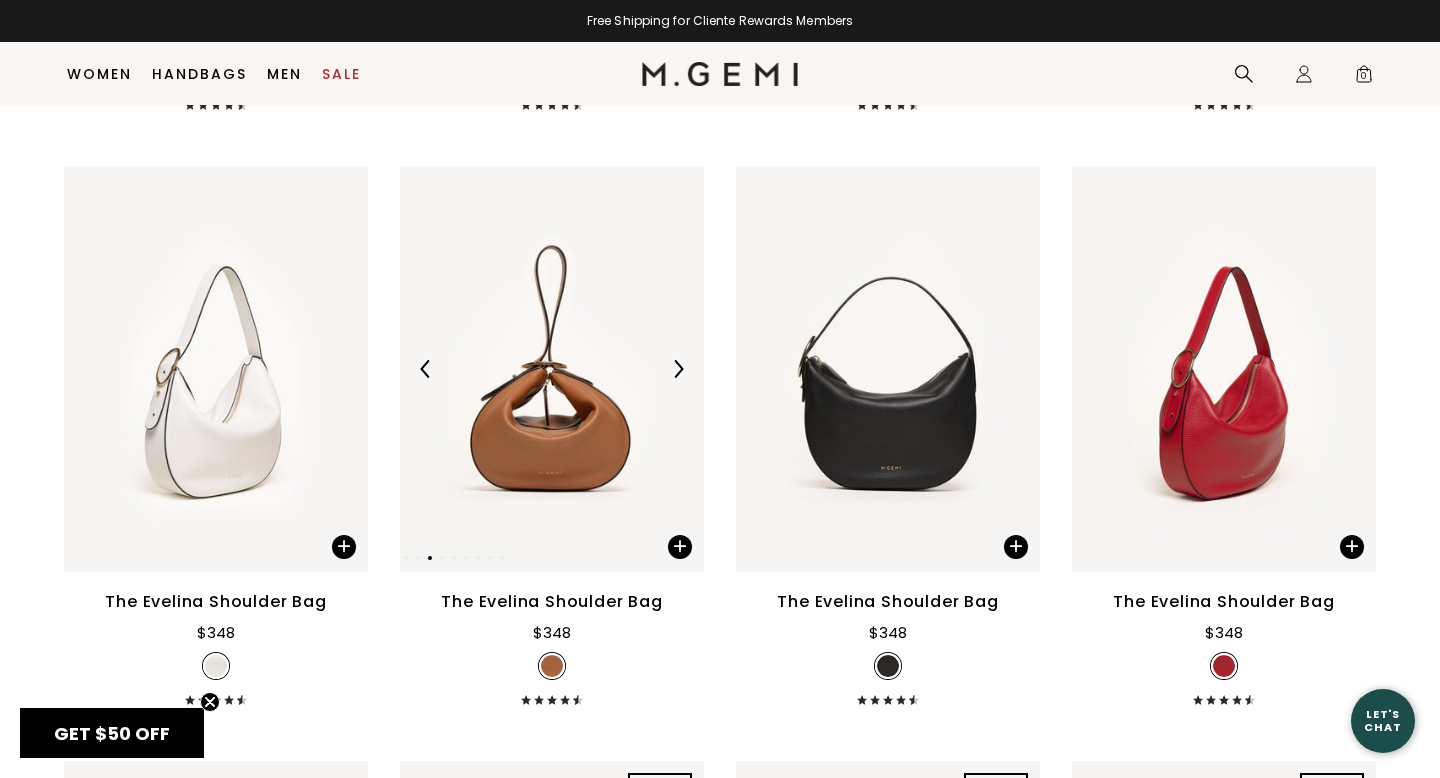 click at bounding box center [678, 369] 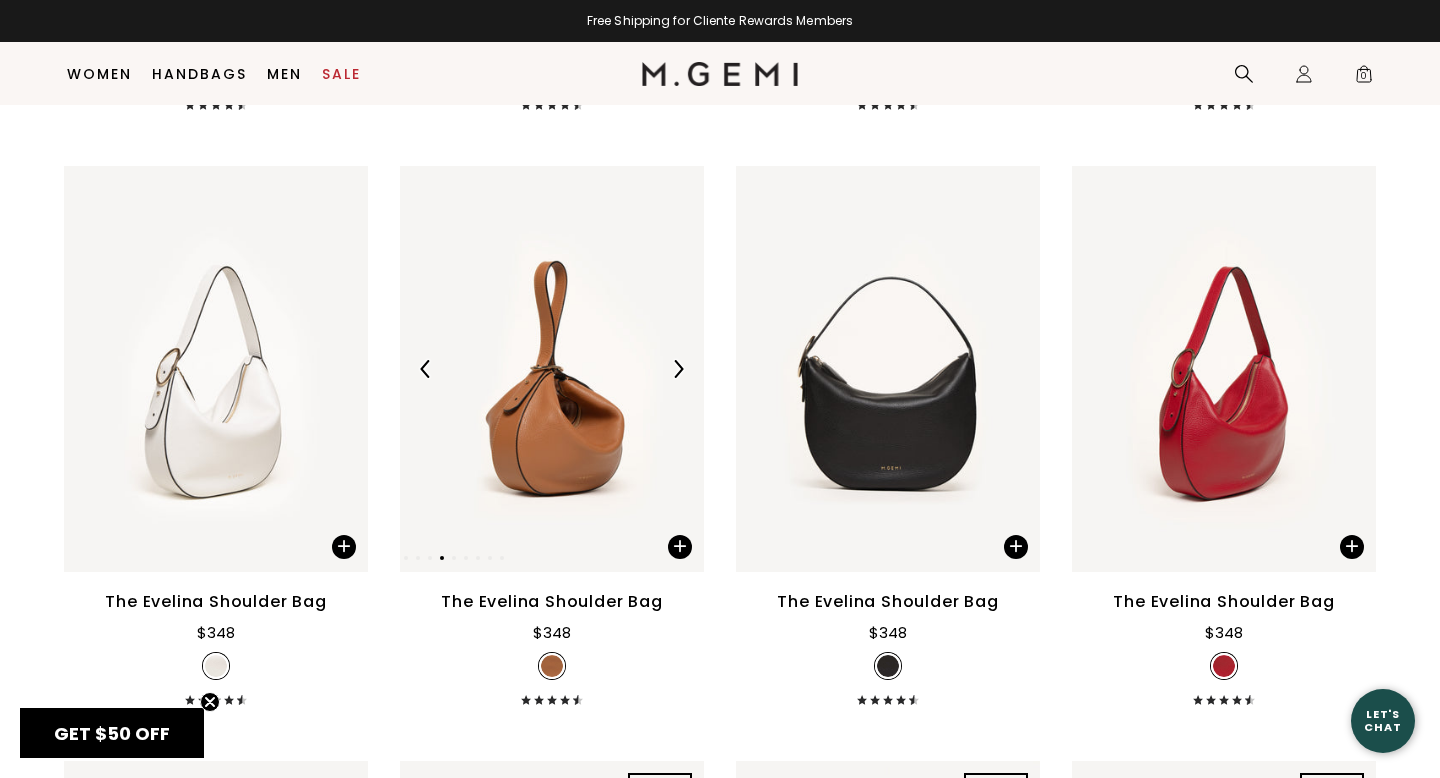 click at bounding box center (426, 369) 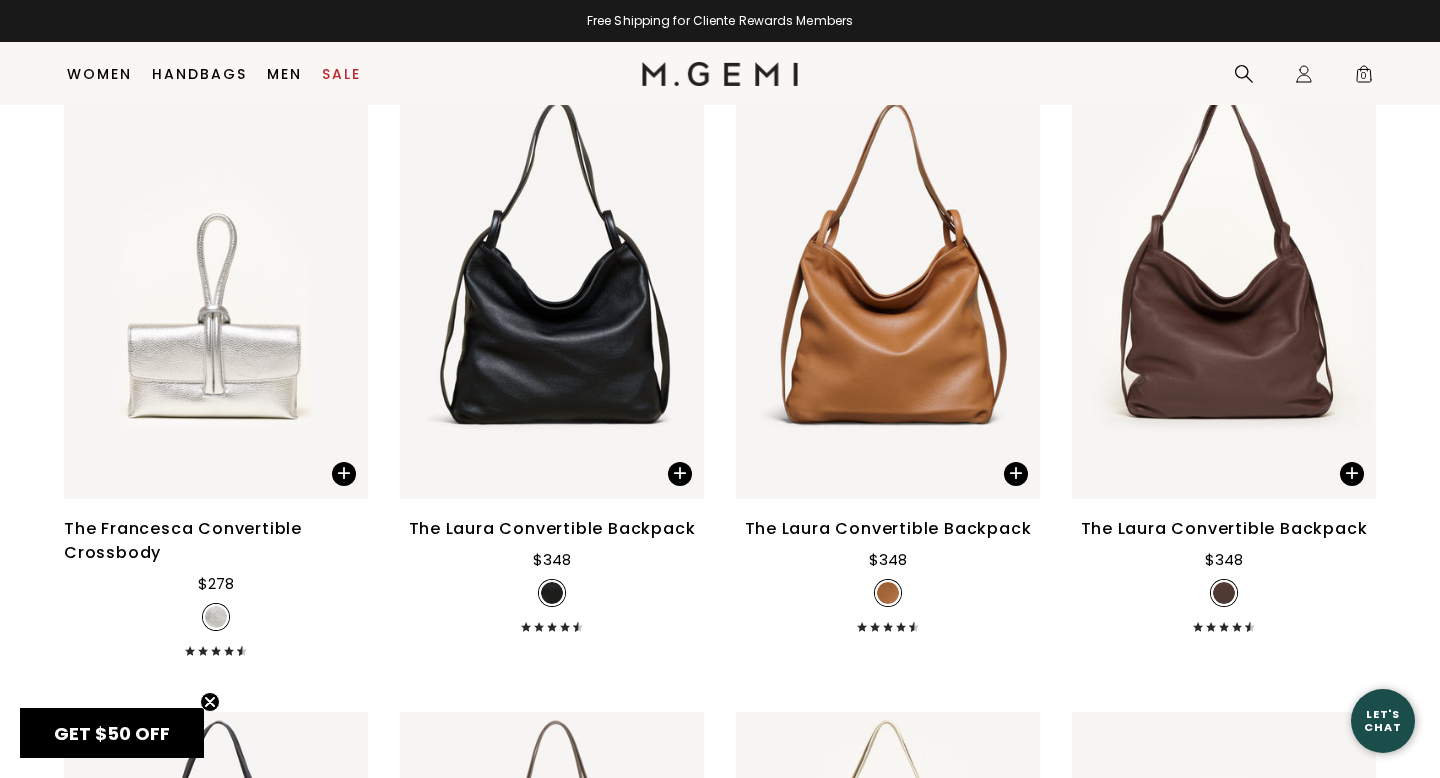 scroll, scrollTop: 2613, scrollLeft: 0, axis: vertical 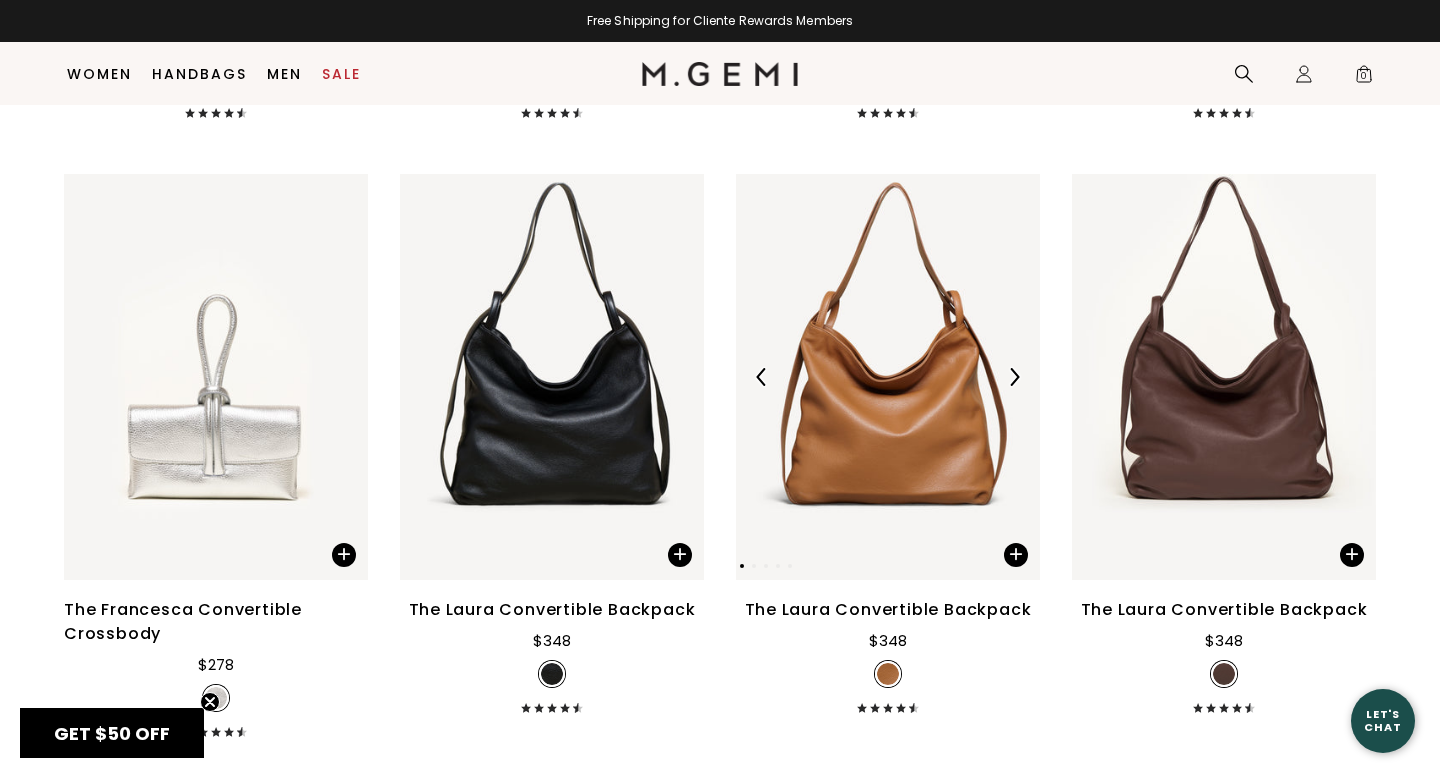 click at bounding box center [1014, 377] 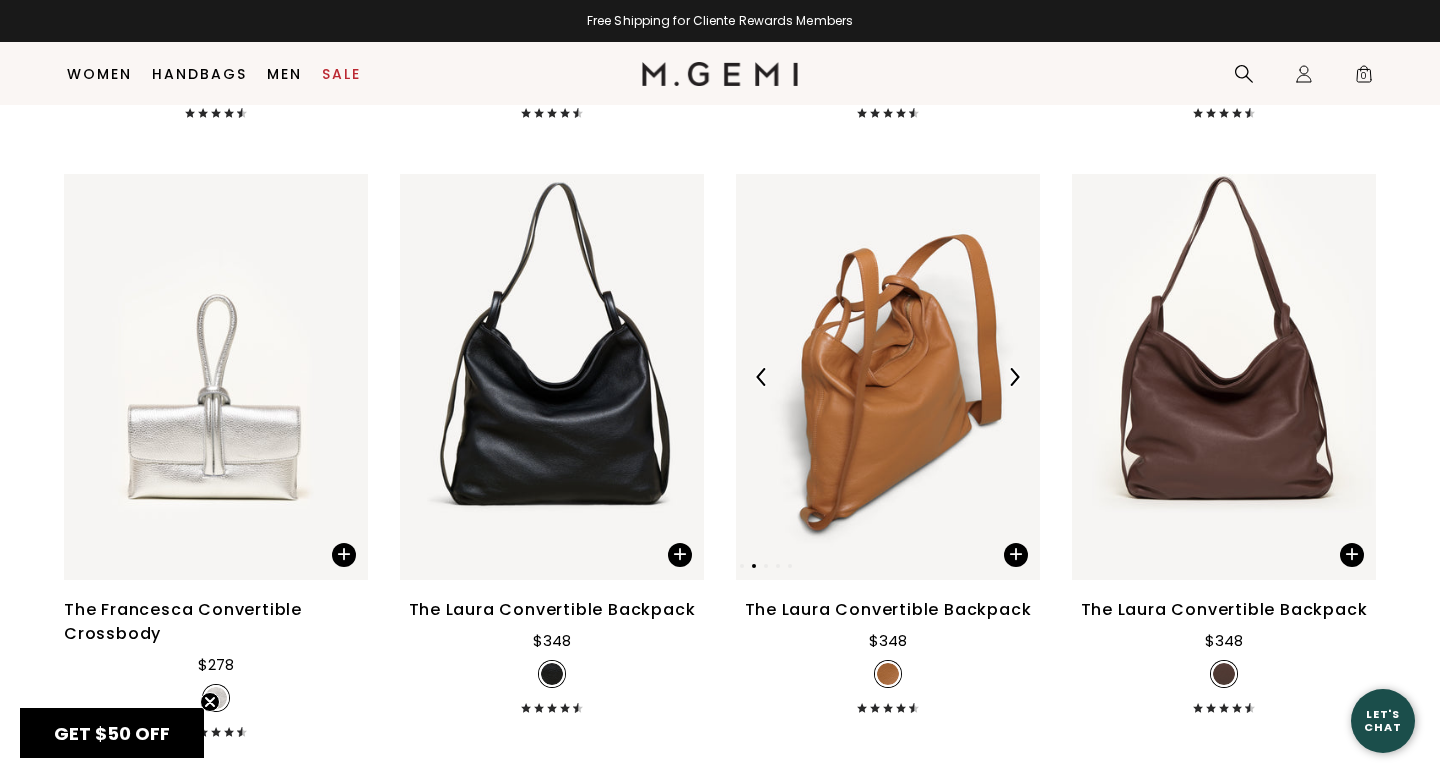 click at bounding box center [1014, 377] 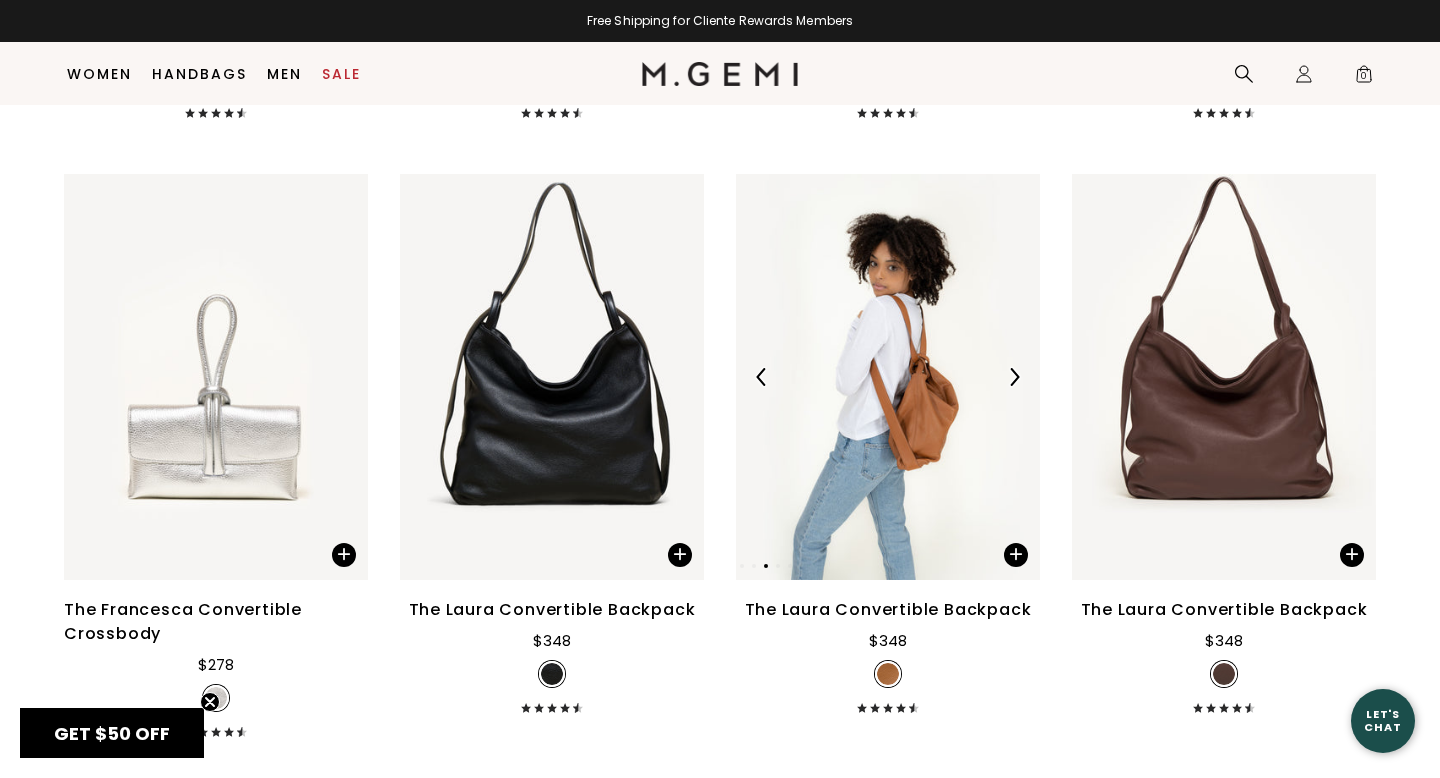 click at bounding box center [1014, 377] 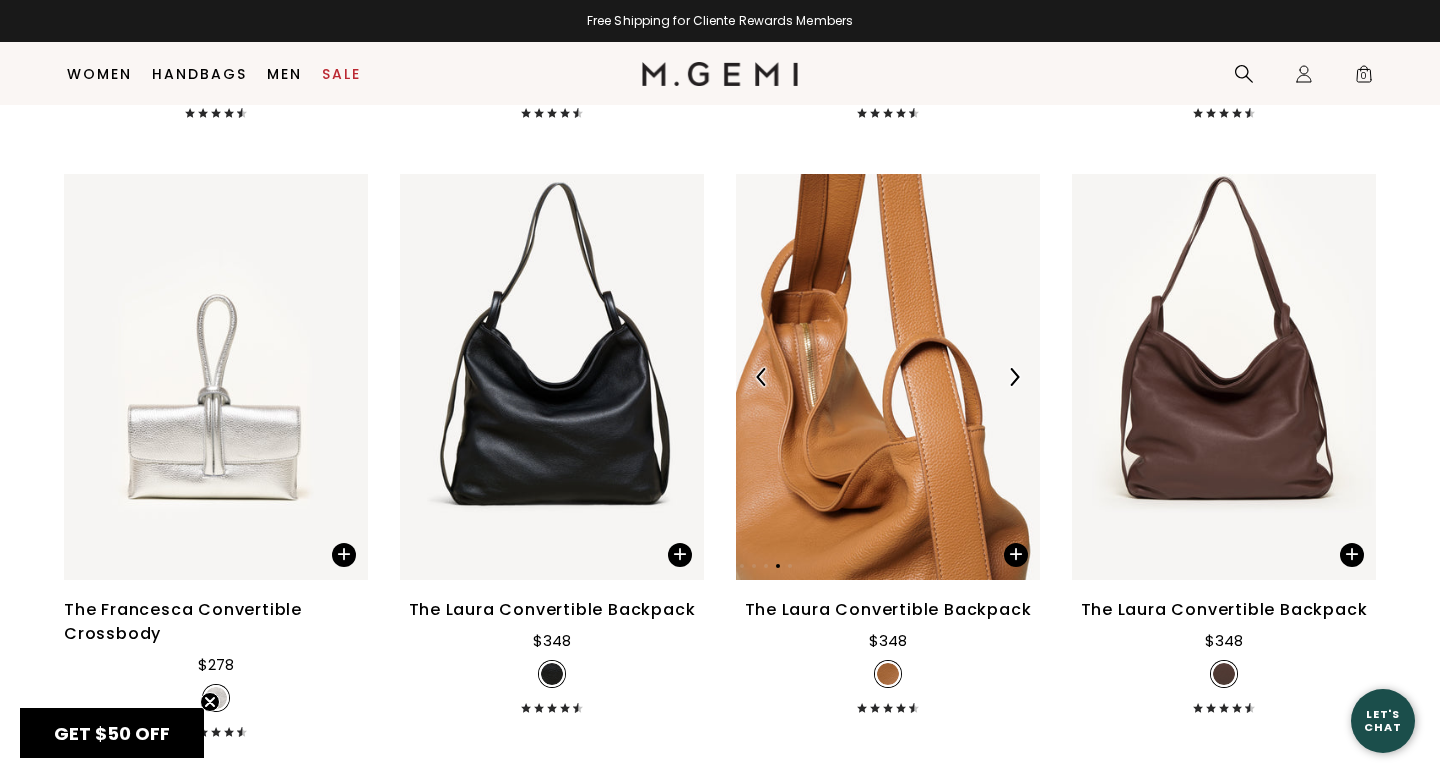 click at bounding box center [1014, 377] 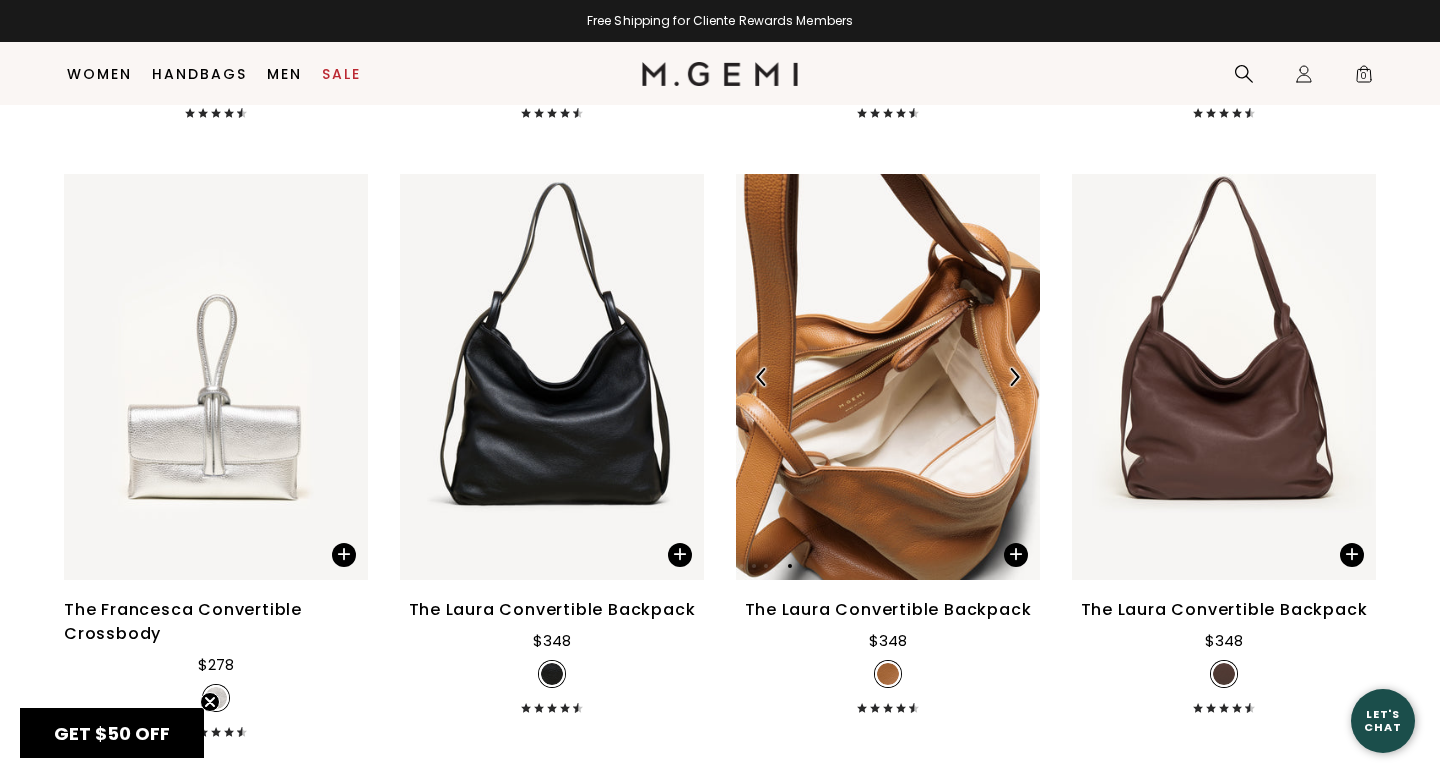 click at bounding box center [1014, 377] 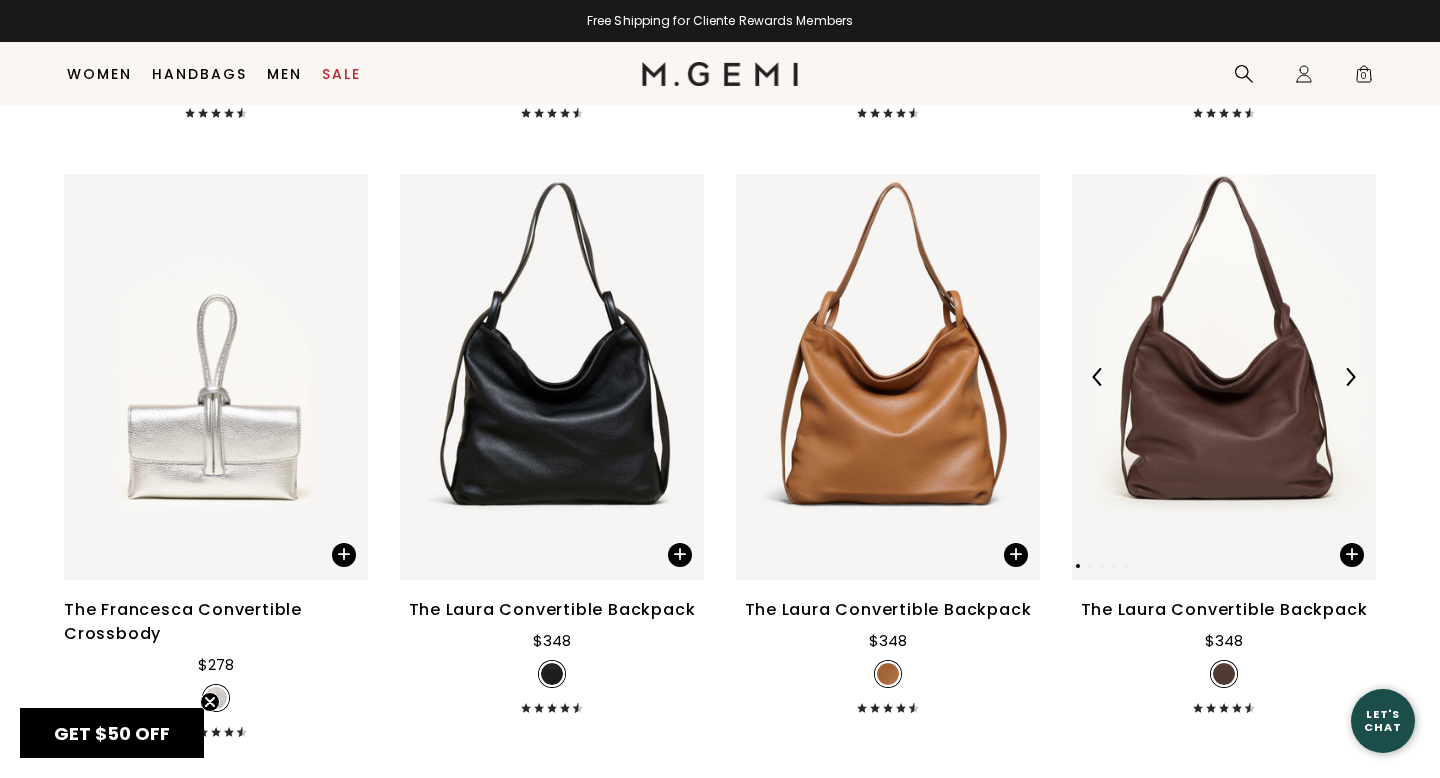 click at bounding box center [1350, 377] 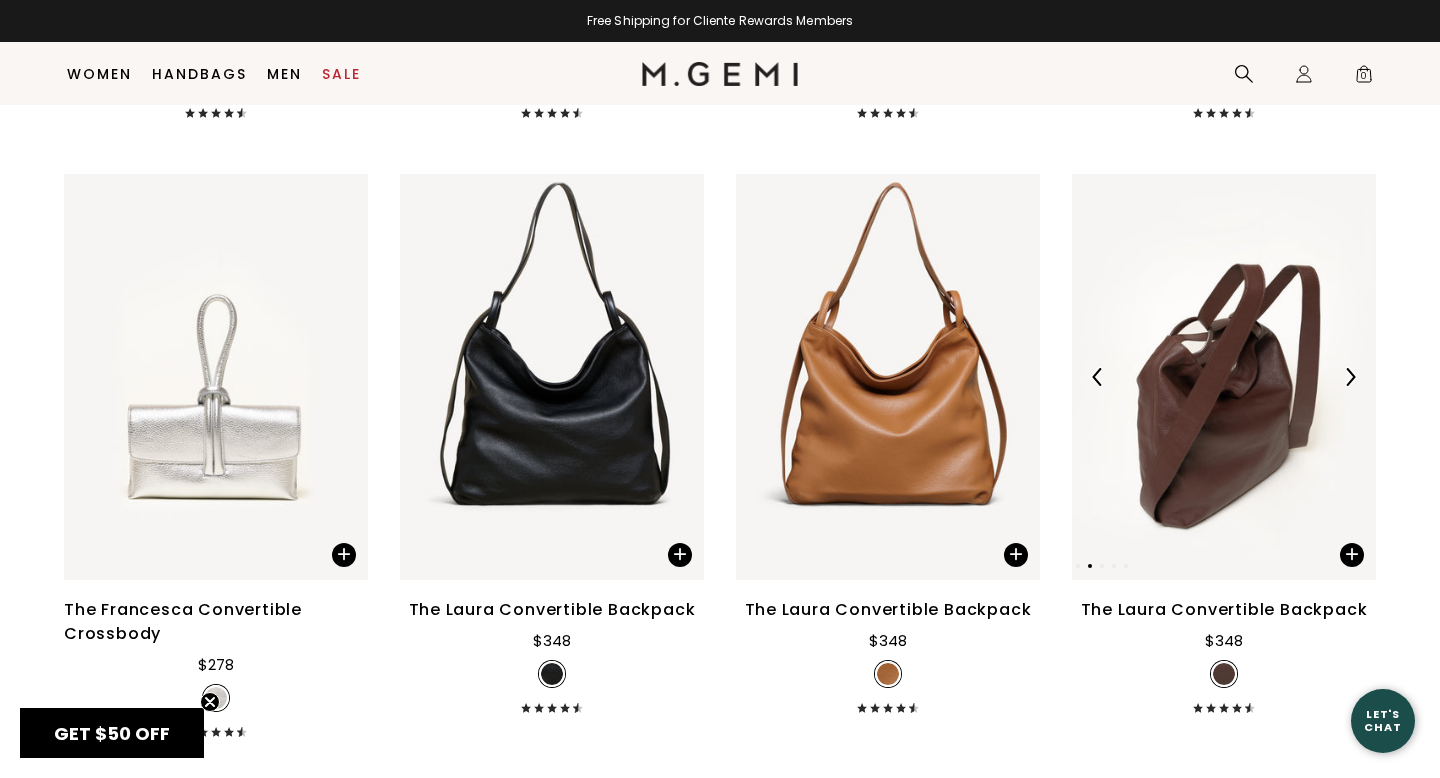 click at bounding box center [1350, 377] 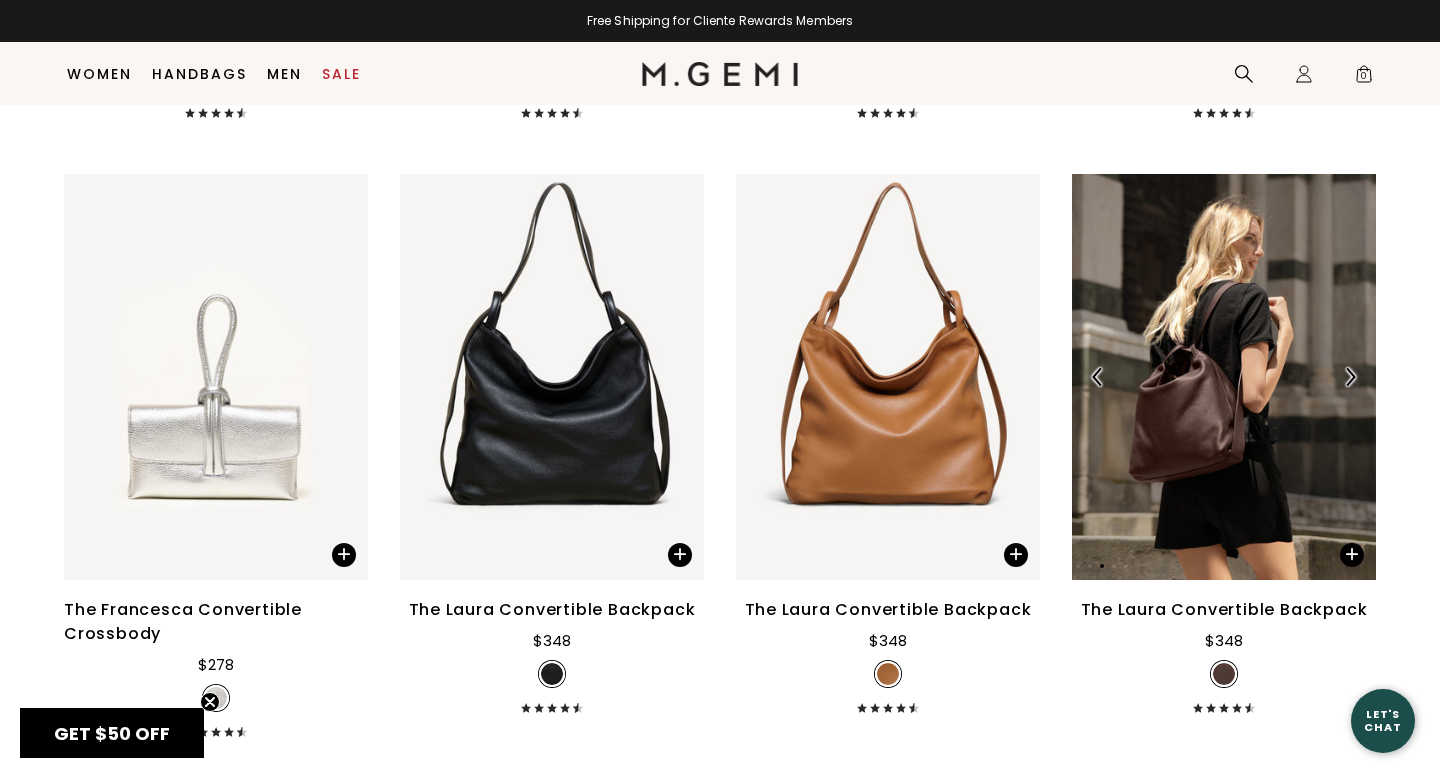 click at bounding box center (1350, 377) 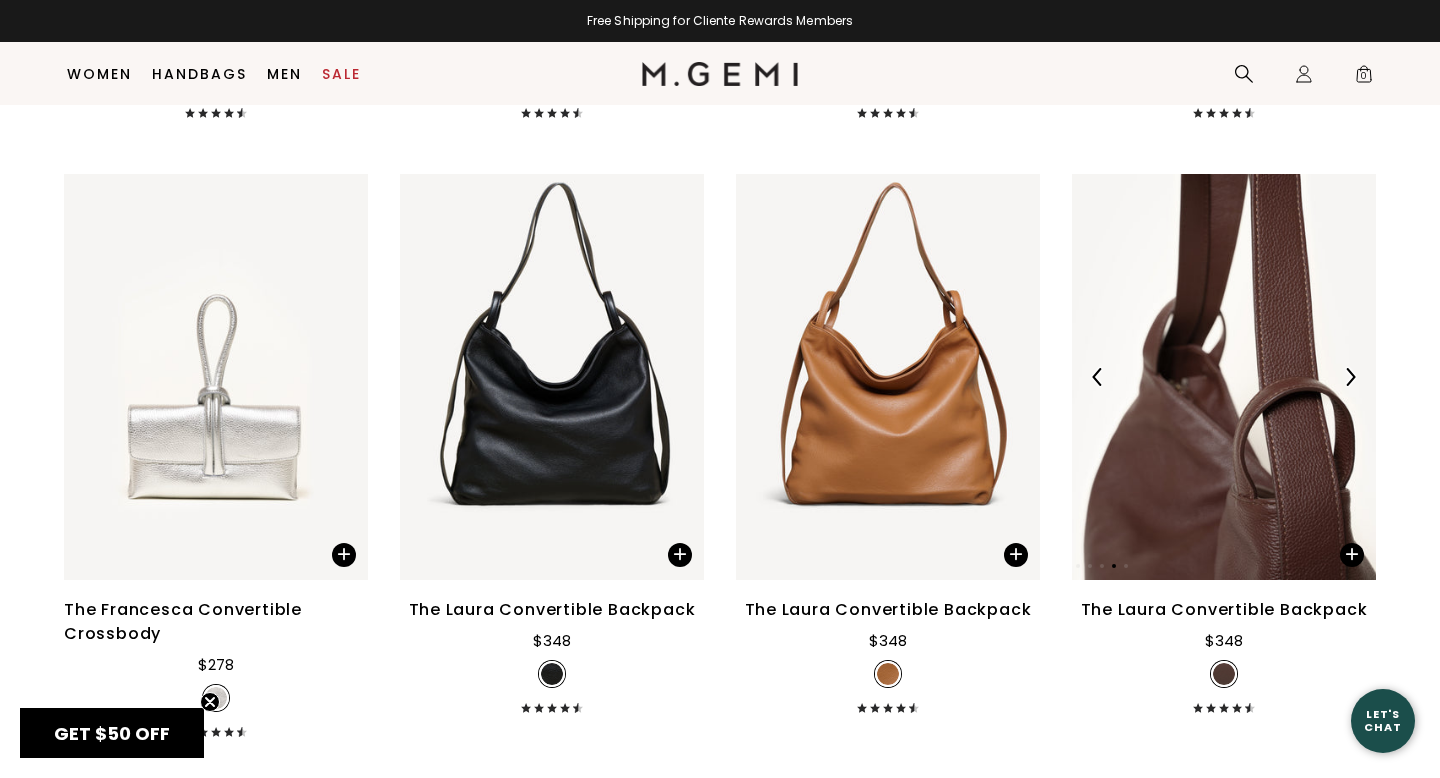 click at bounding box center [1350, 377] 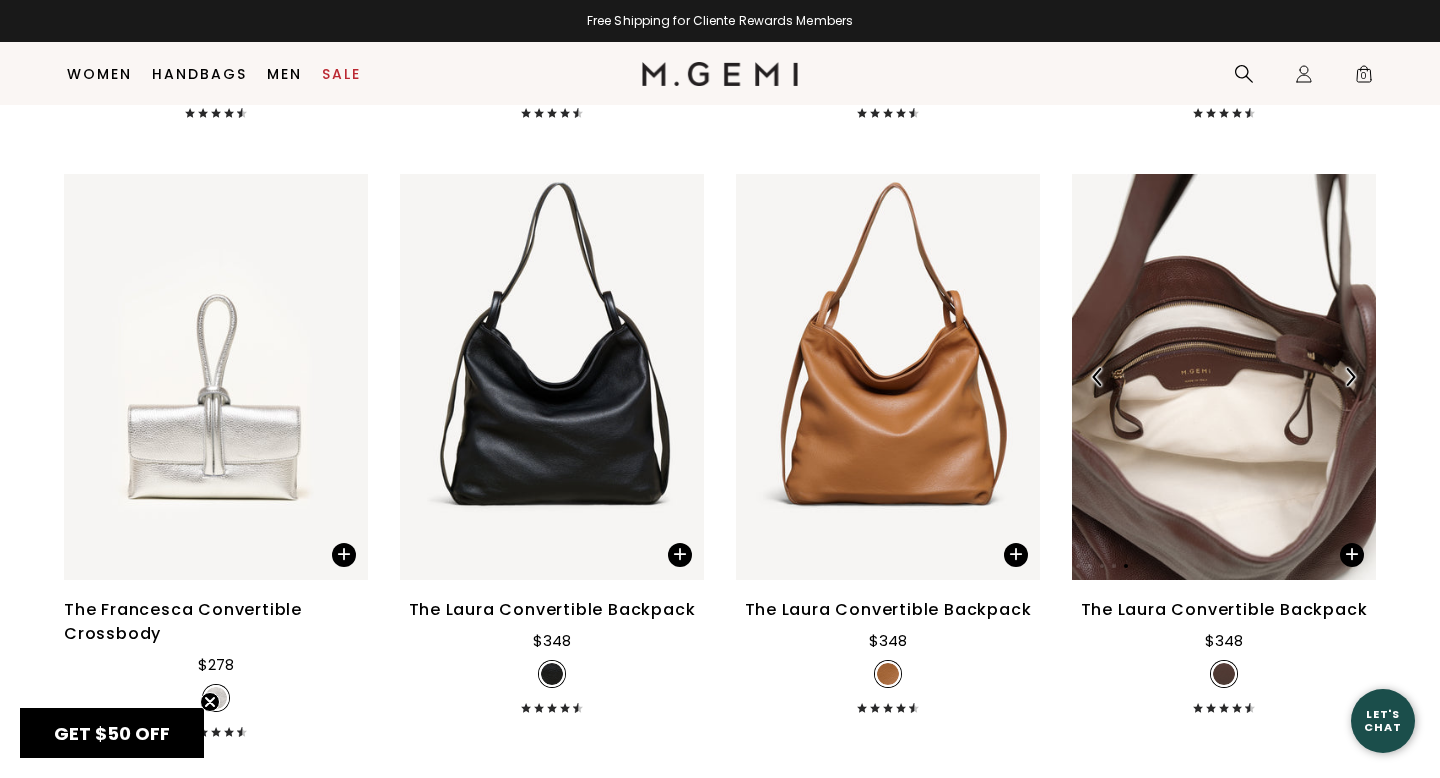 click at bounding box center (1350, 377) 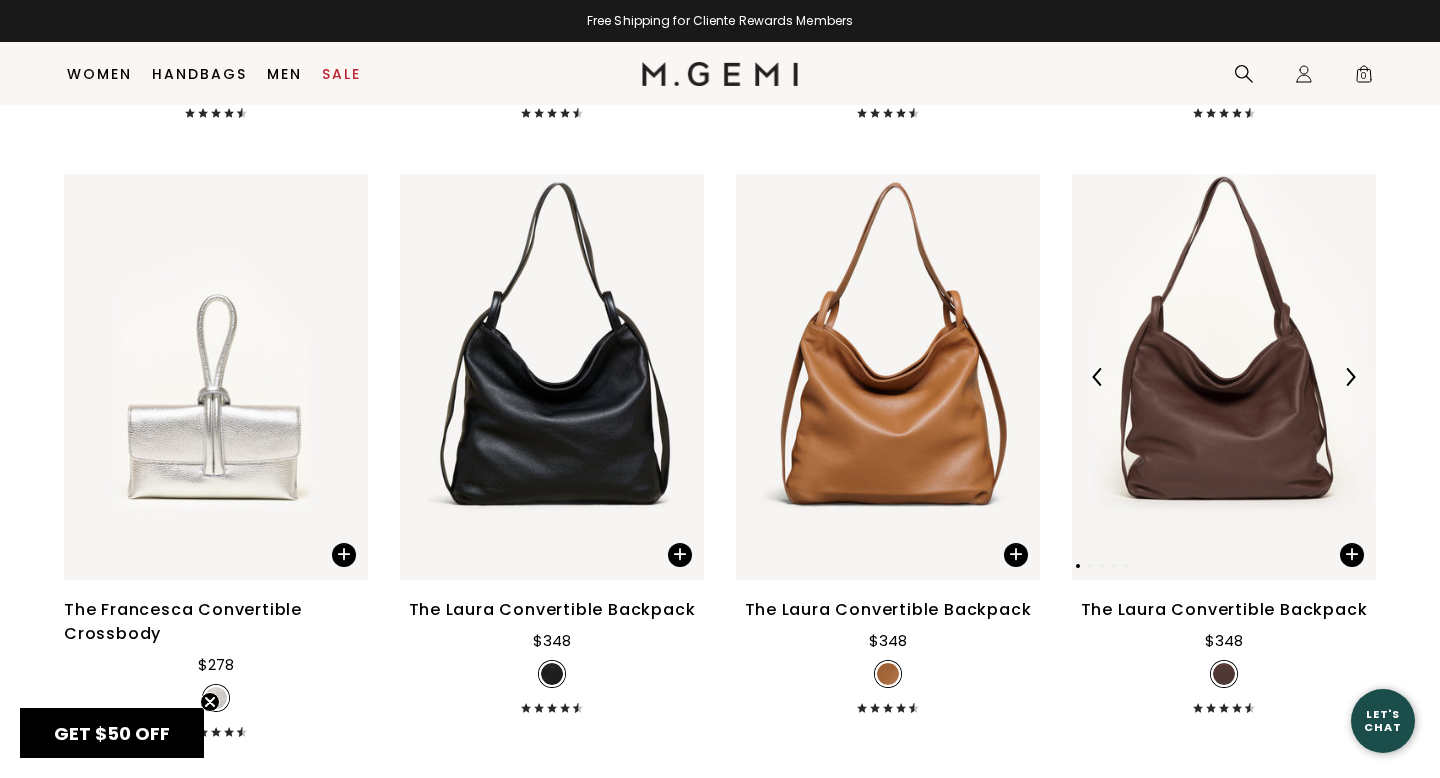 click at bounding box center [1350, 377] 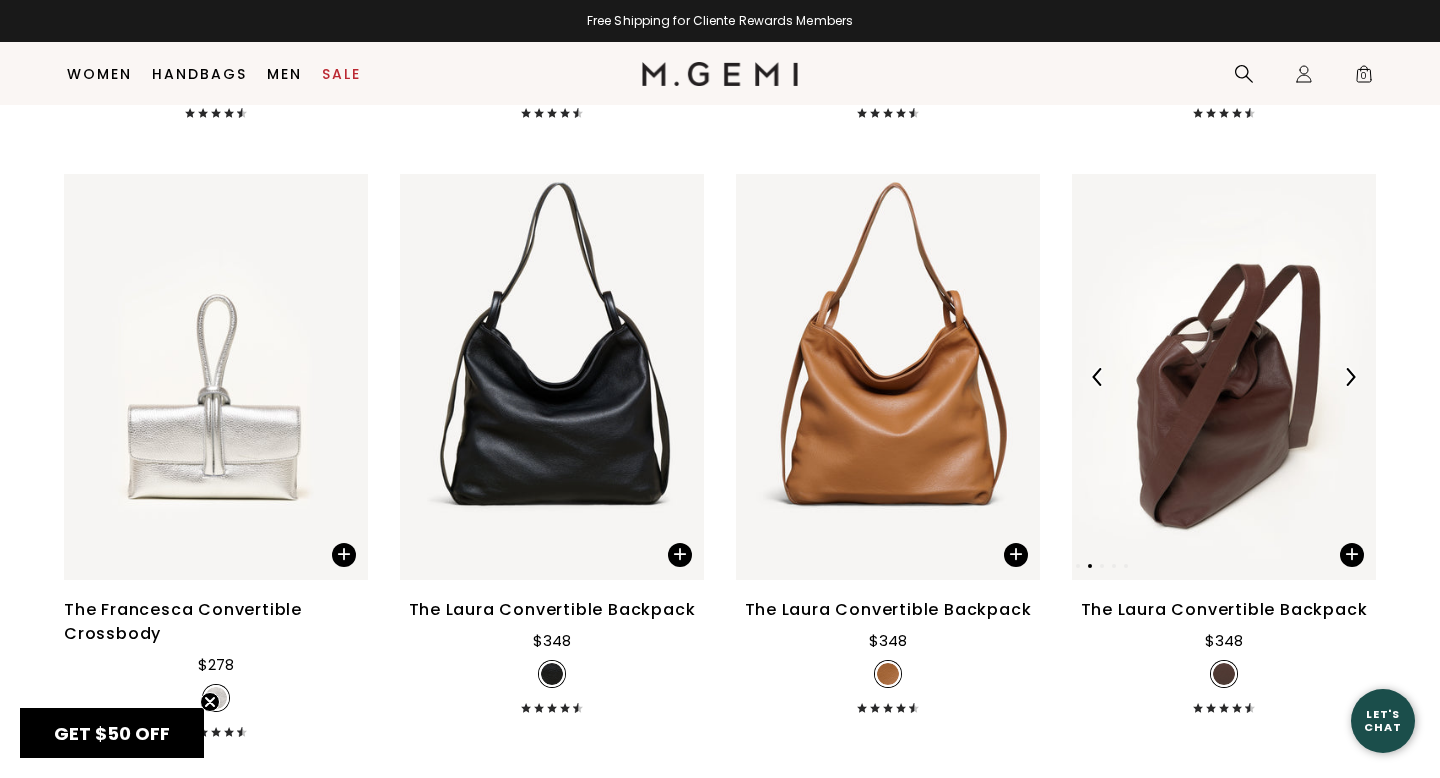 click at bounding box center (1350, 377) 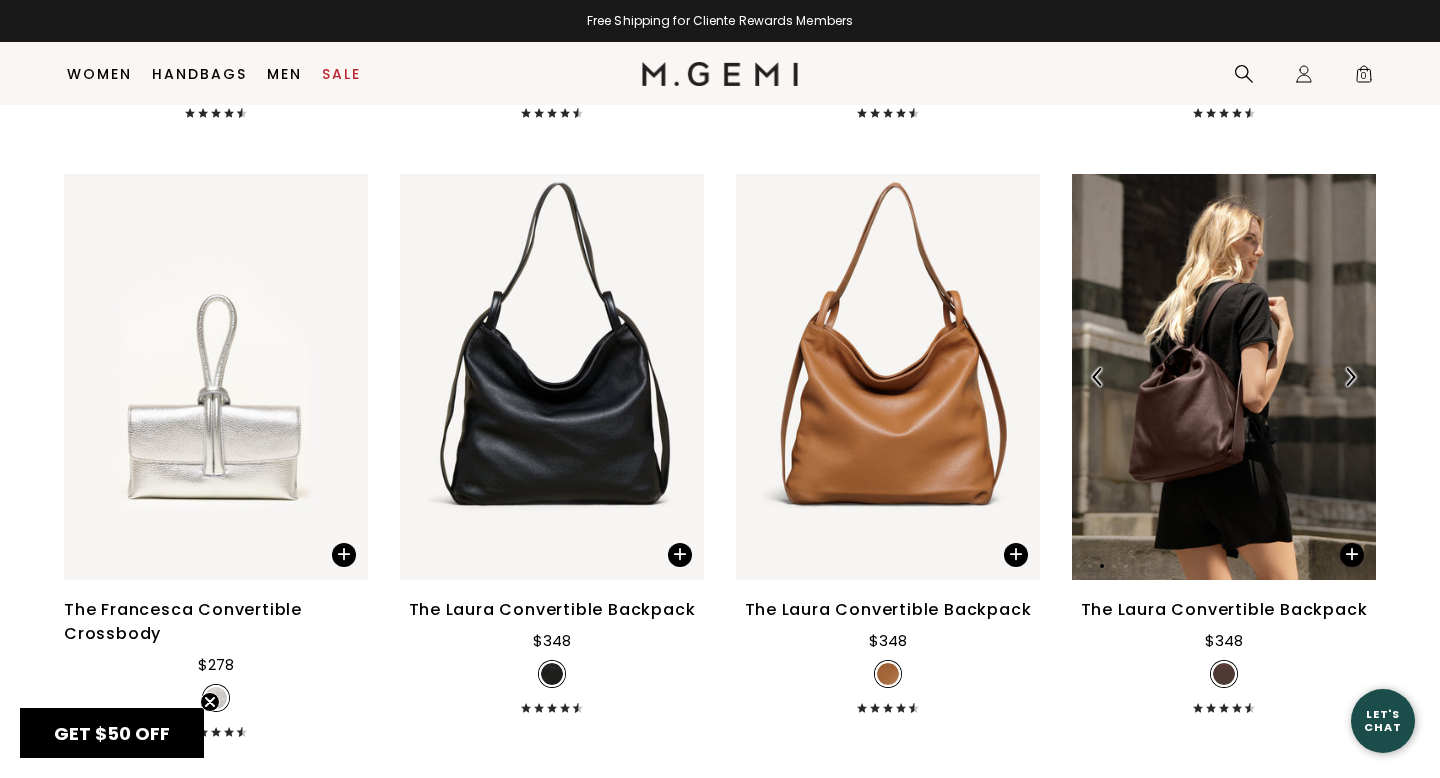 click at bounding box center [1350, 377] 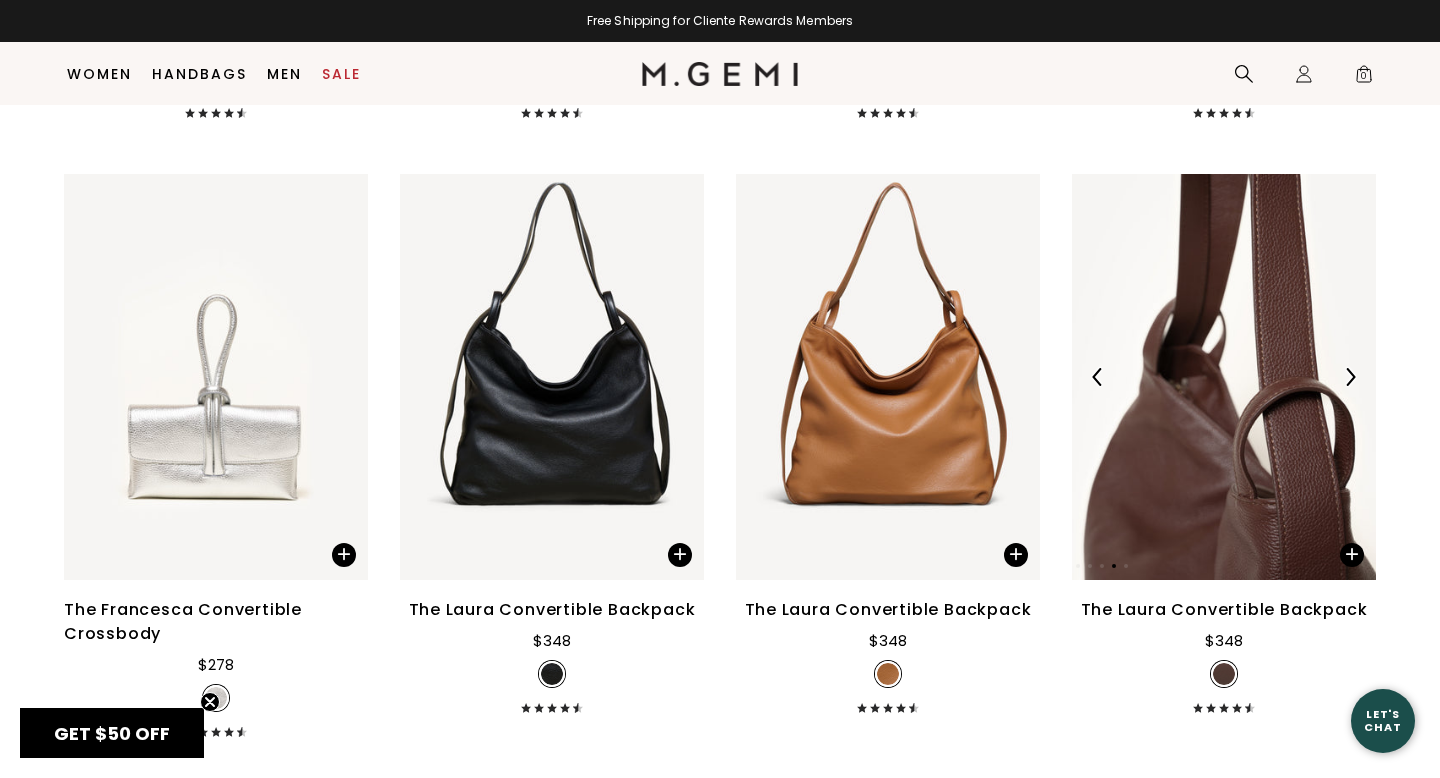 click at bounding box center [1350, 377] 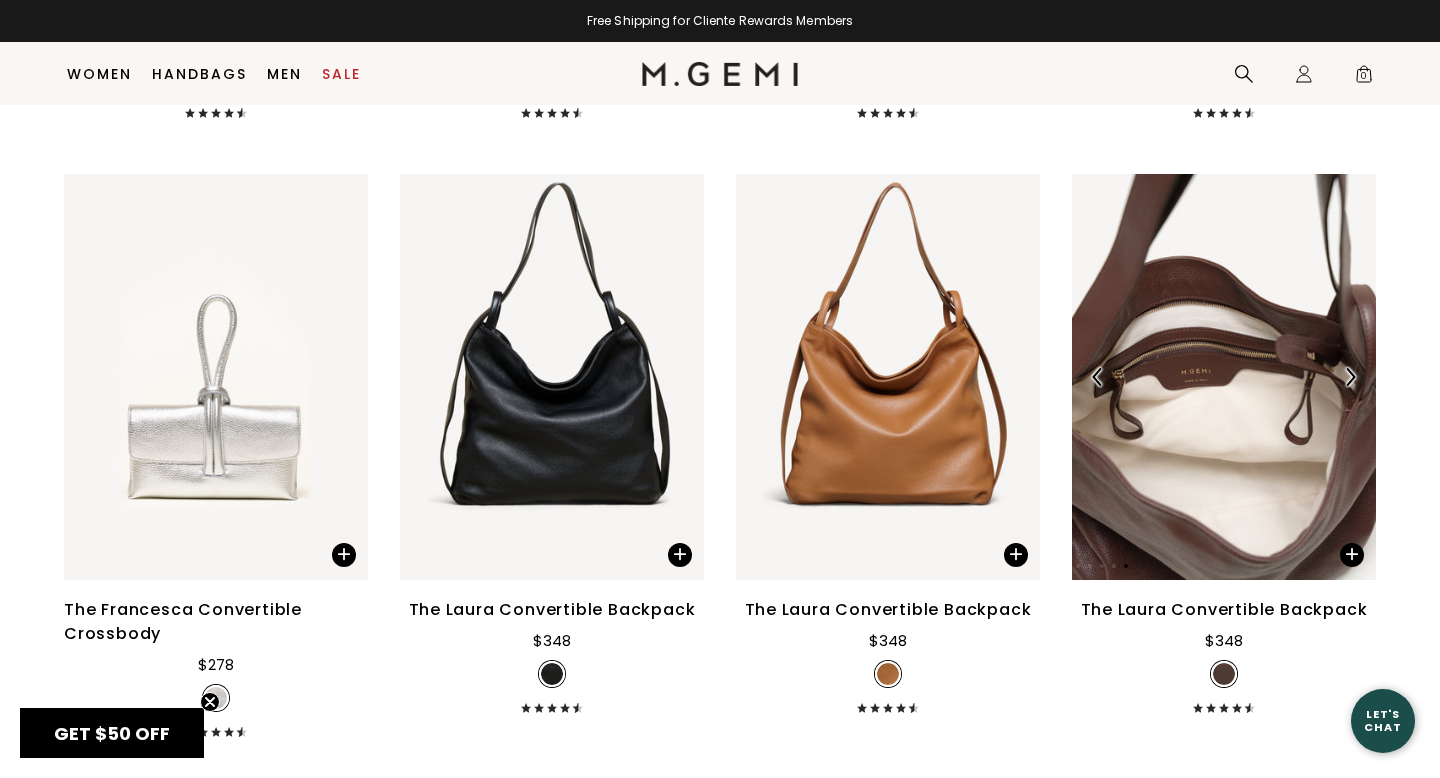 click at bounding box center [1350, 377] 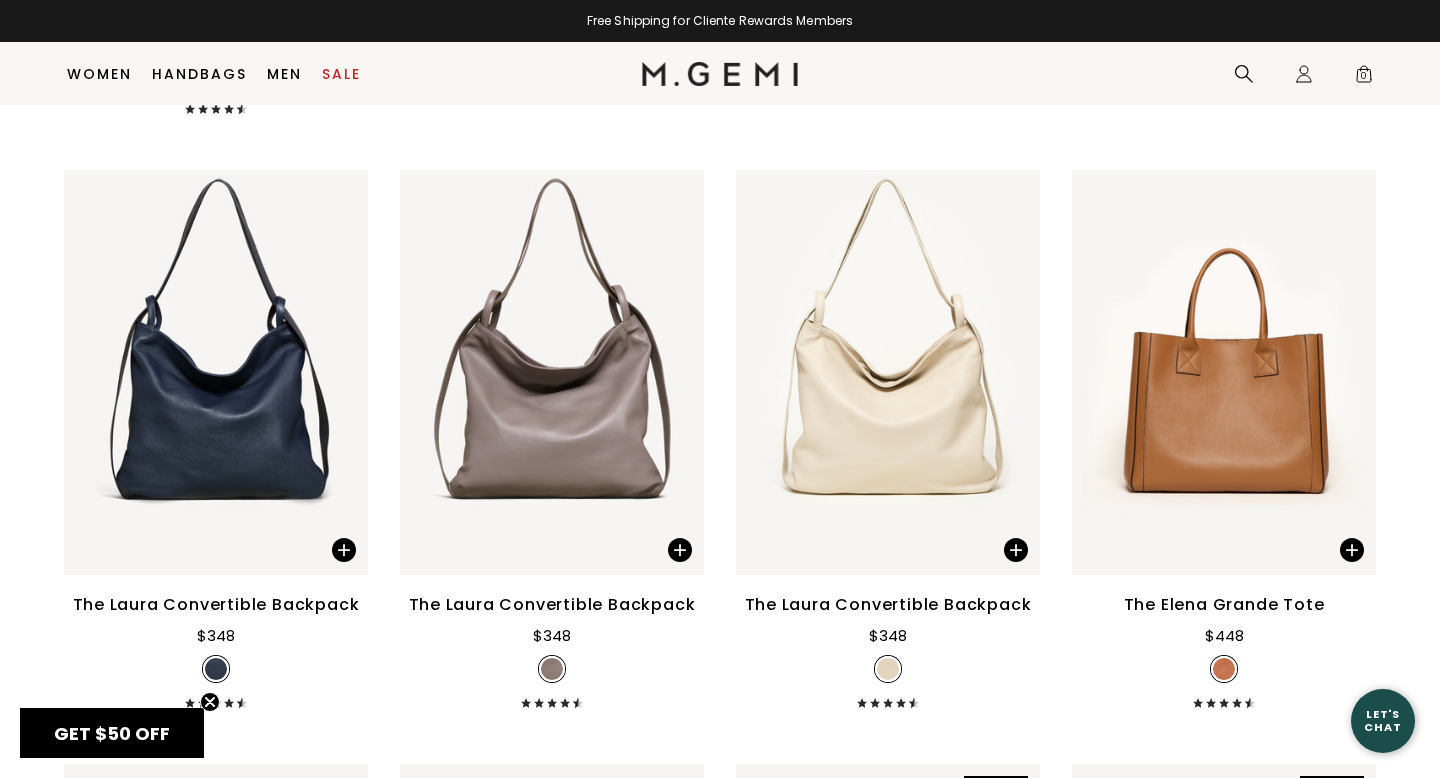 scroll, scrollTop: 3244, scrollLeft: 0, axis: vertical 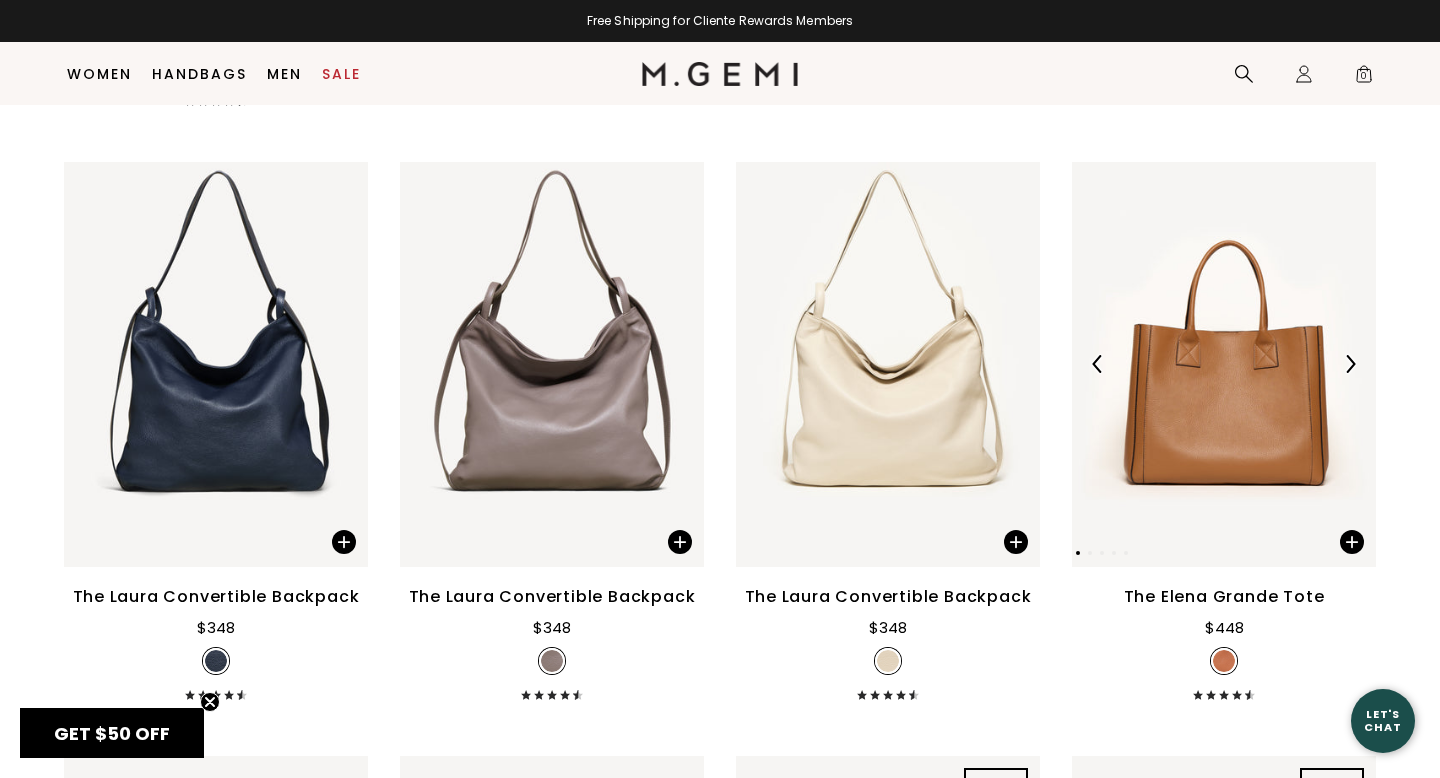 click at bounding box center (1350, 364) 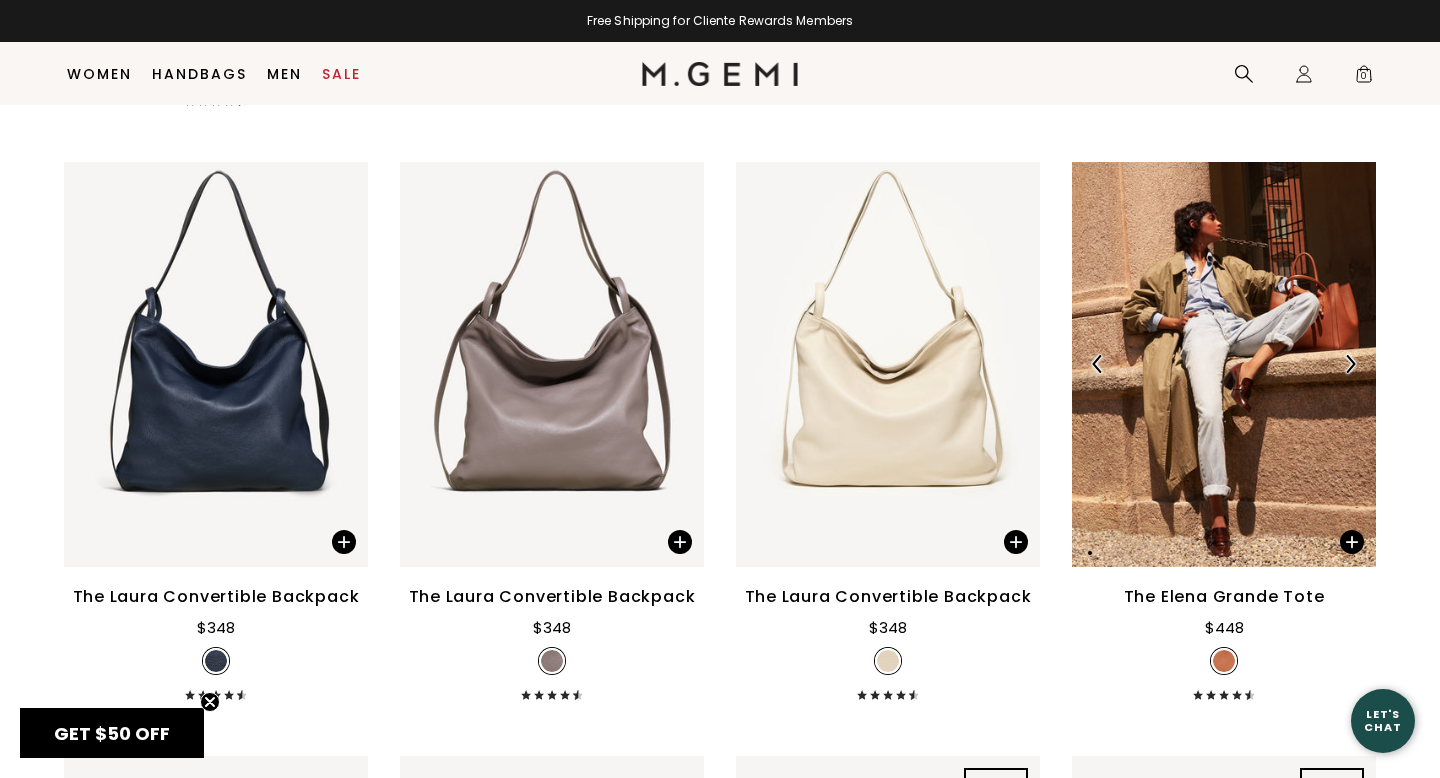 click at bounding box center (1350, 364) 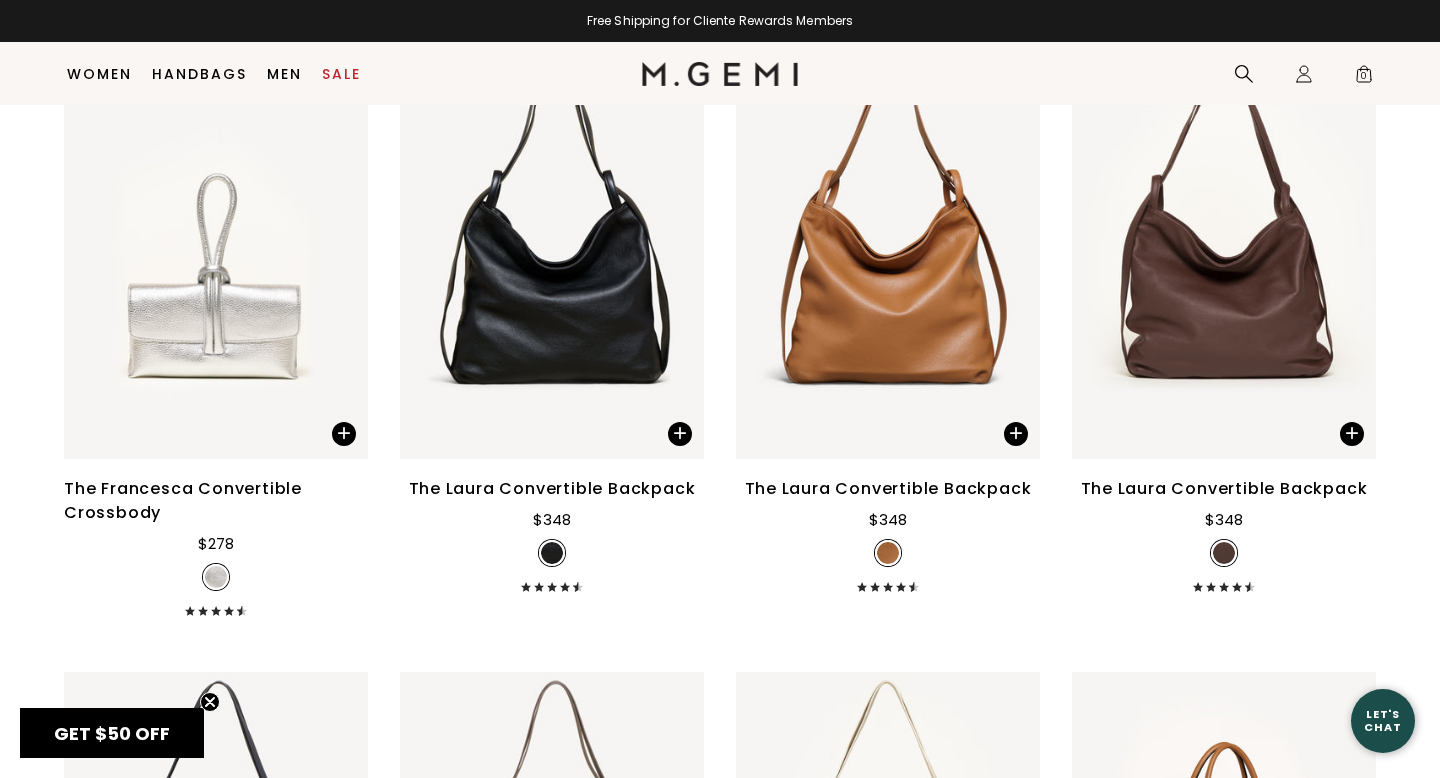 scroll, scrollTop: 2637, scrollLeft: 0, axis: vertical 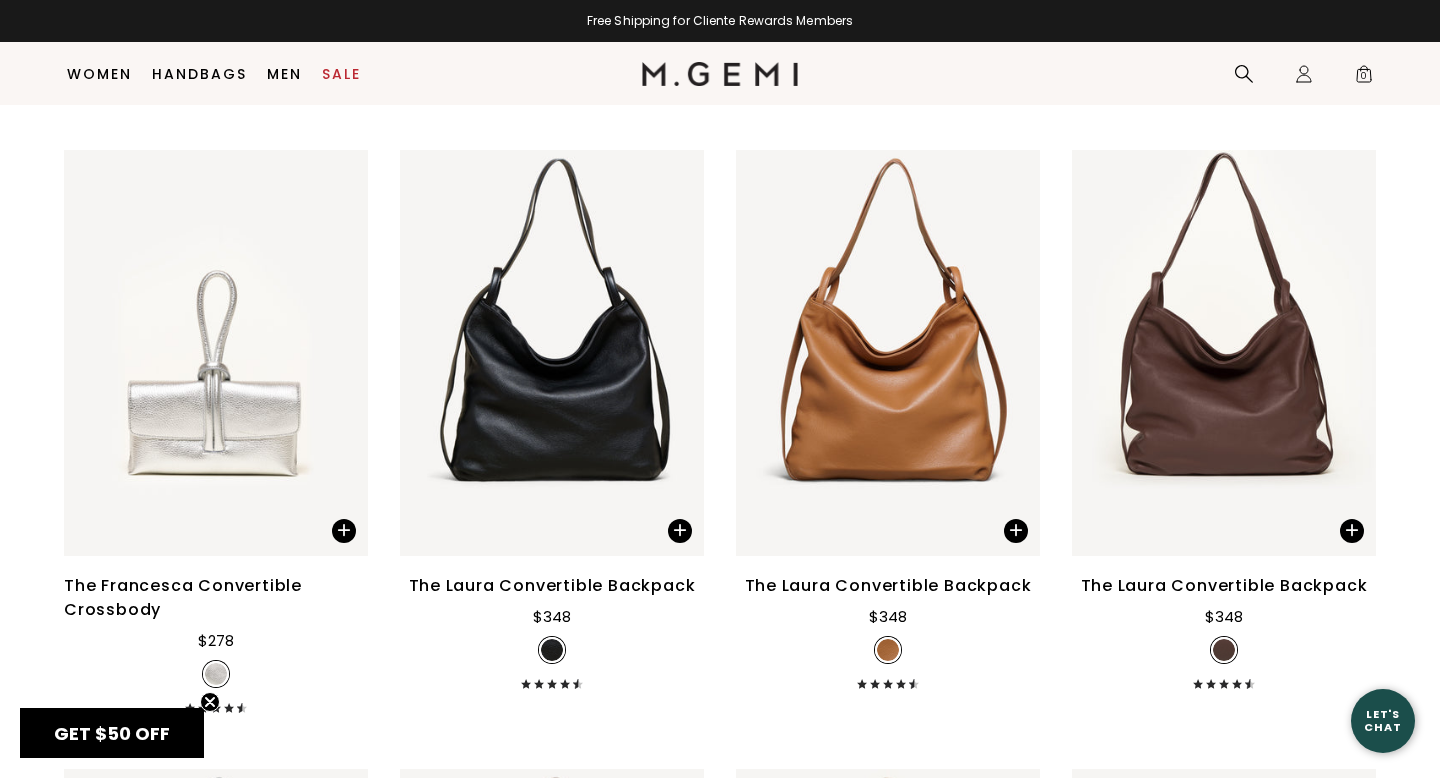 click on "The Laura Convertible Backpack" at bounding box center (1224, 586) 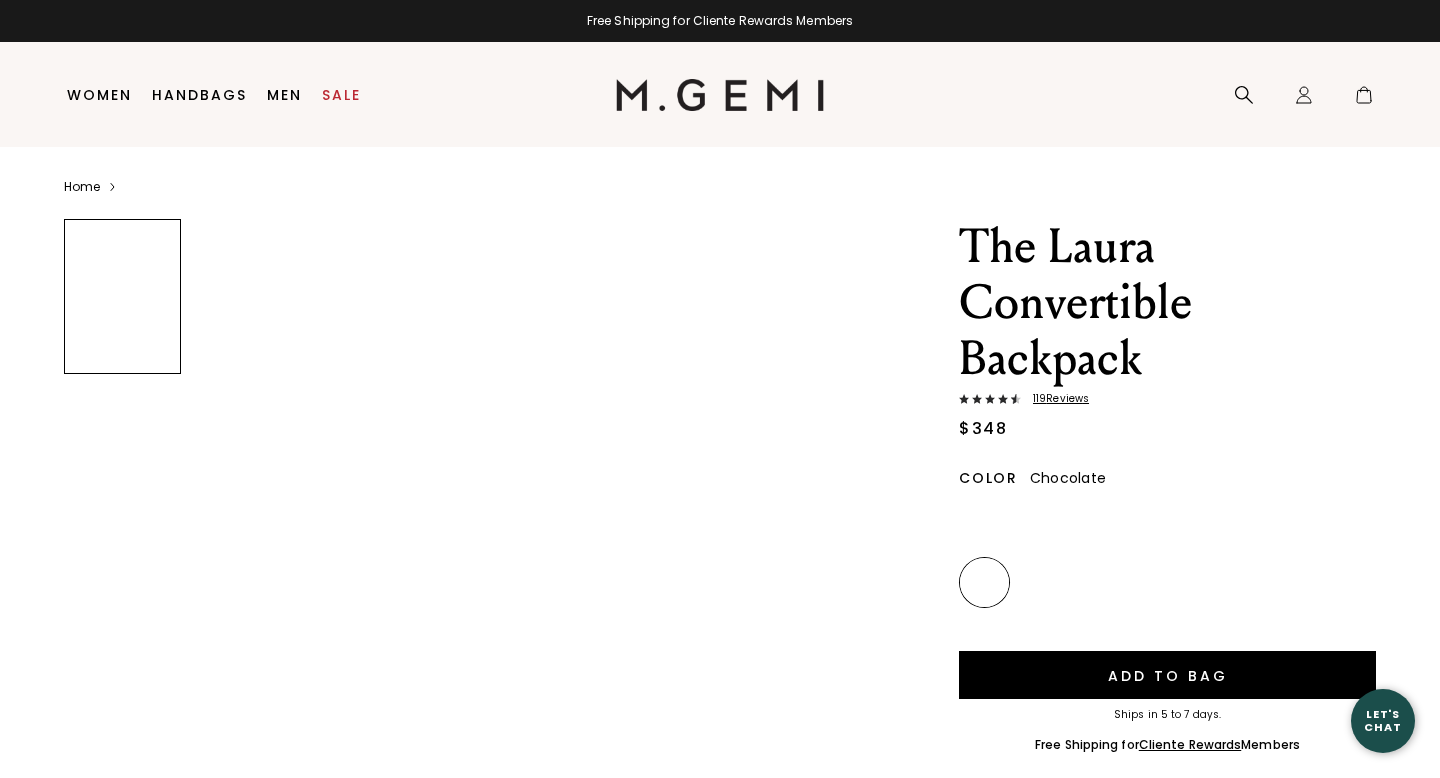 scroll, scrollTop: 0, scrollLeft: 0, axis: both 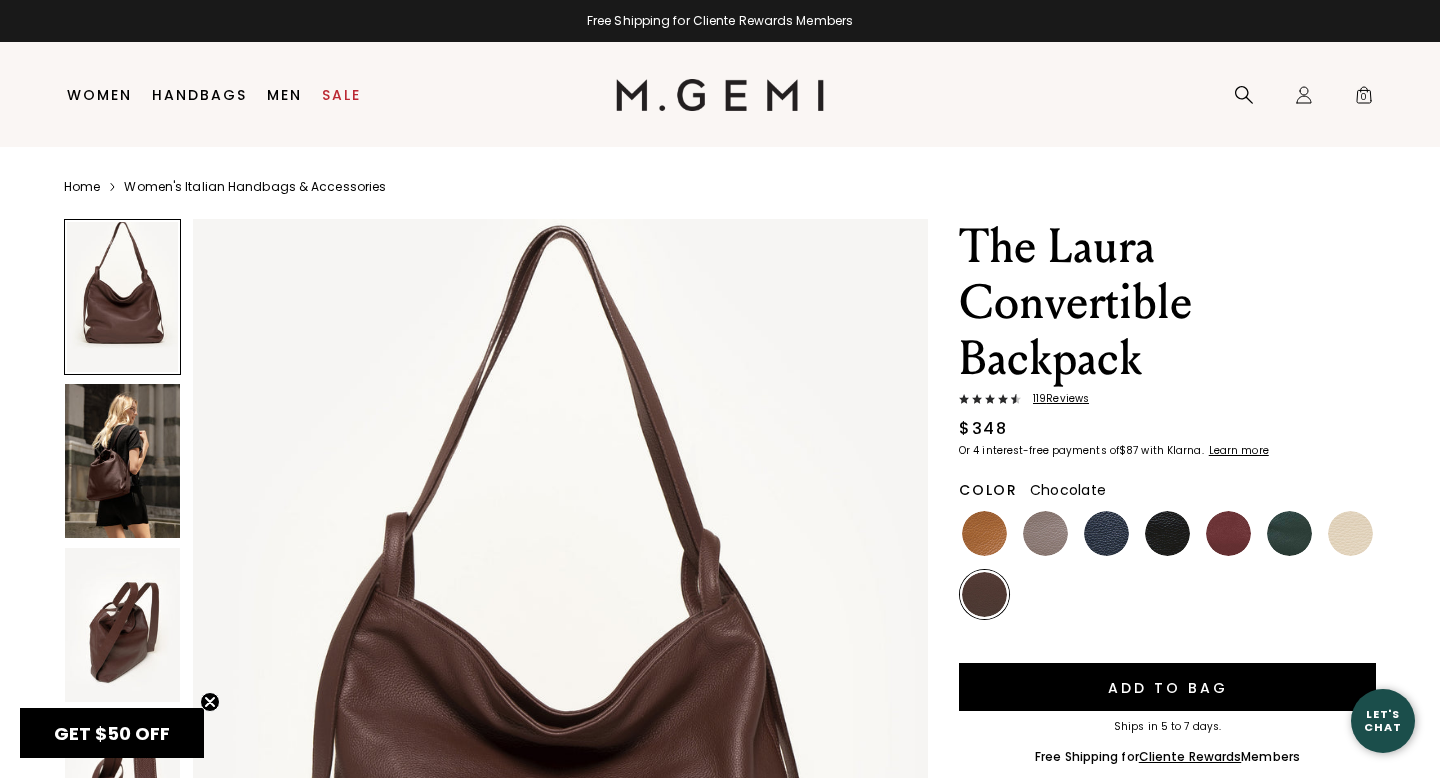 click at bounding box center [122, 461] 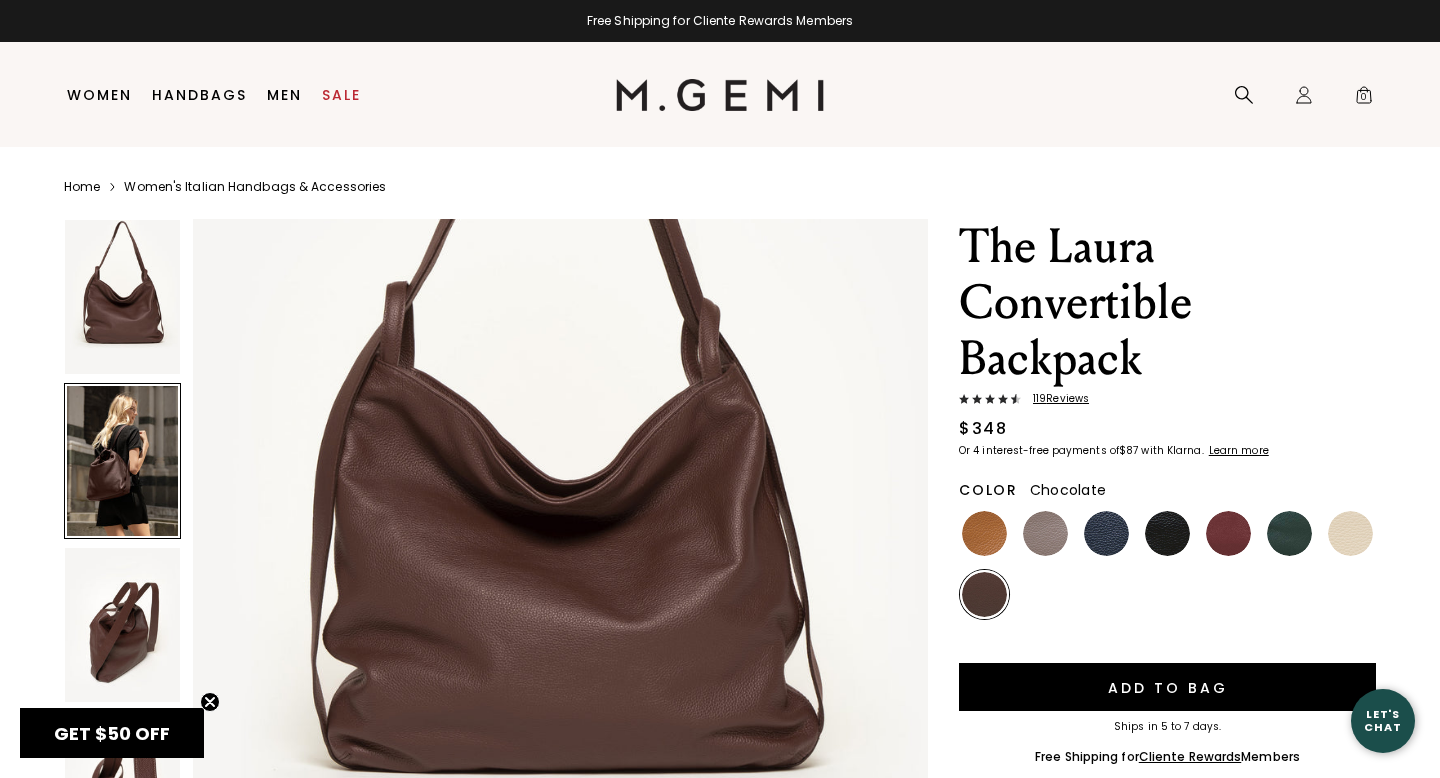 scroll, scrollTop: 957, scrollLeft: 0, axis: vertical 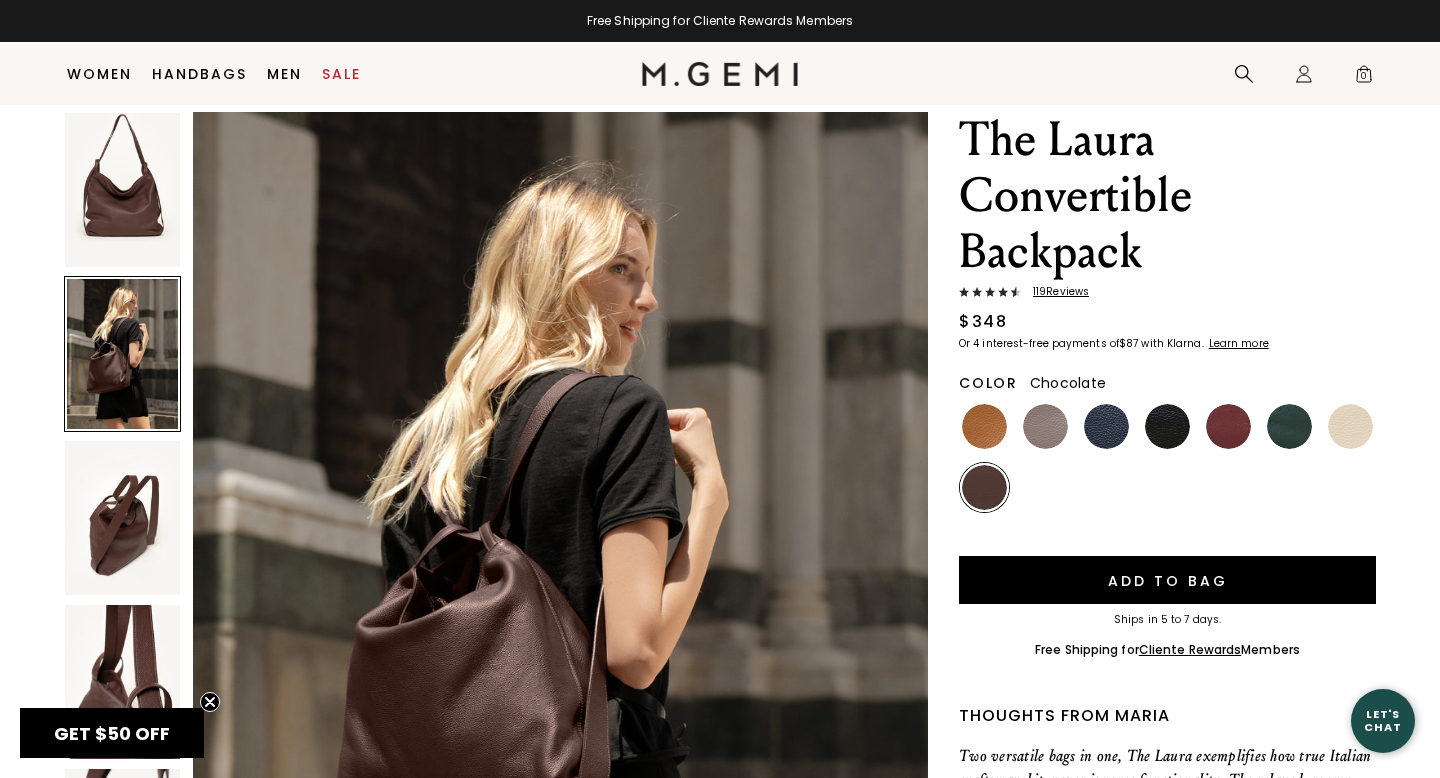 click at bounding box center [122, 518] 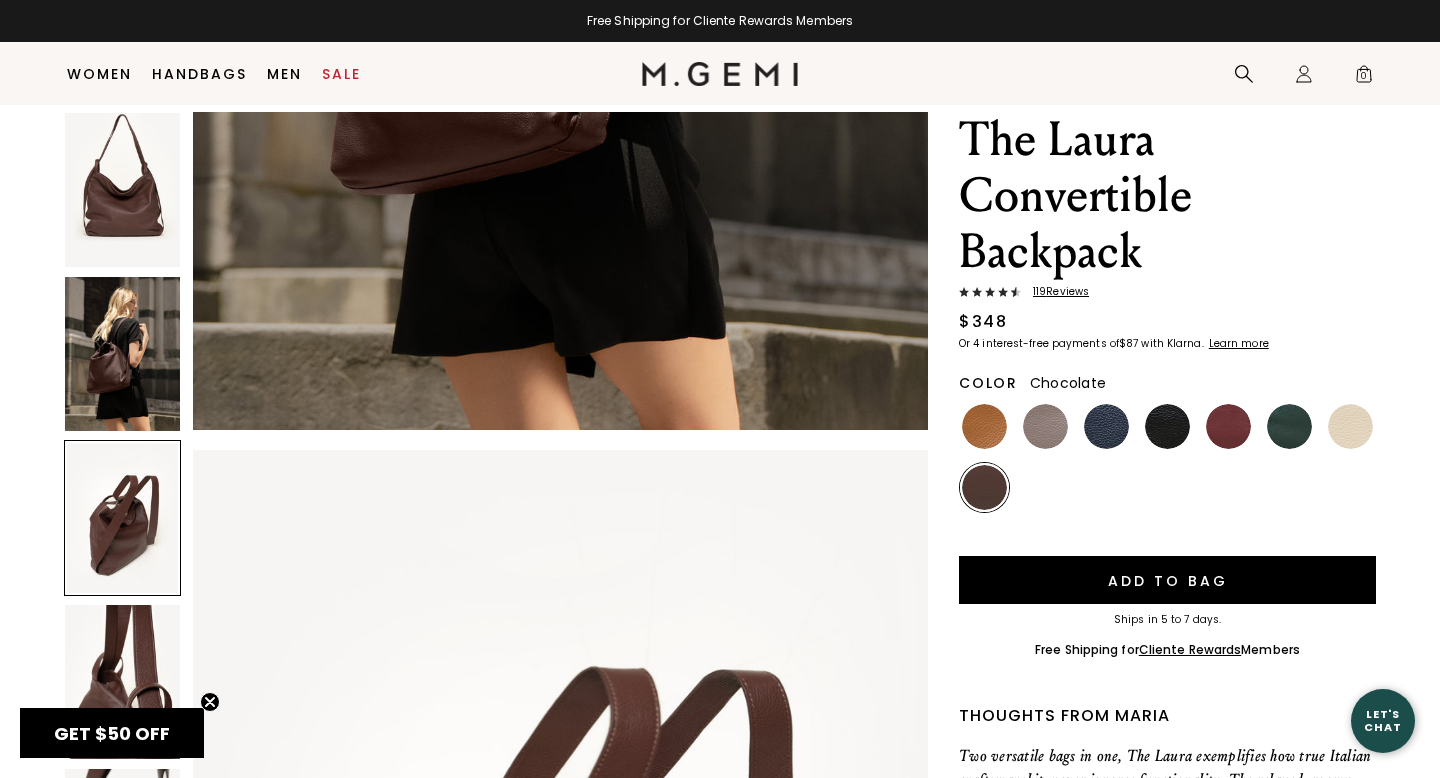 scroll, scrollTop: 1971, scrollLeft: 0, axis: vertical 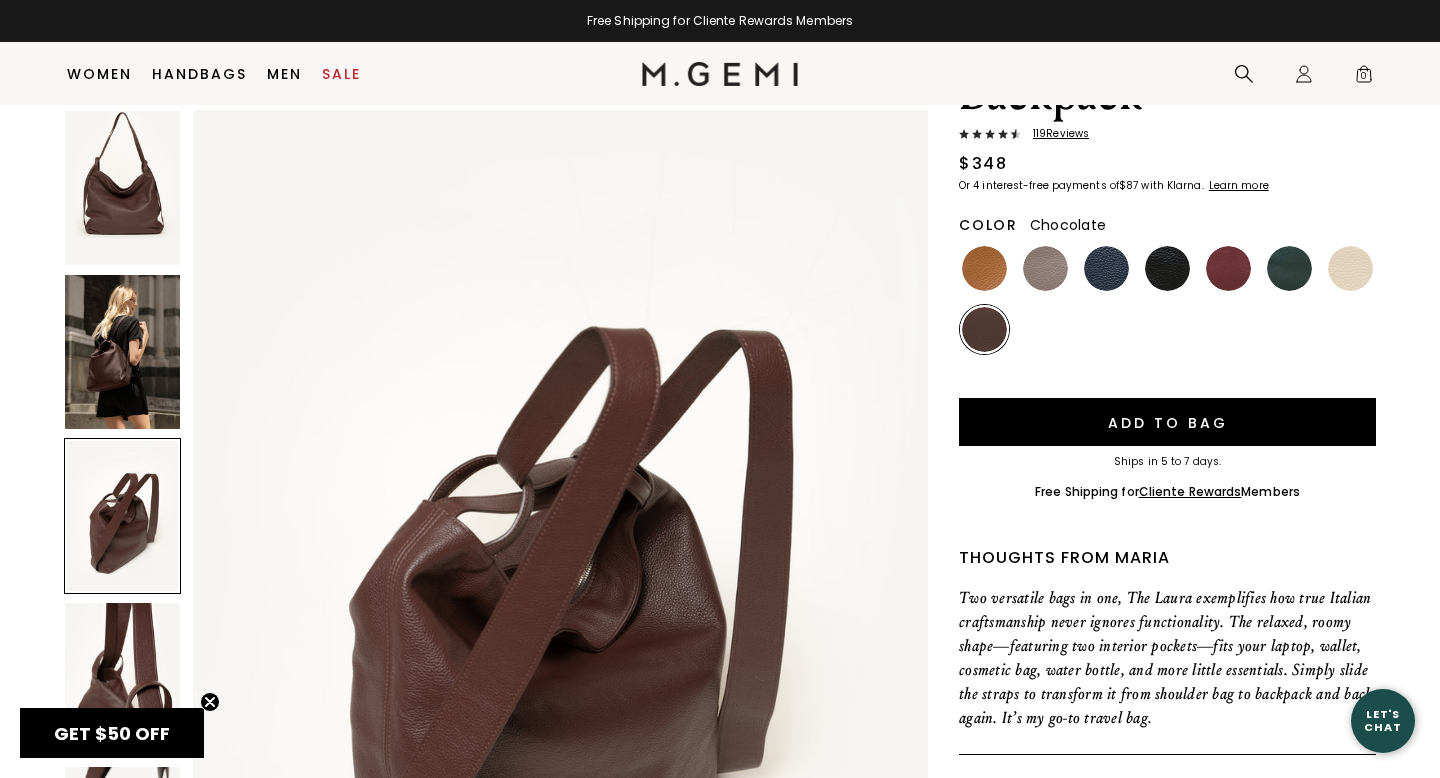 click at bounding box center [122, 680] 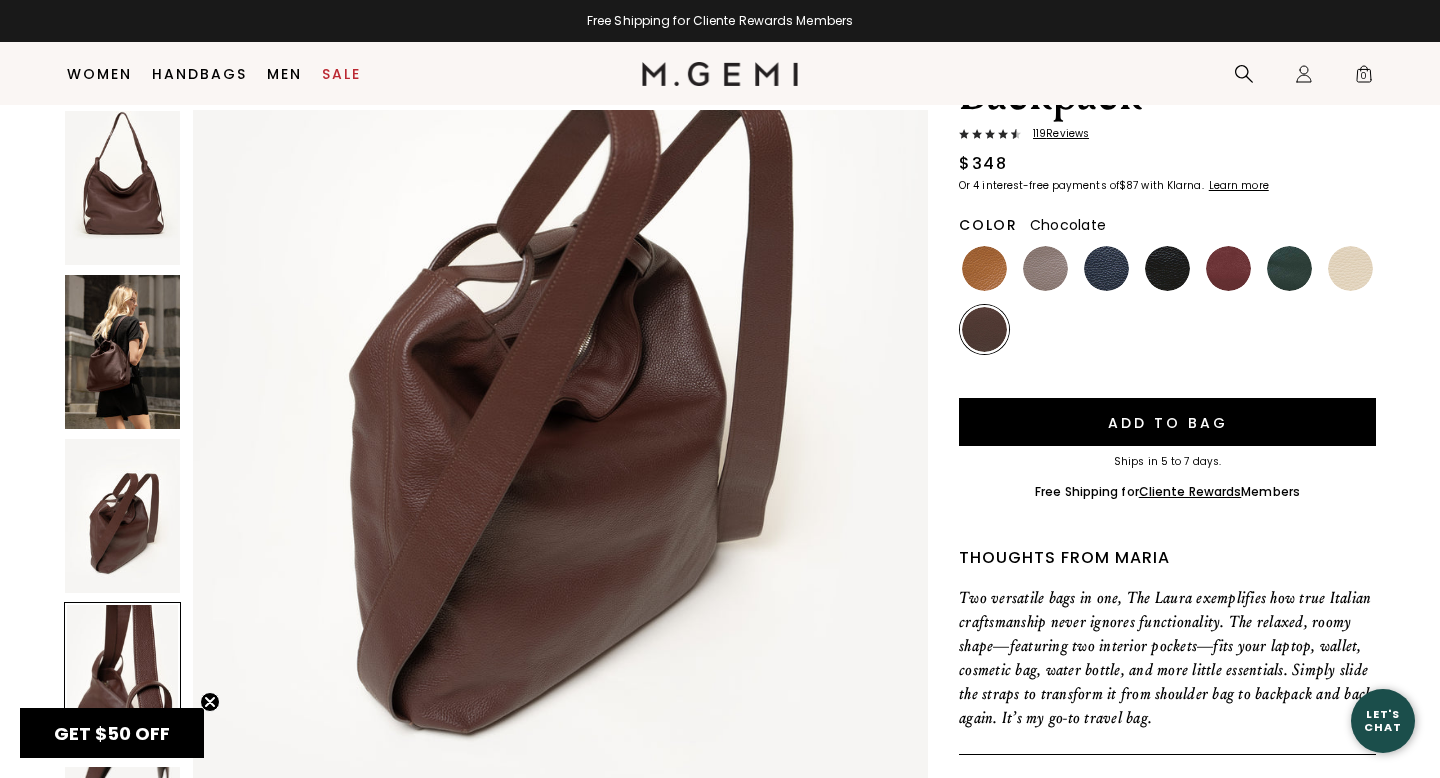 scroll, scrollTop: 2732, scrollLeft: 0, axis: vertical 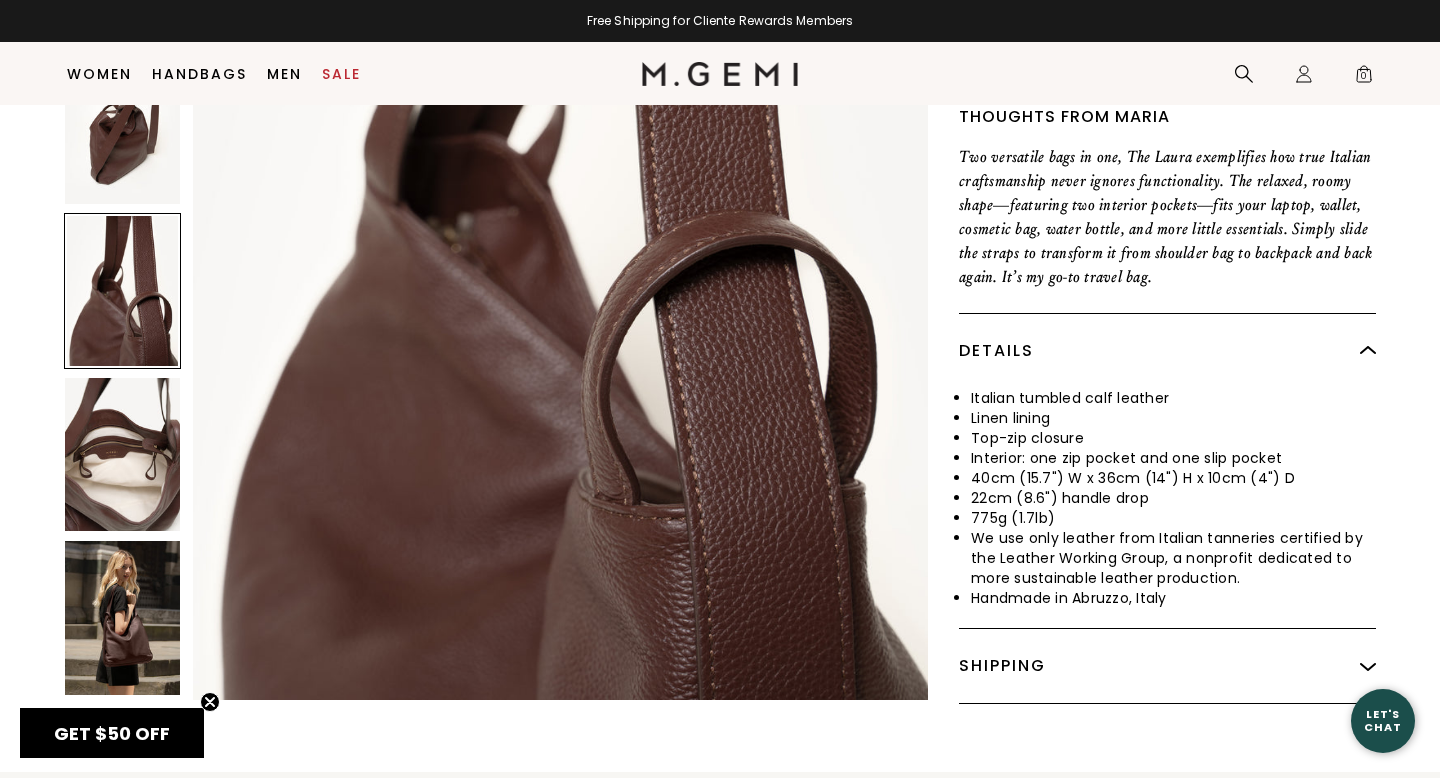 click at bounding box center [122, 619] 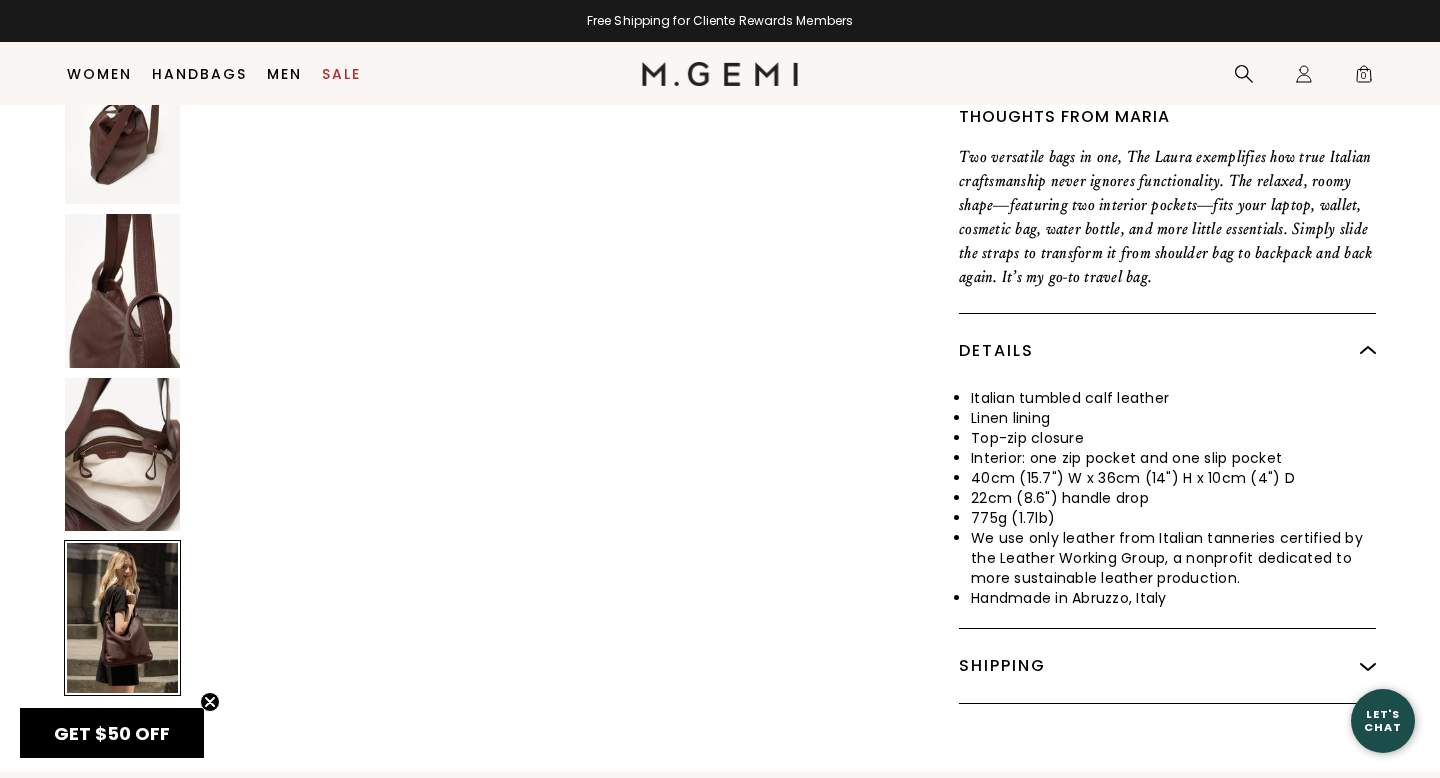 scroll, scrollTop: 5017, scrollLeft: 0, axis: vertical 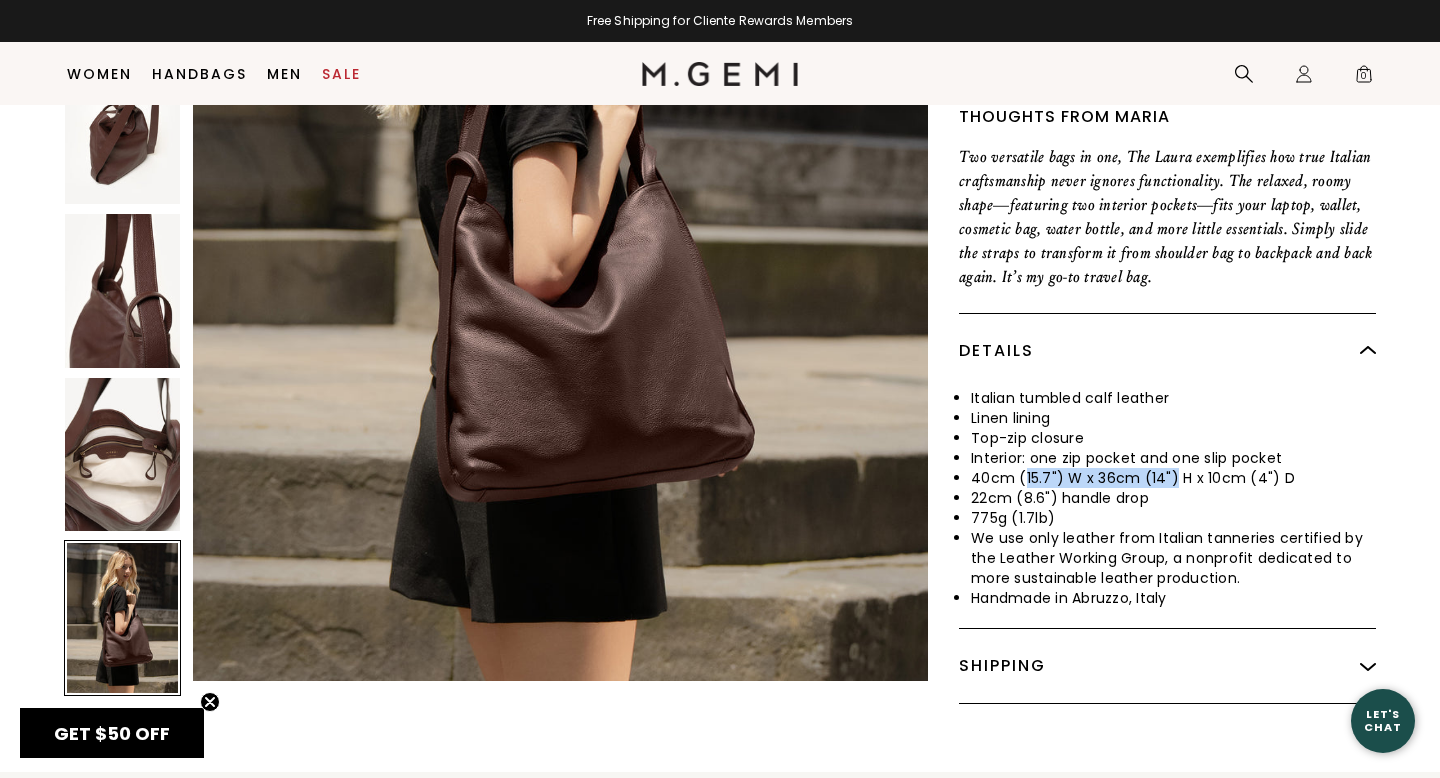 drag, startPoint x: 1020, startPoint y: 478, endPoint x: 1169, endPoint y: 478, distance: 149 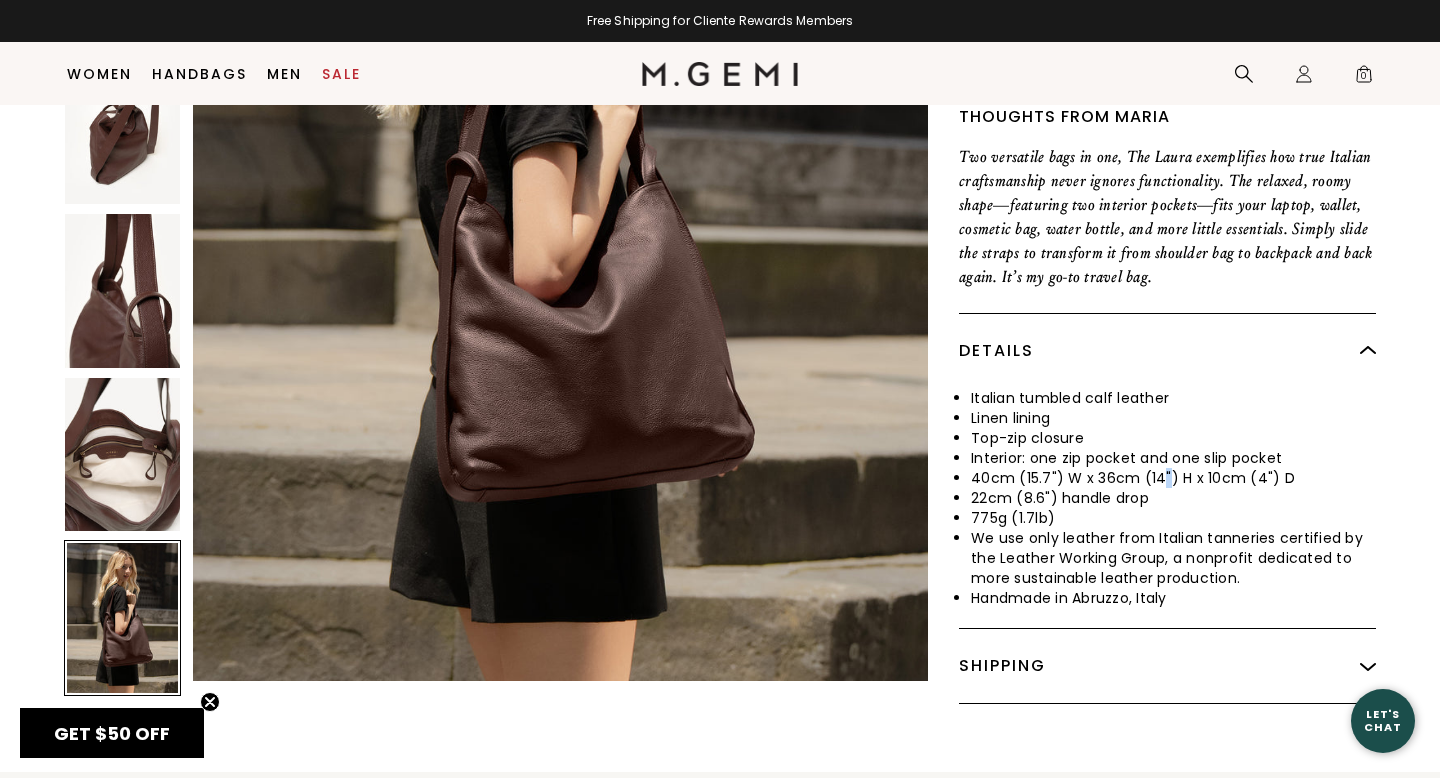 click on "40cm (15.7") W x 36cm (14") H x 10cm (4") D" at bounding box center [1173, 478] 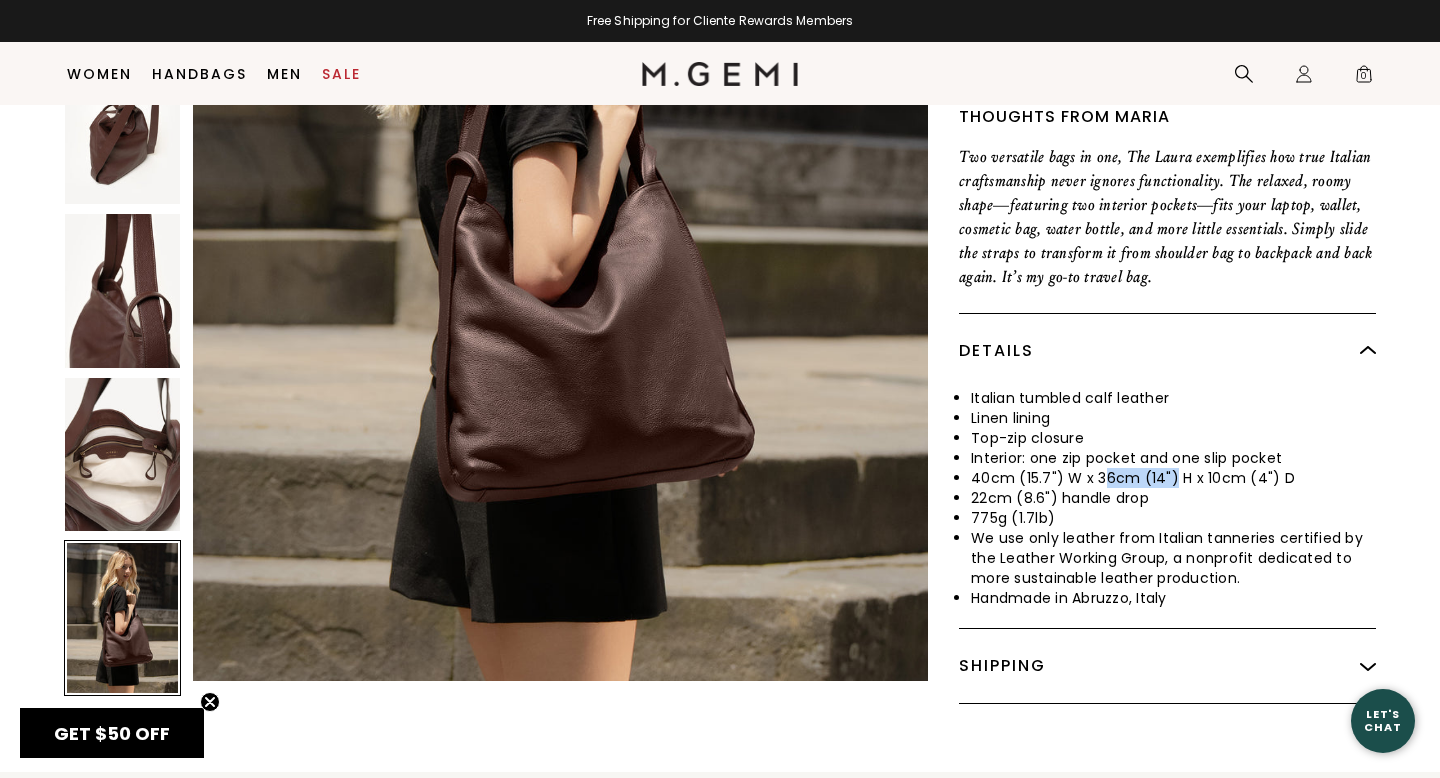 drag, startPoint x: 1169, startPoint y: 480, endPoint x: 1097, endPoint y: 477, distance: 72.06247 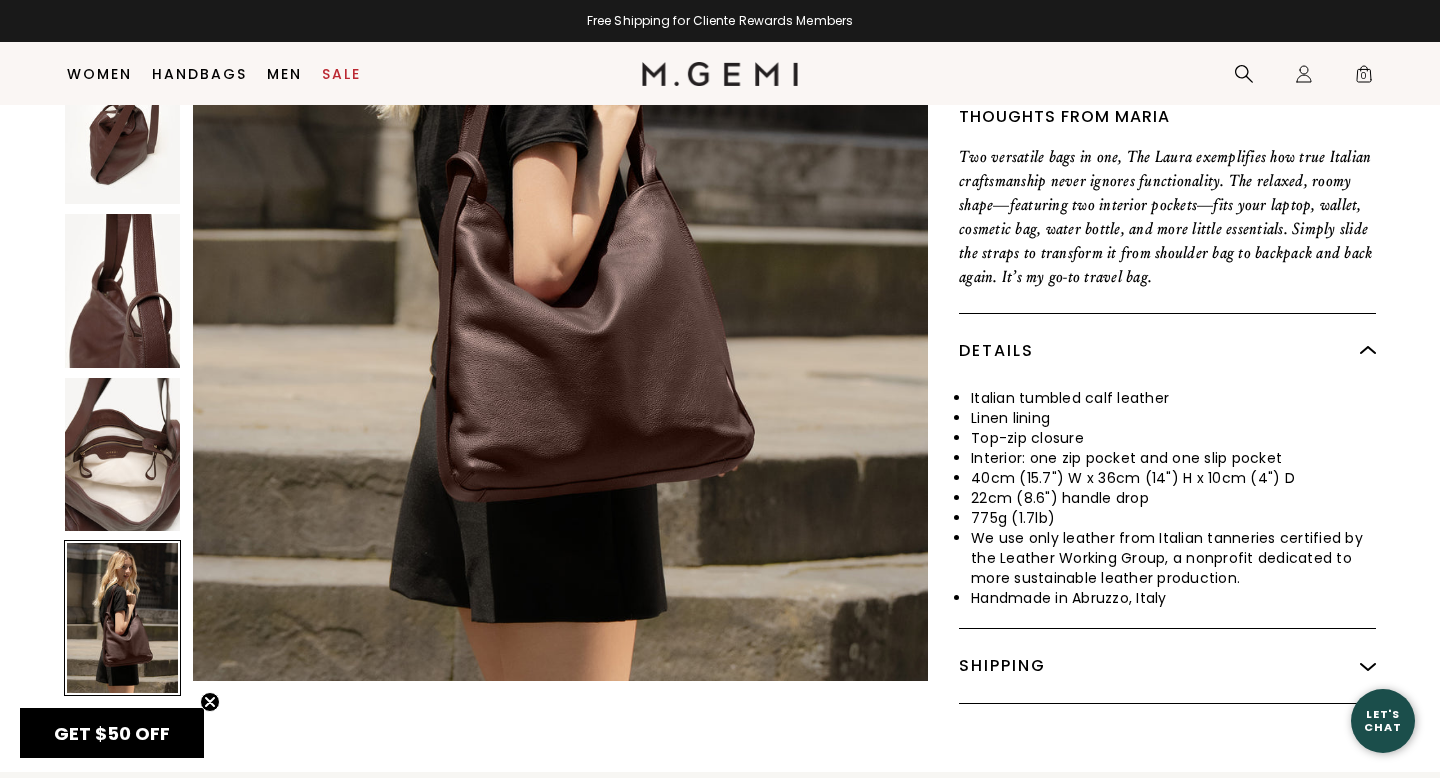 click on "40cm (15.7") W x 36cm (14") H x 10cm (4") D" at bounding box center [1173, 478] 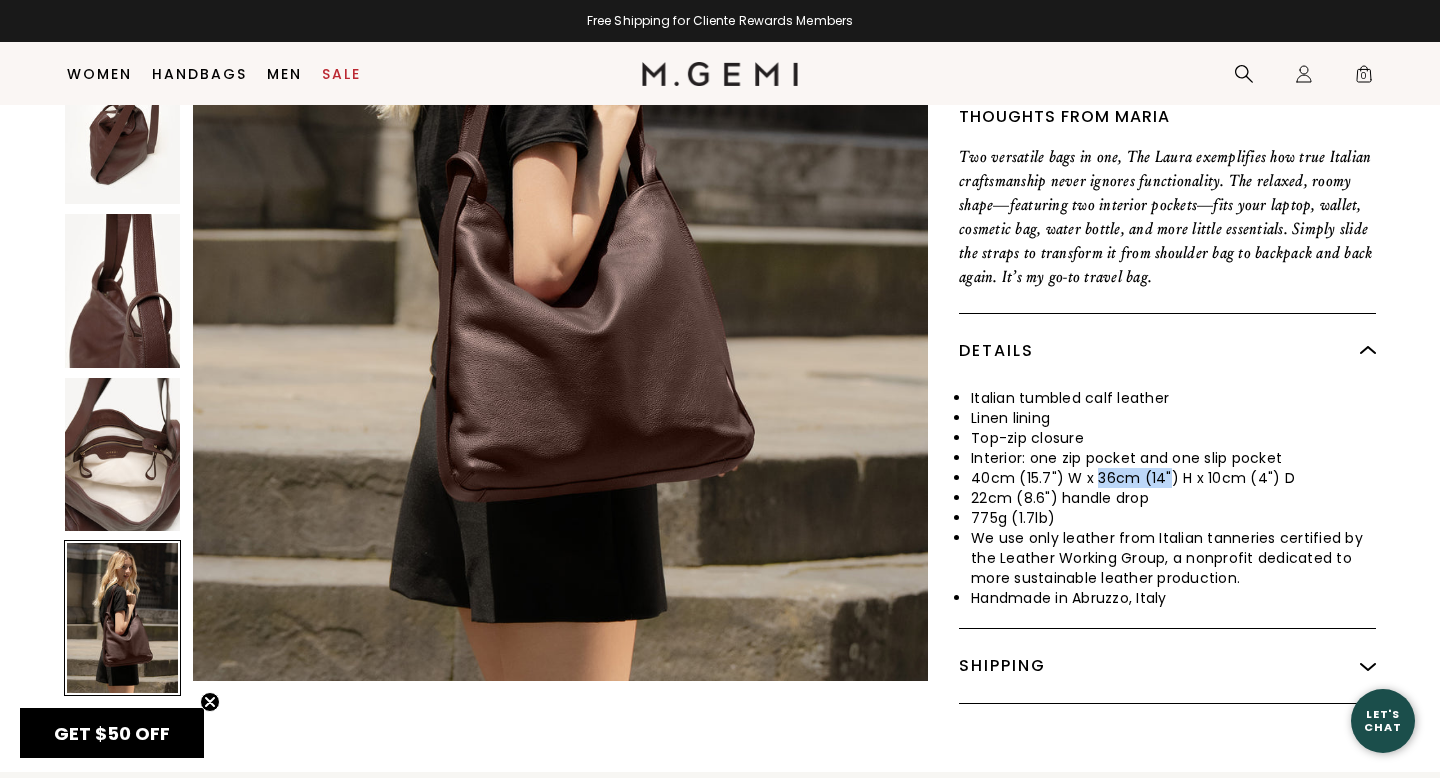 drag, startPoint x: 1093, startPoint y: 477, endPoint x: 1163, endPoint y: 480, distance: 70.064255 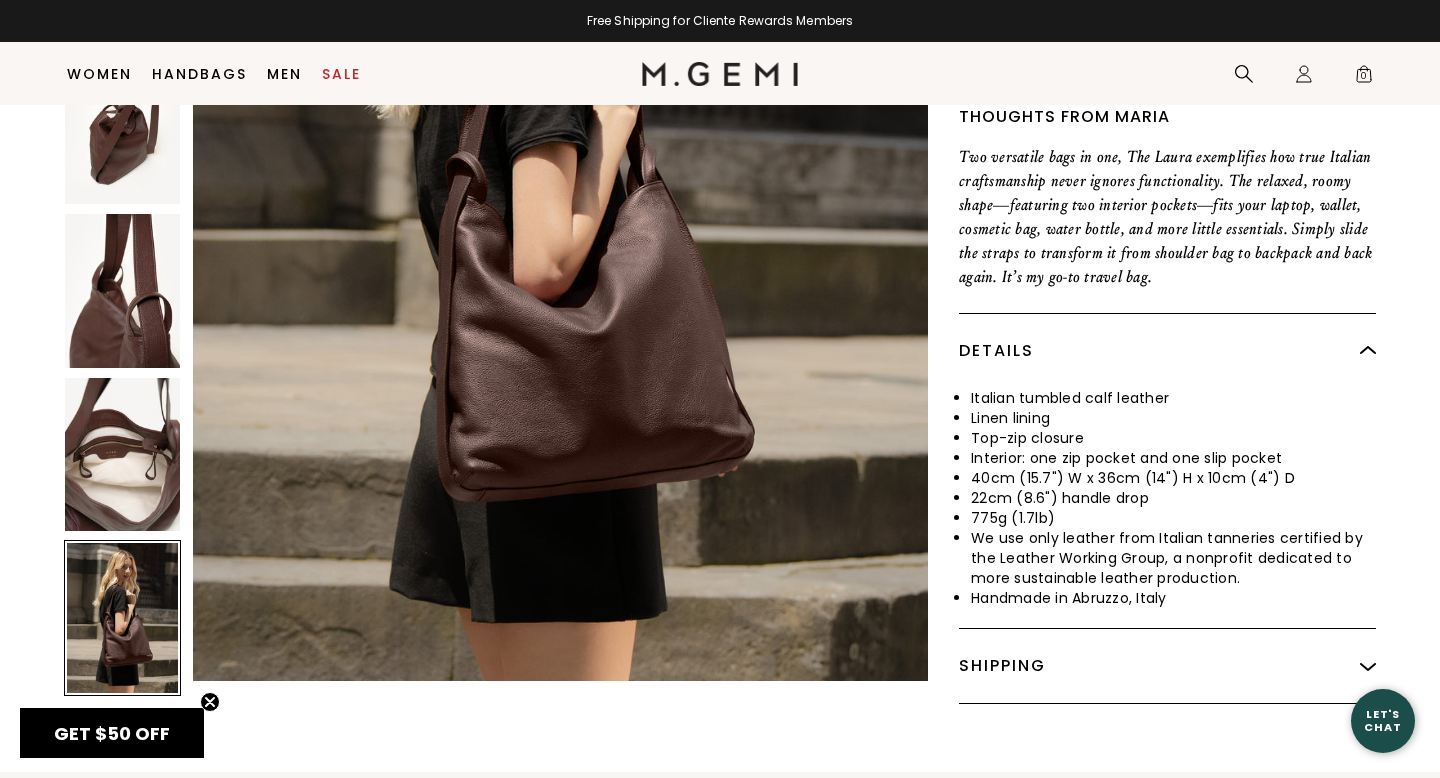 click on "40cm (15.7") W x 36cm (14") H x 10cm (4") D" at bounding box center [1173, 478] 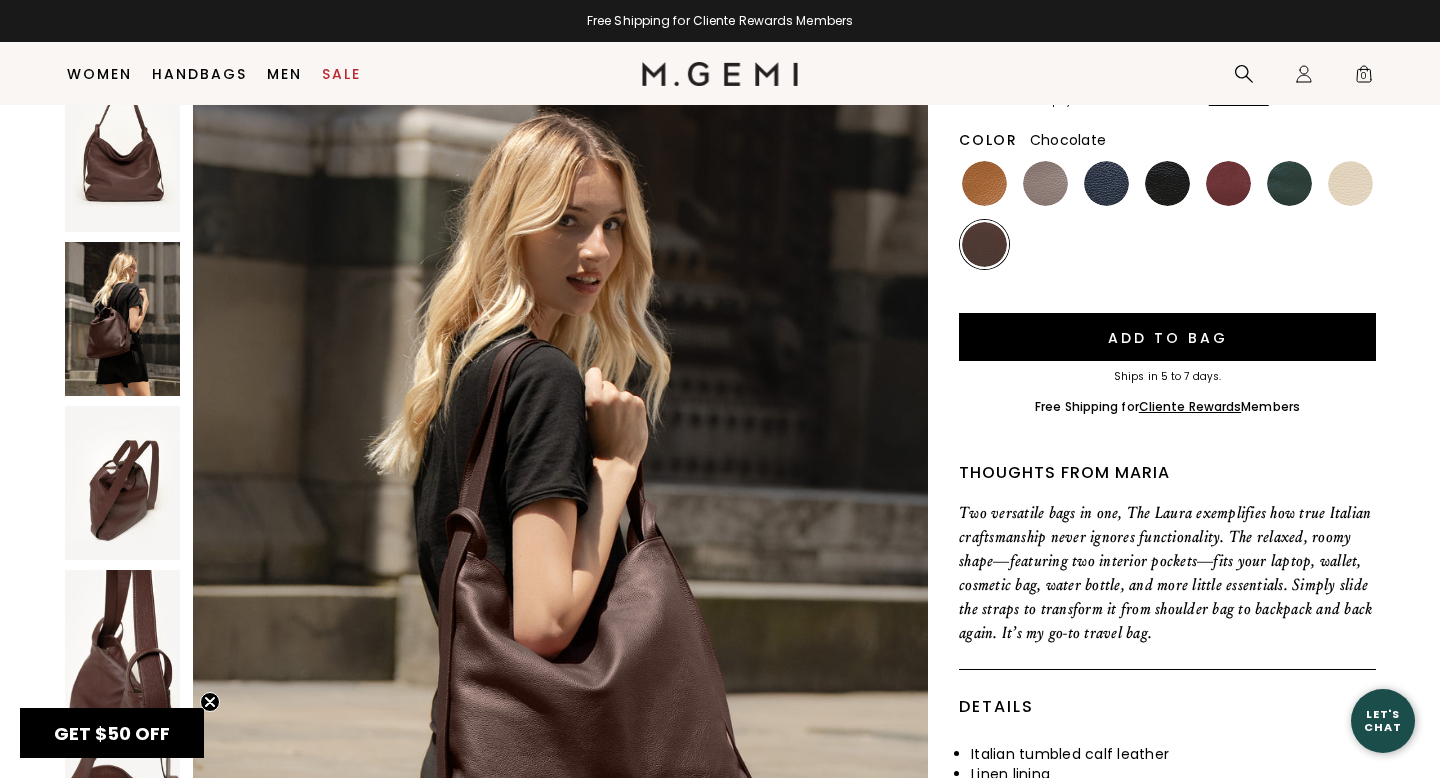 scroll, scrollTop: 328, scrollLeft: 0, axis: vertical 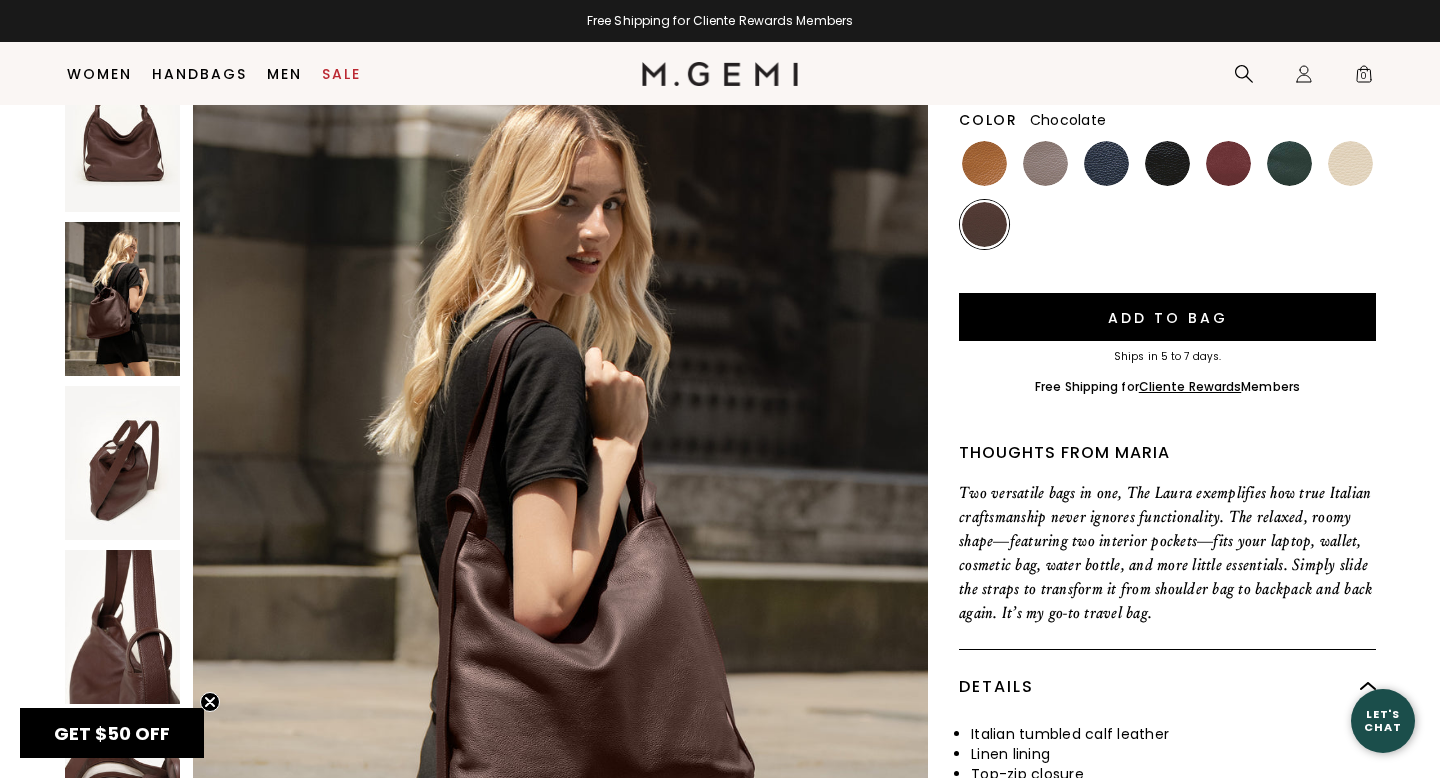 click on "GET $50 OFF" at bounding box center [112, 733] 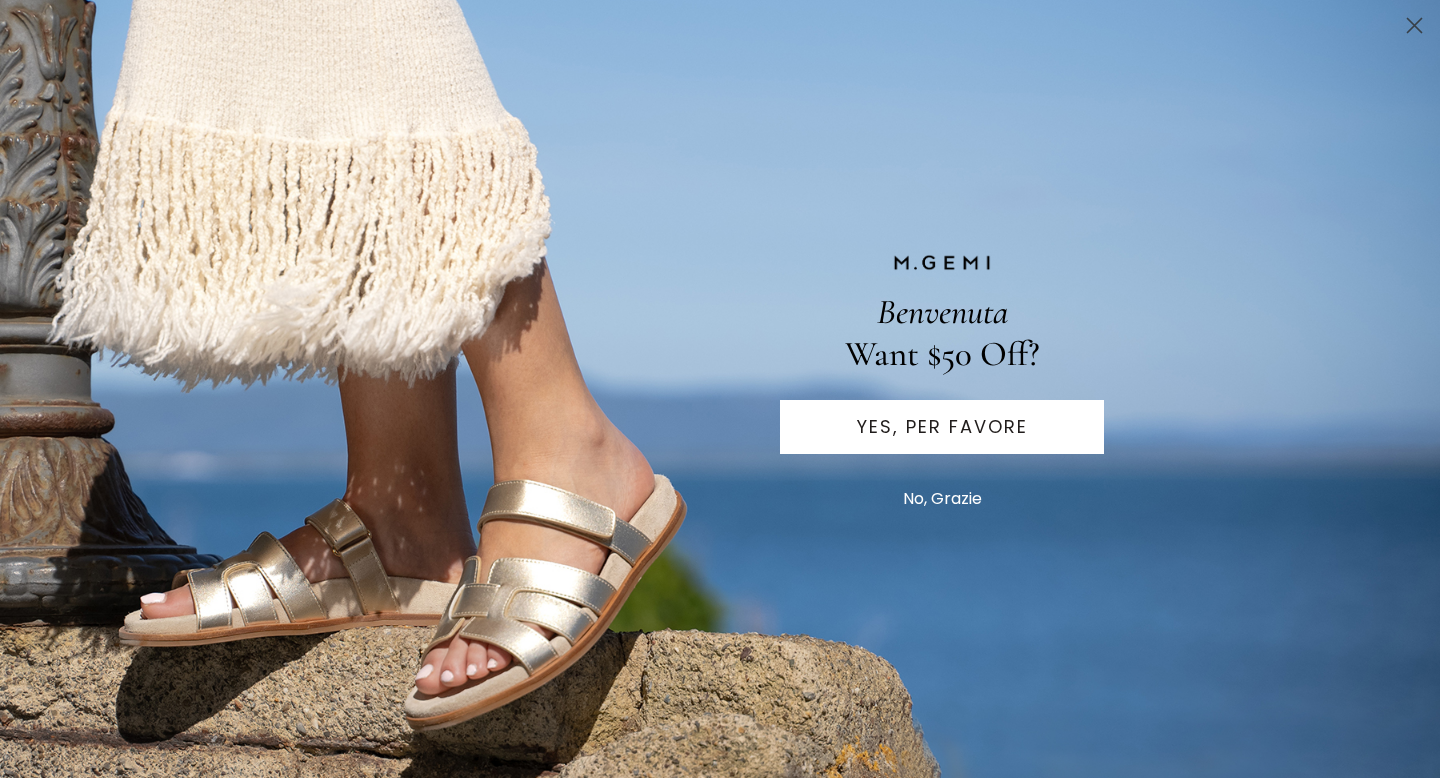 click on "YES, PER FAVORE" at bounding box center [942, 427] 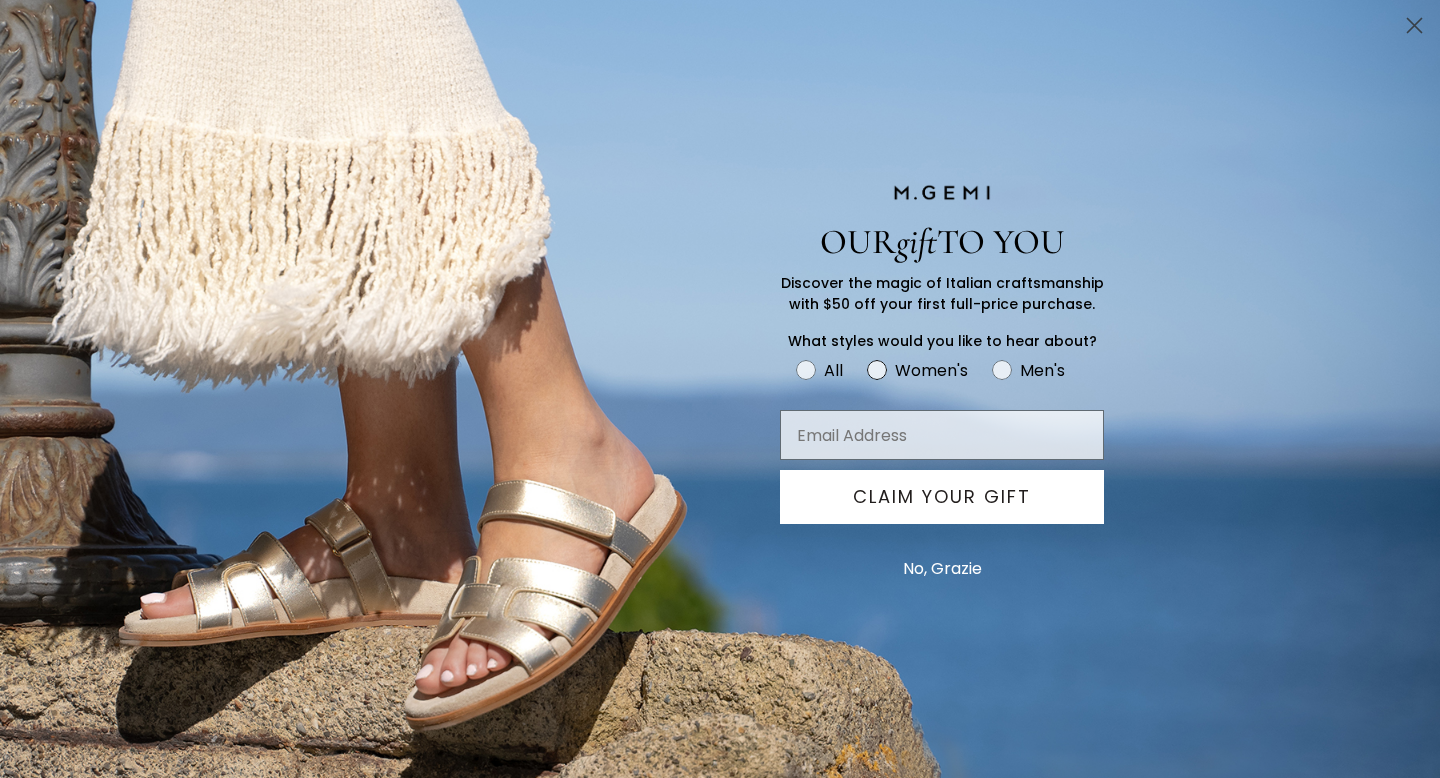 click on "Women's" at bounding box center (931, 370) 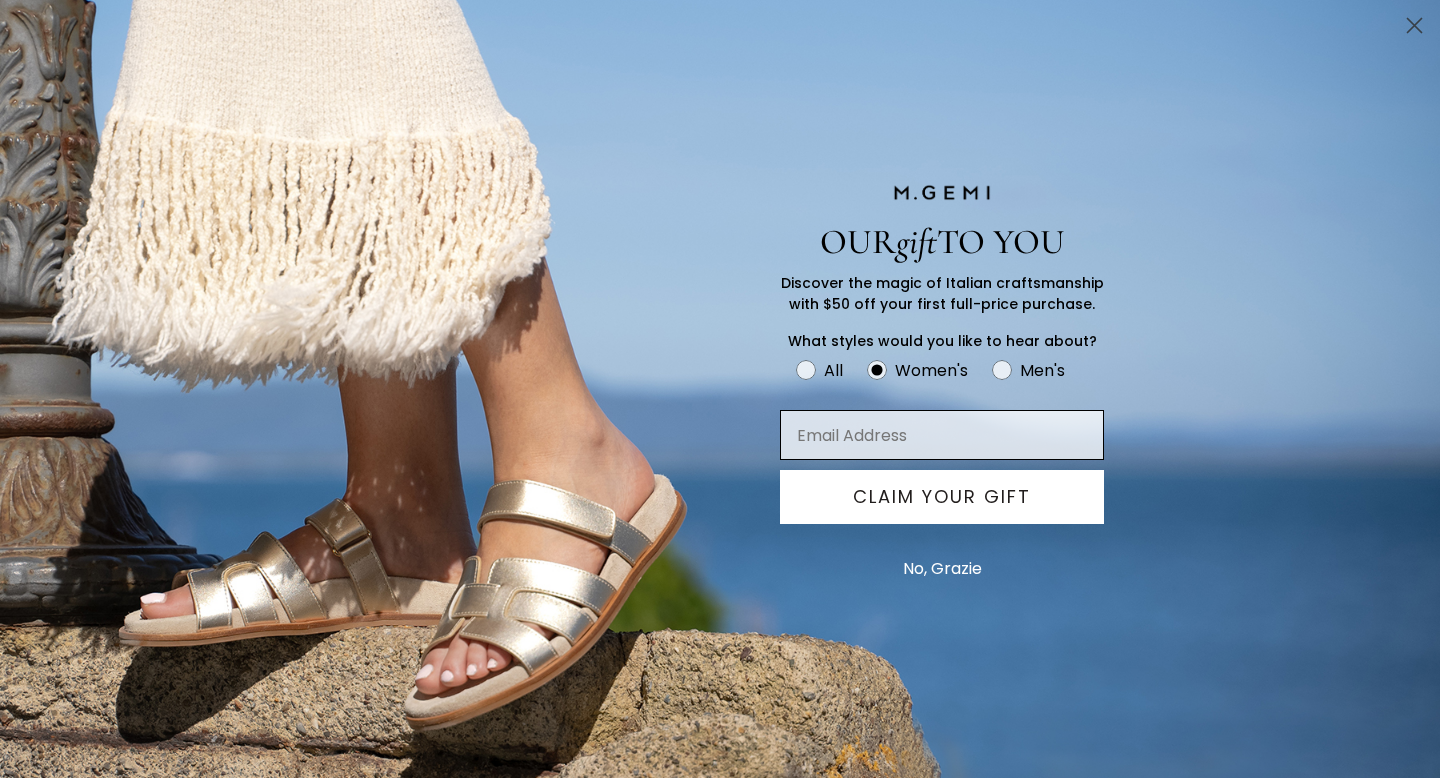click at bounding box center [942, 435] 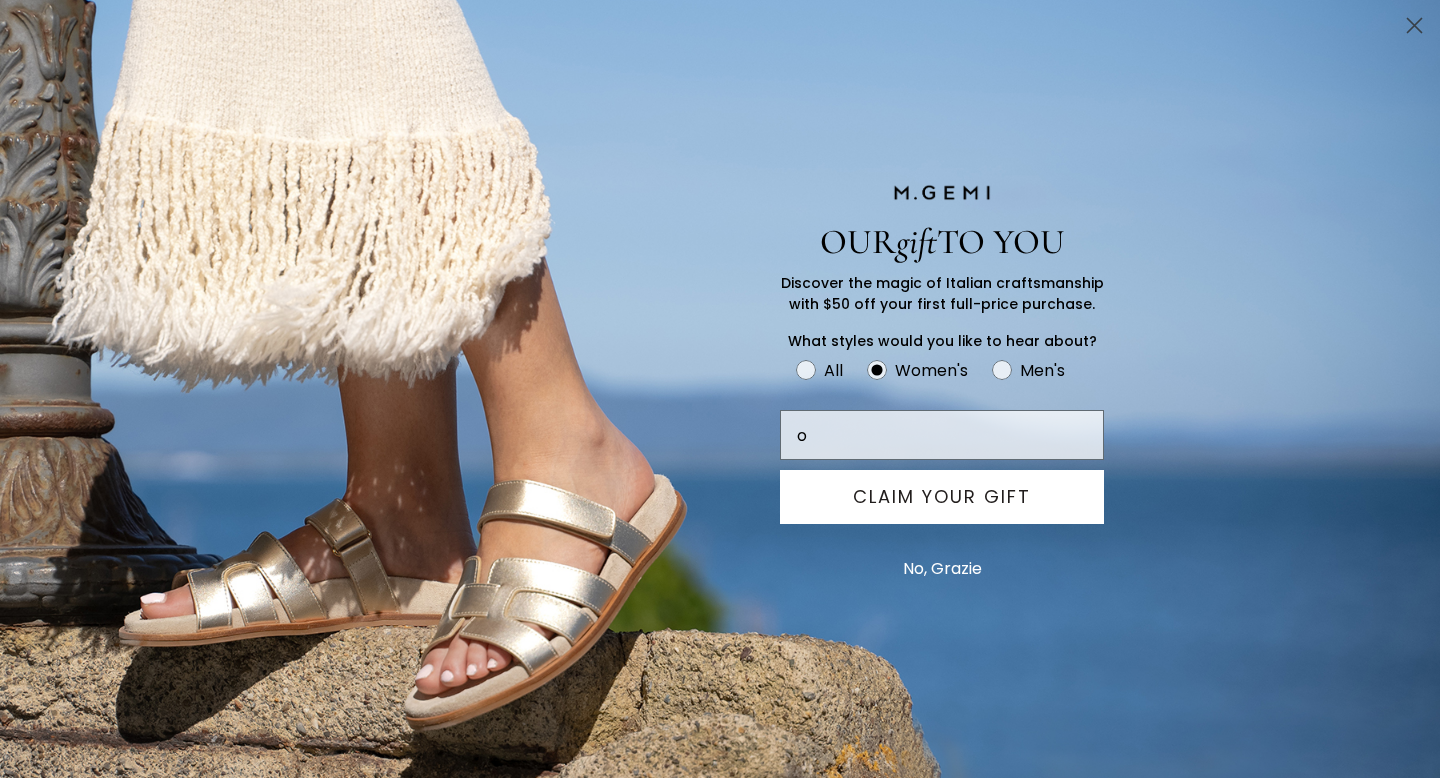 type on "overnatalie@gmail.com" 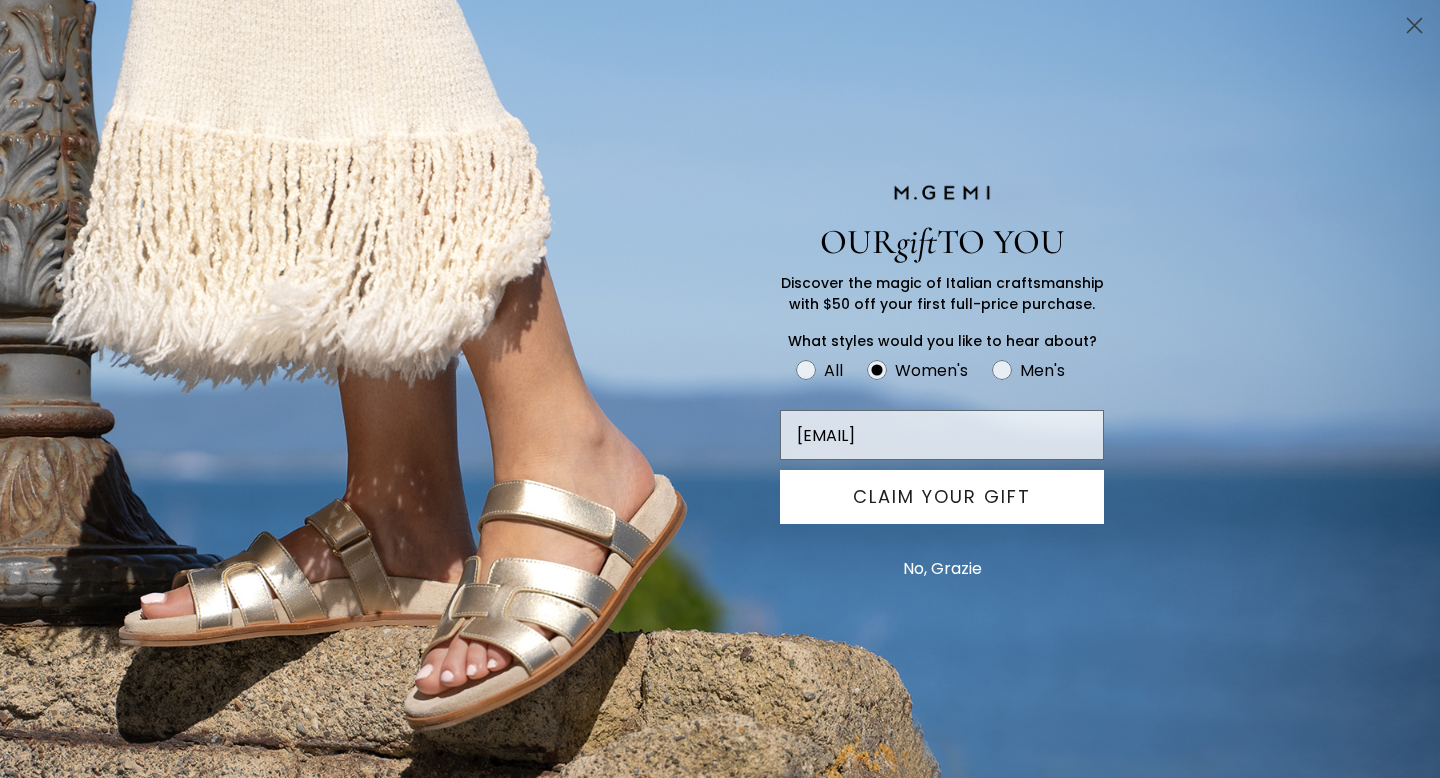 click on "CLAIM YOUR GIFT" at bounding box center [942, 497] 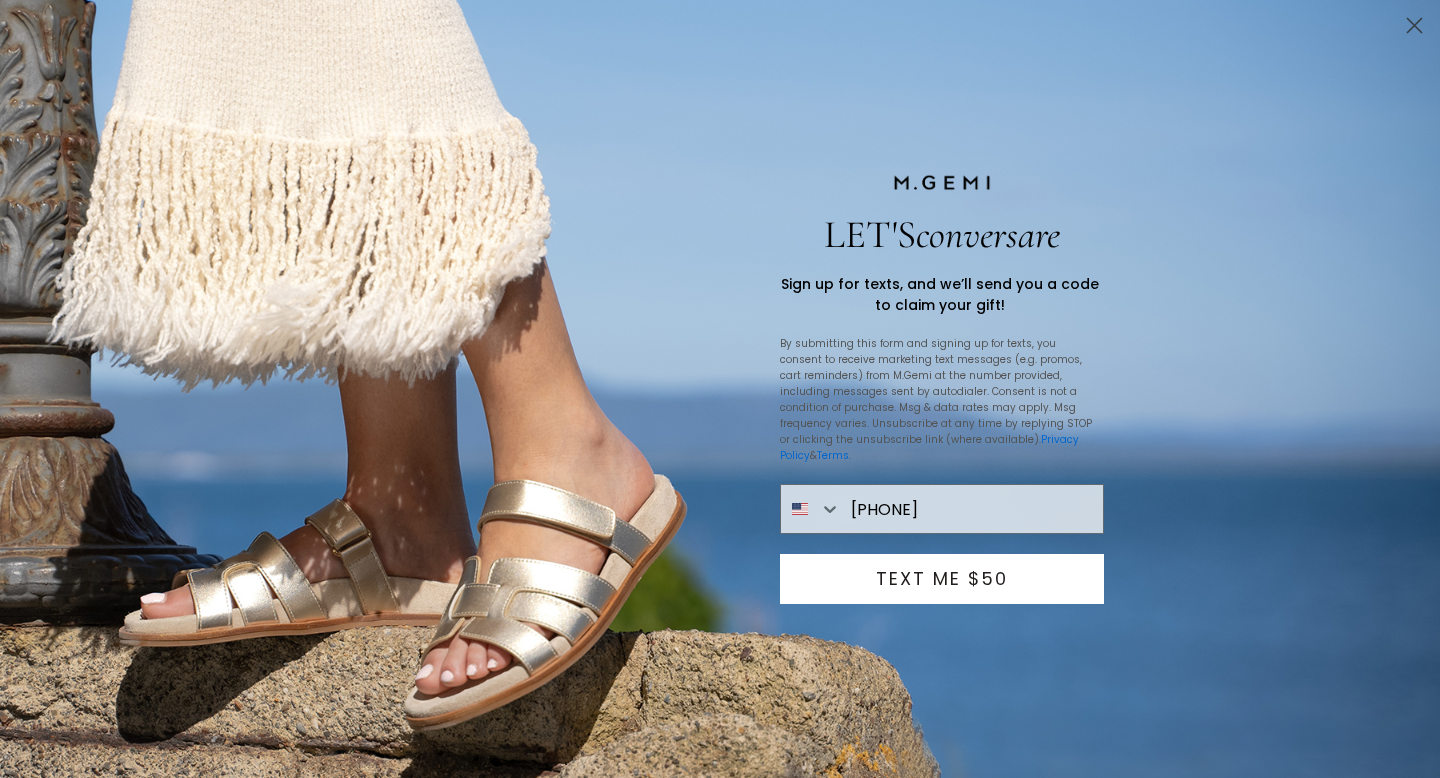 type on "541-610-9509" 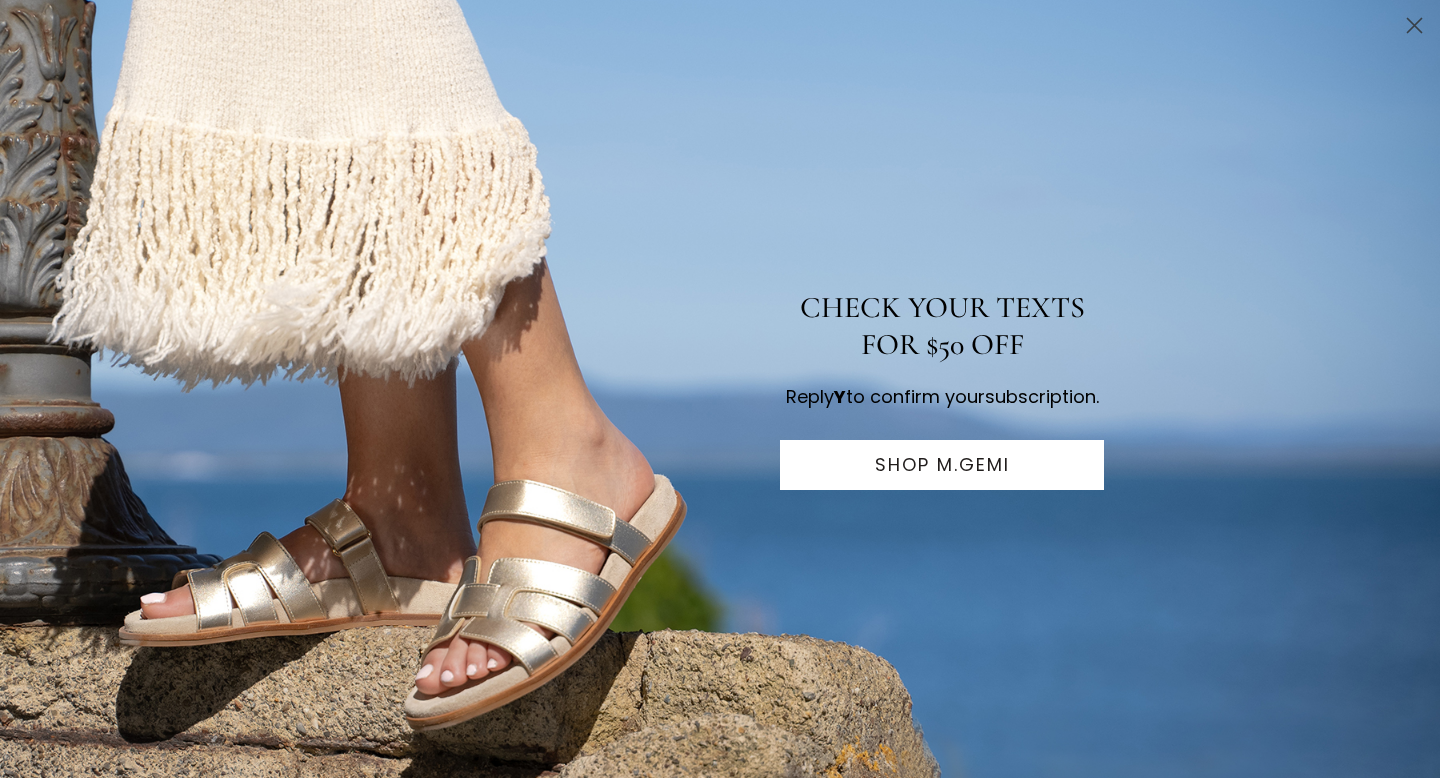 click on "SHOP M.GEMI" at bounding box center (942, 465) 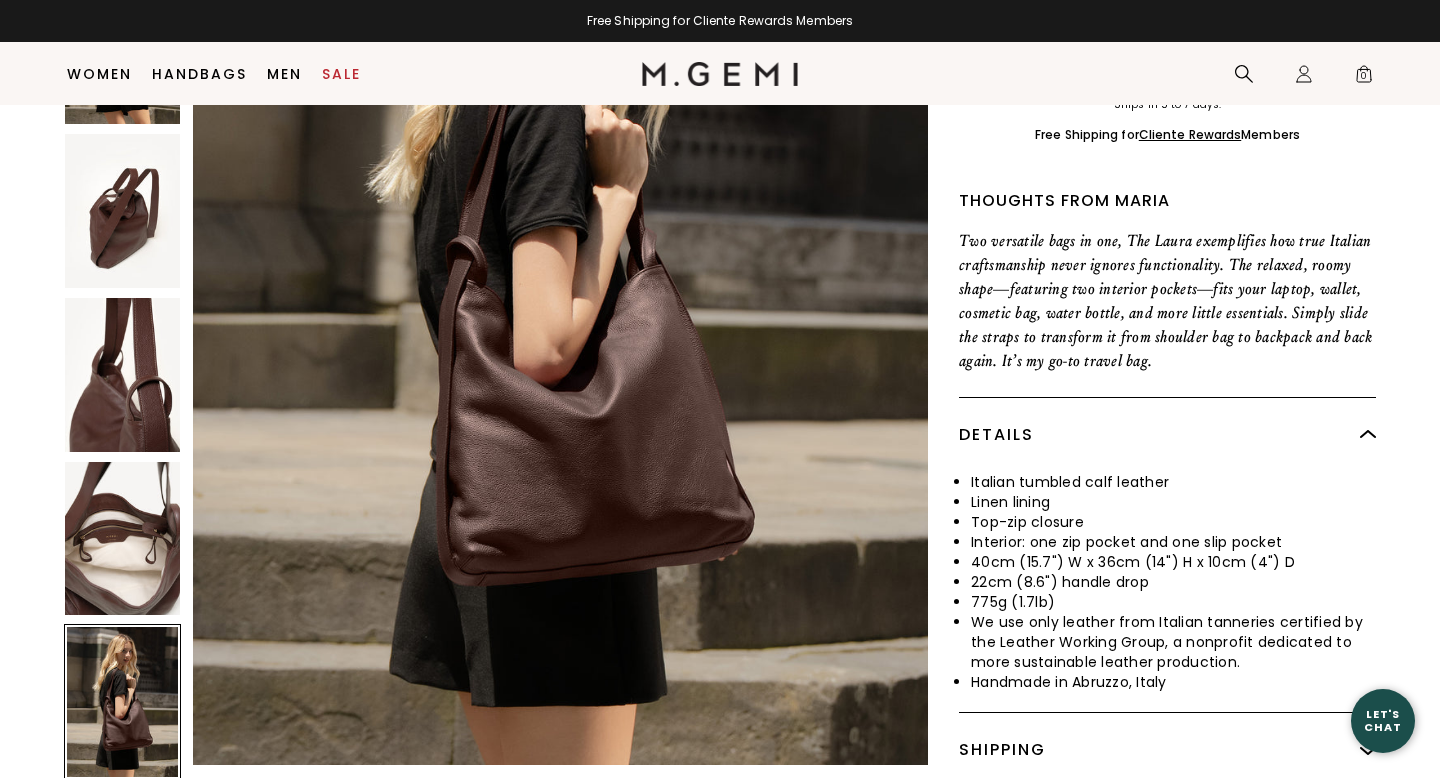 scroll, scrollTop: 581, scrollLeft: 0, axis: vertical 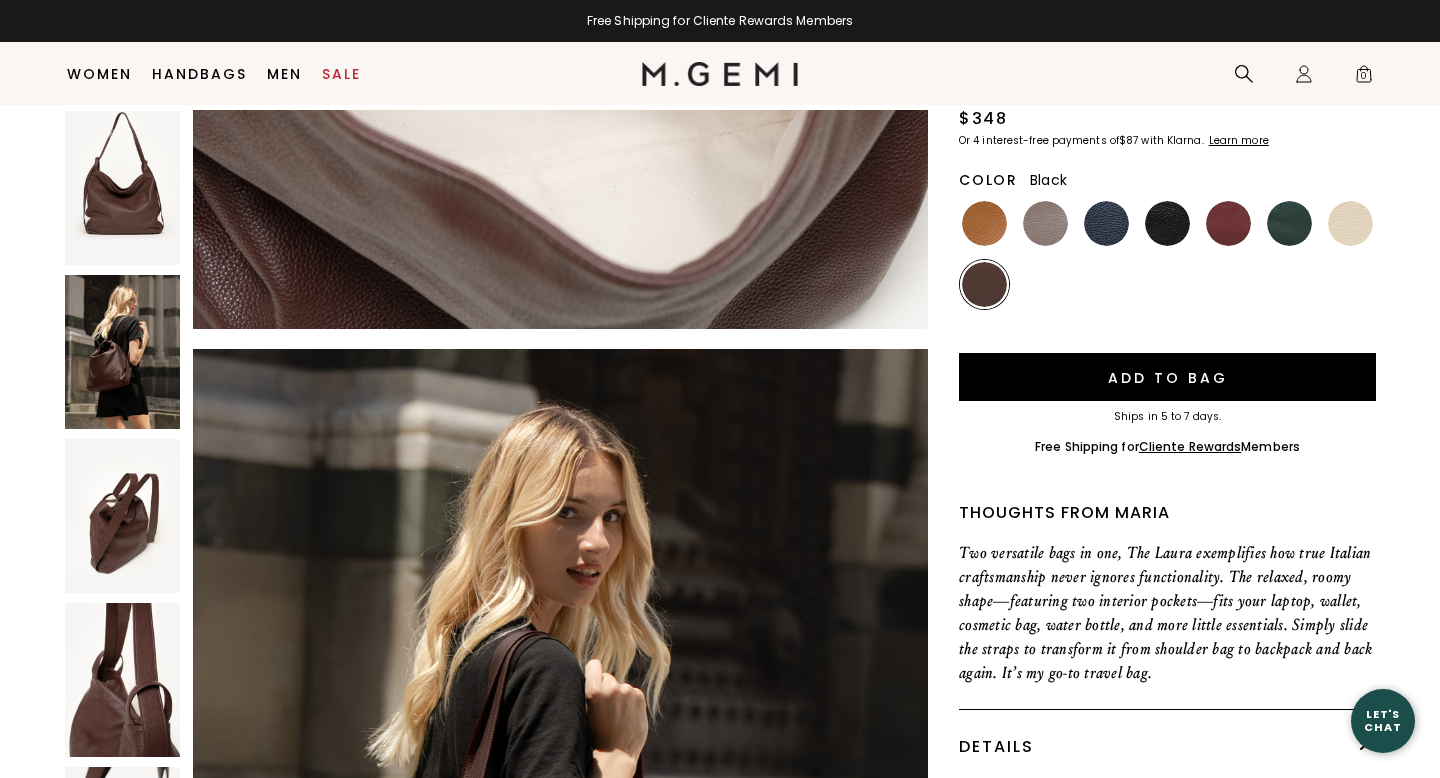 click at bounding box center (1167, 223) 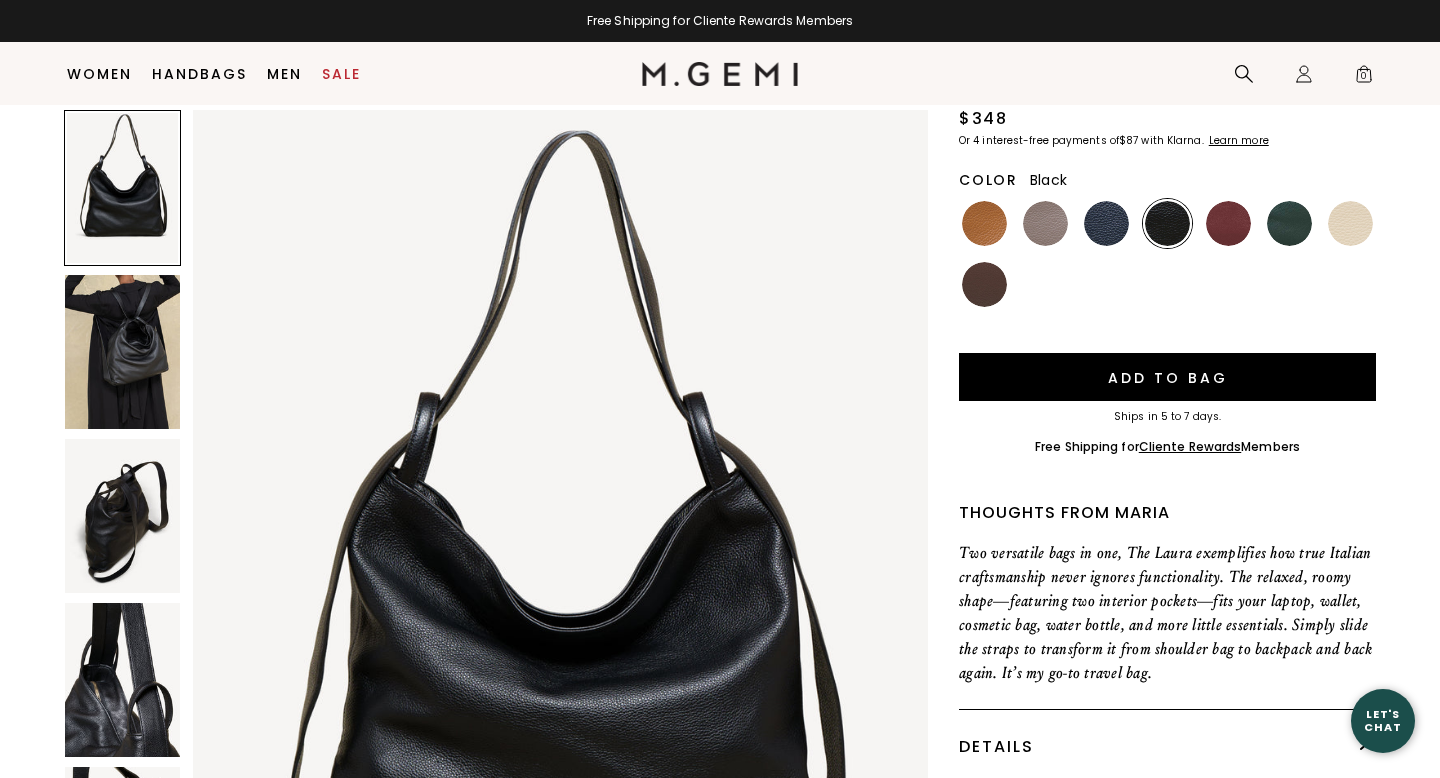 click at bounding box center [122, 352] 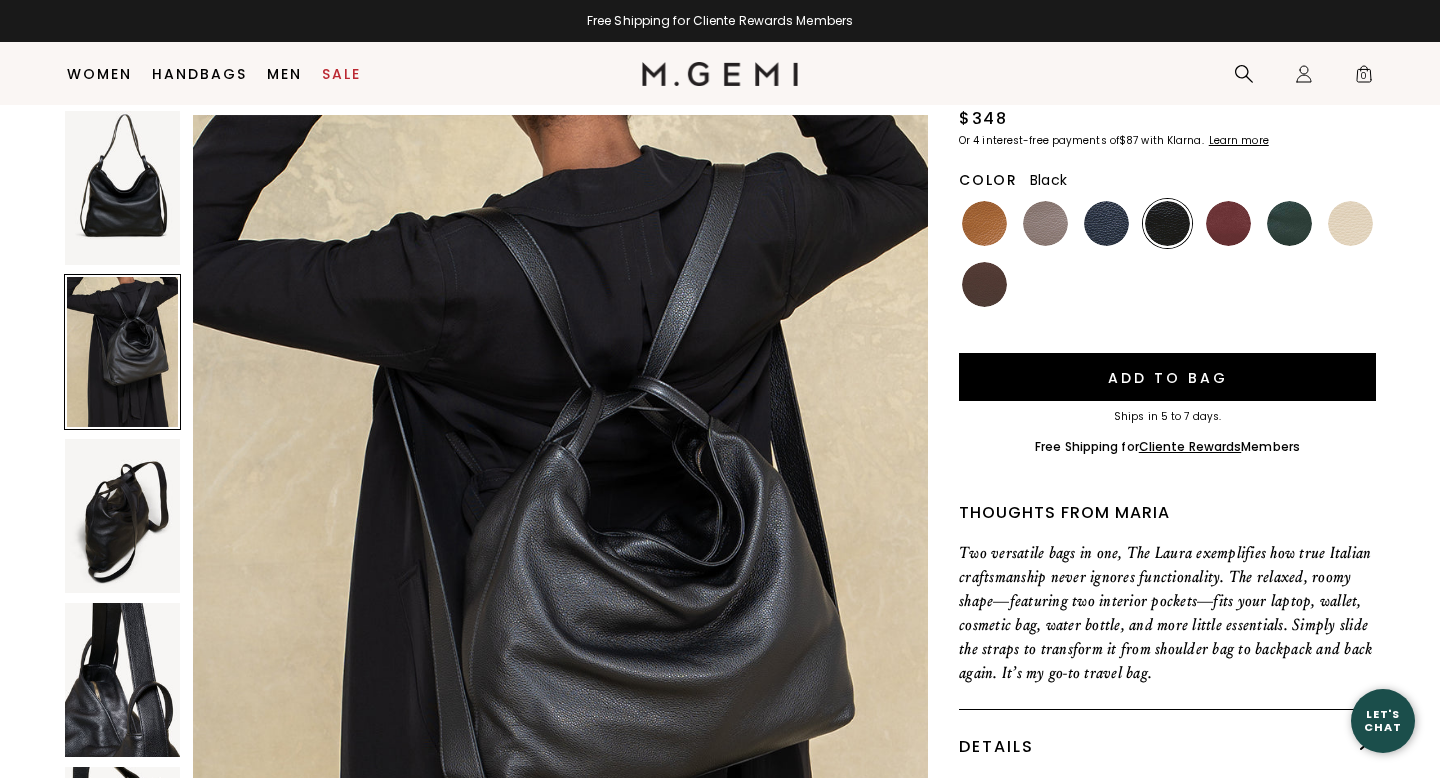 scroll, scrollTop: 999, scrollLeft: 0, axis: vertical 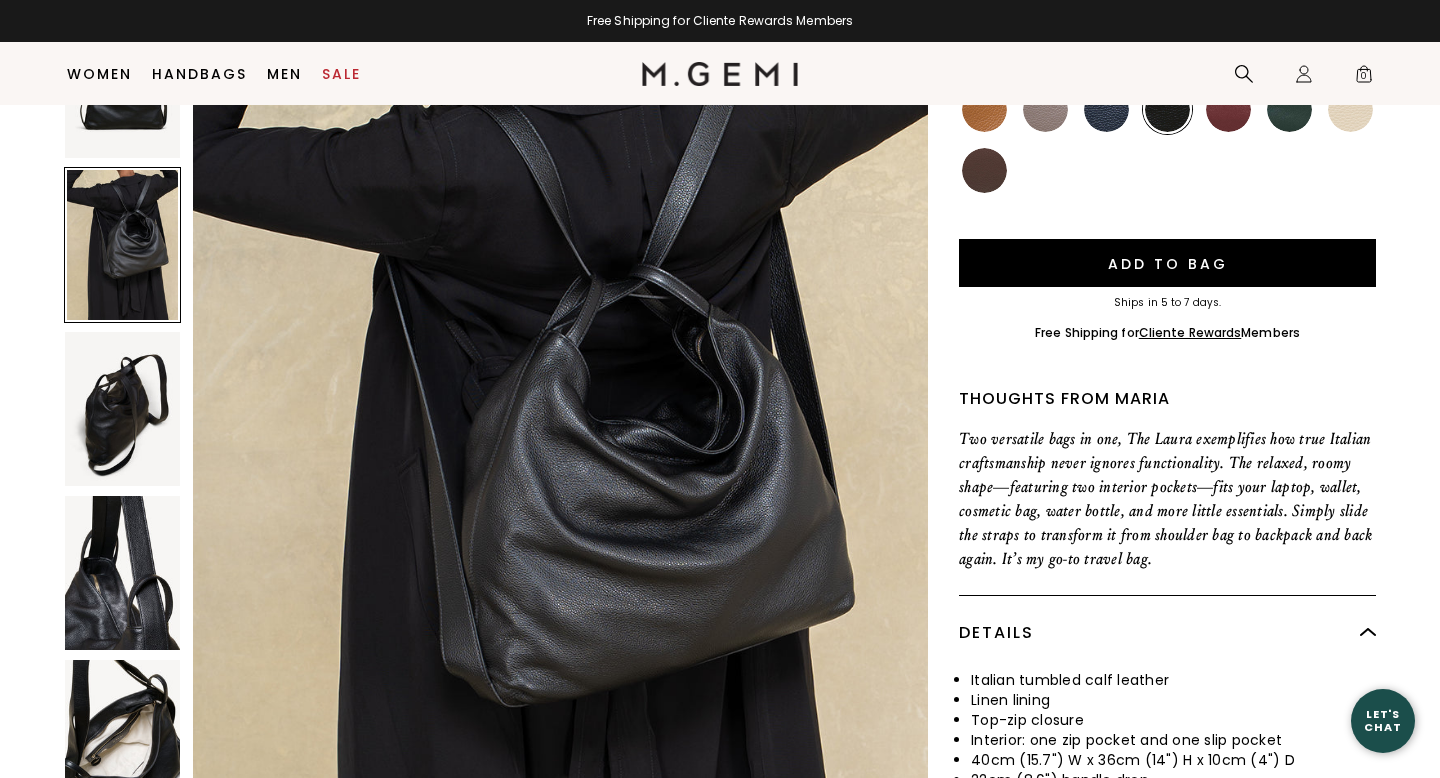 click at bounding box center [122, 409] 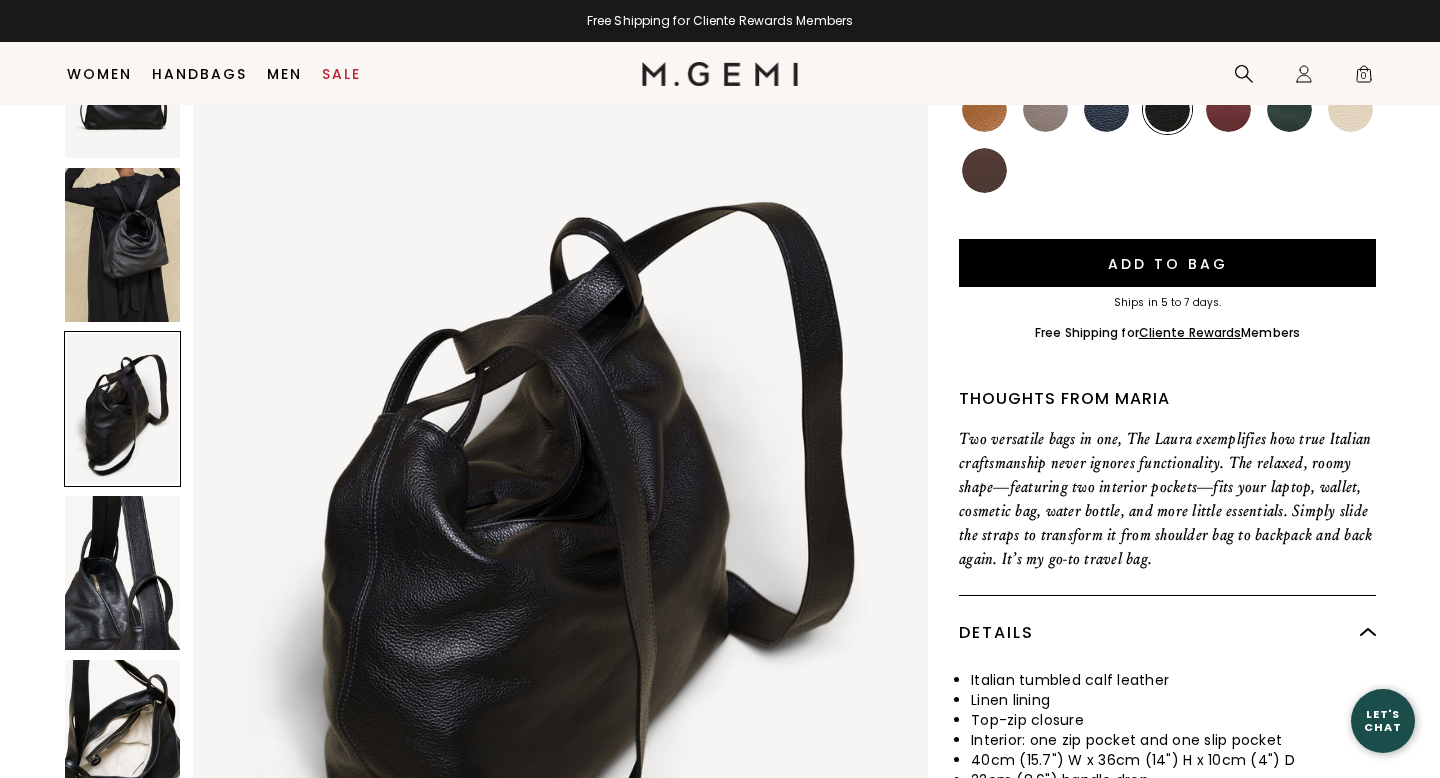 scroll, scrollTop: 1999, scrollLeft: 0, axis: vertical 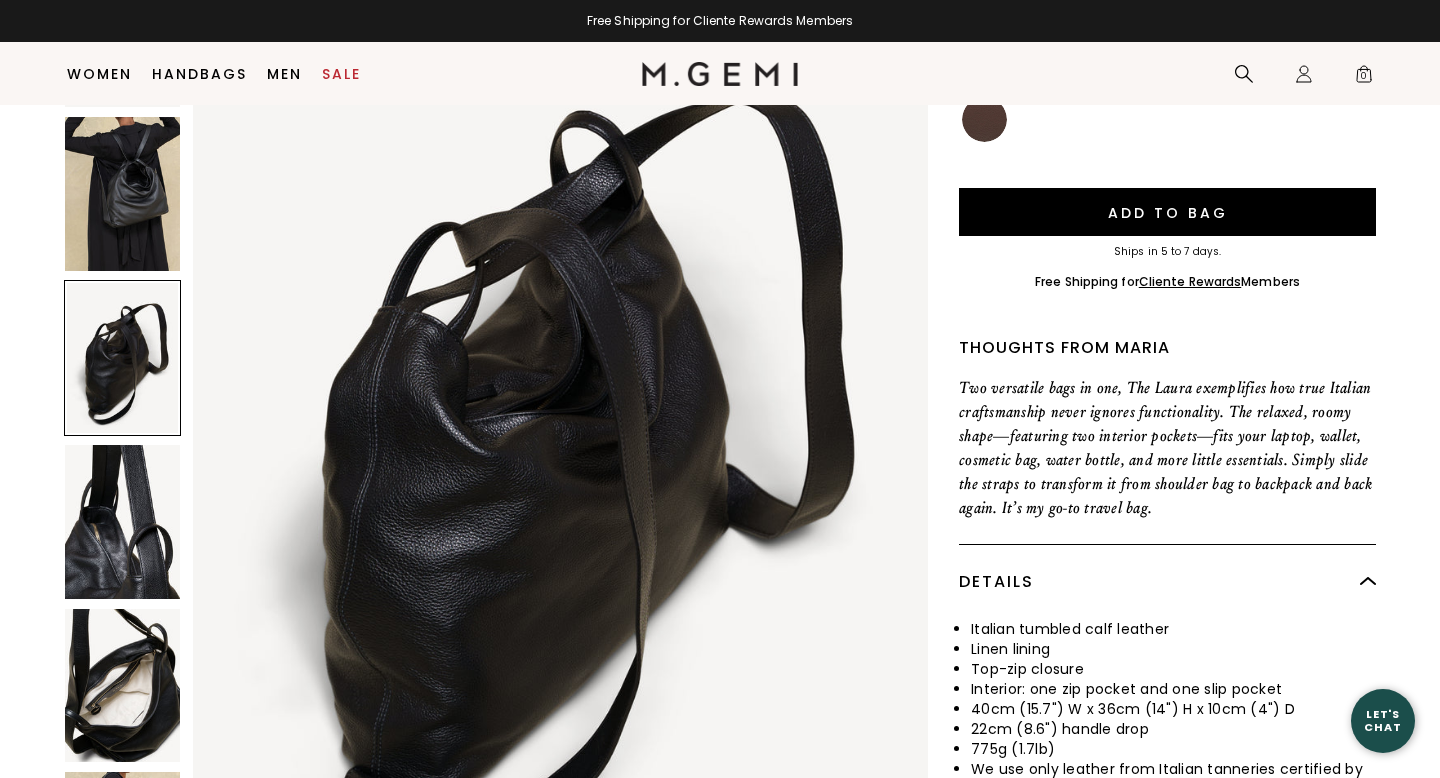 click at bounding box center [122, 522] 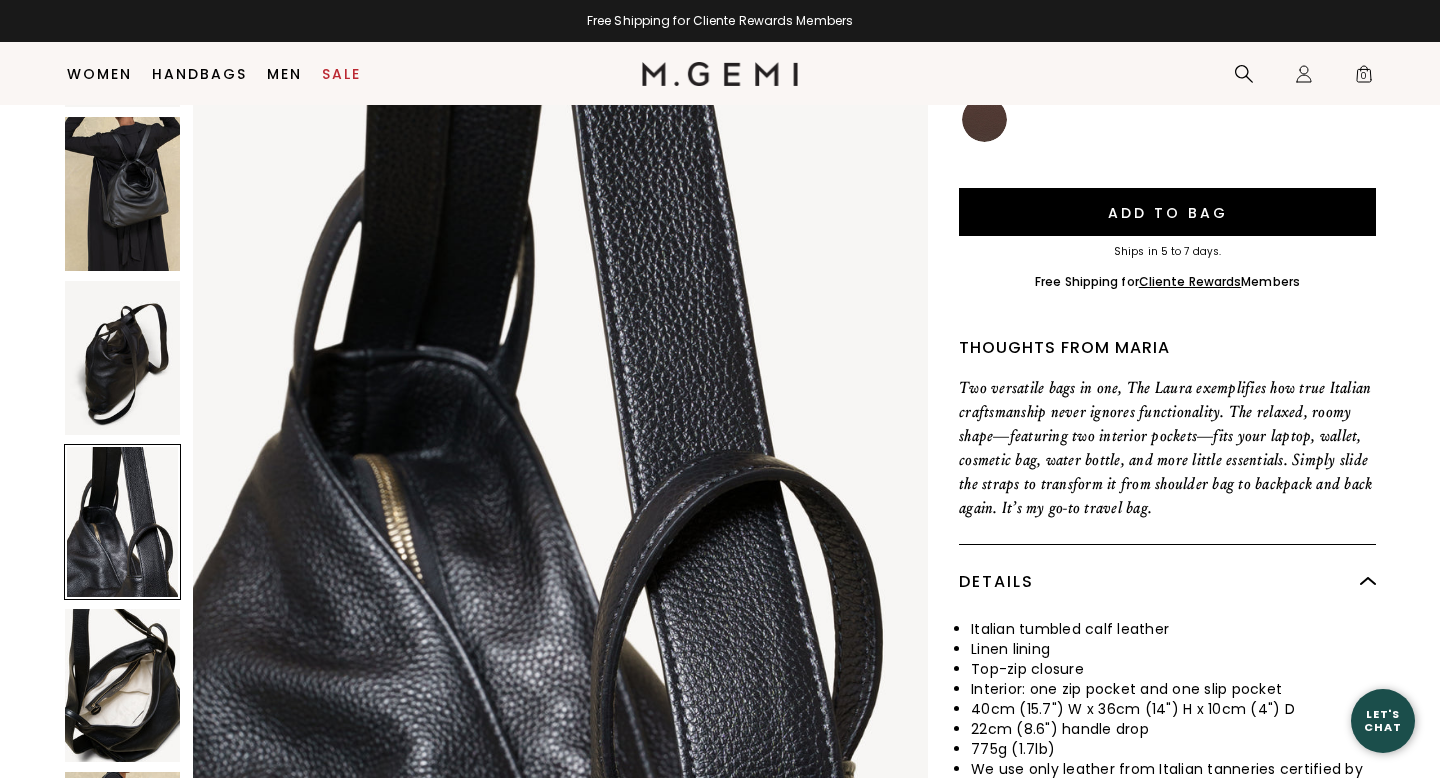 scroll, scrollTop: 2998, scrollLeft: 0, axis: vertical 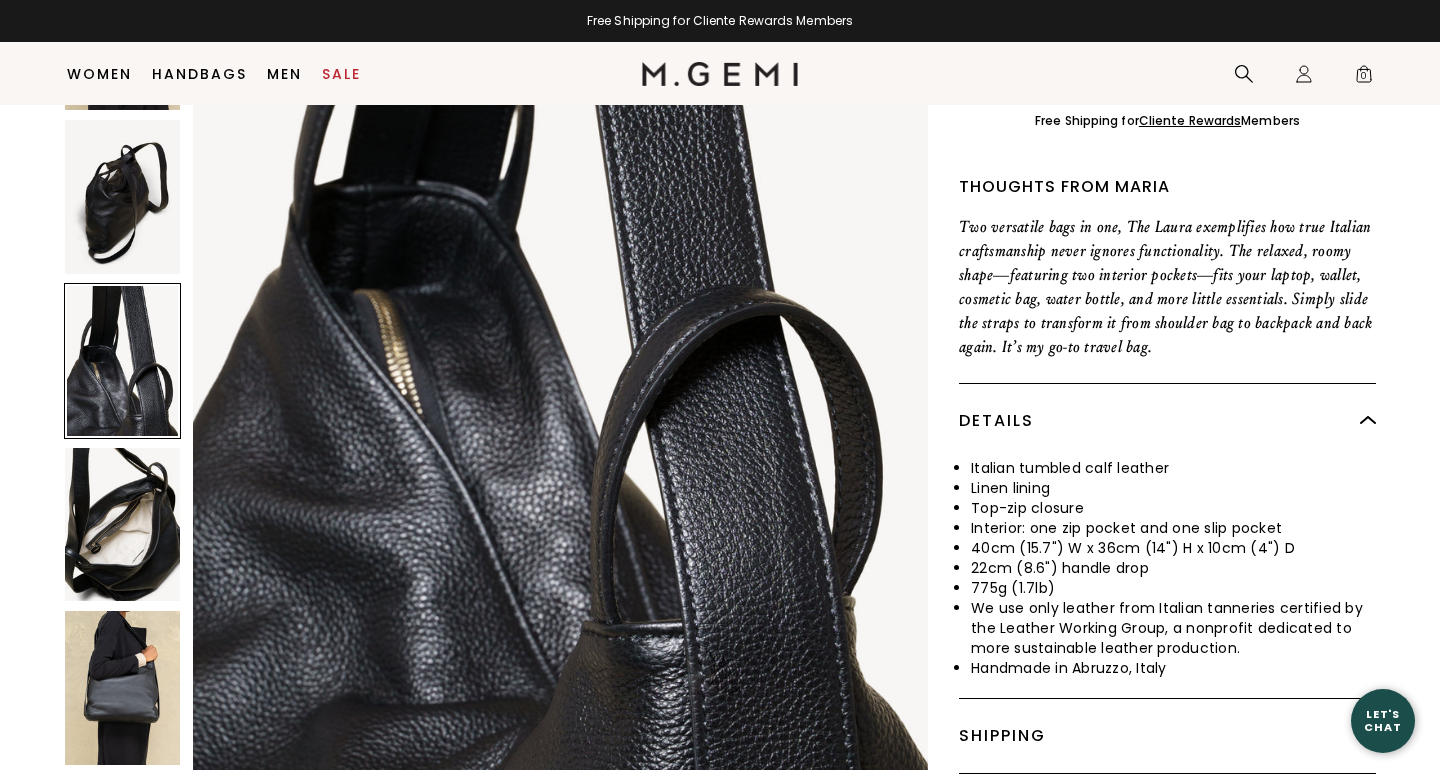 click at bounding box center (122, 525) 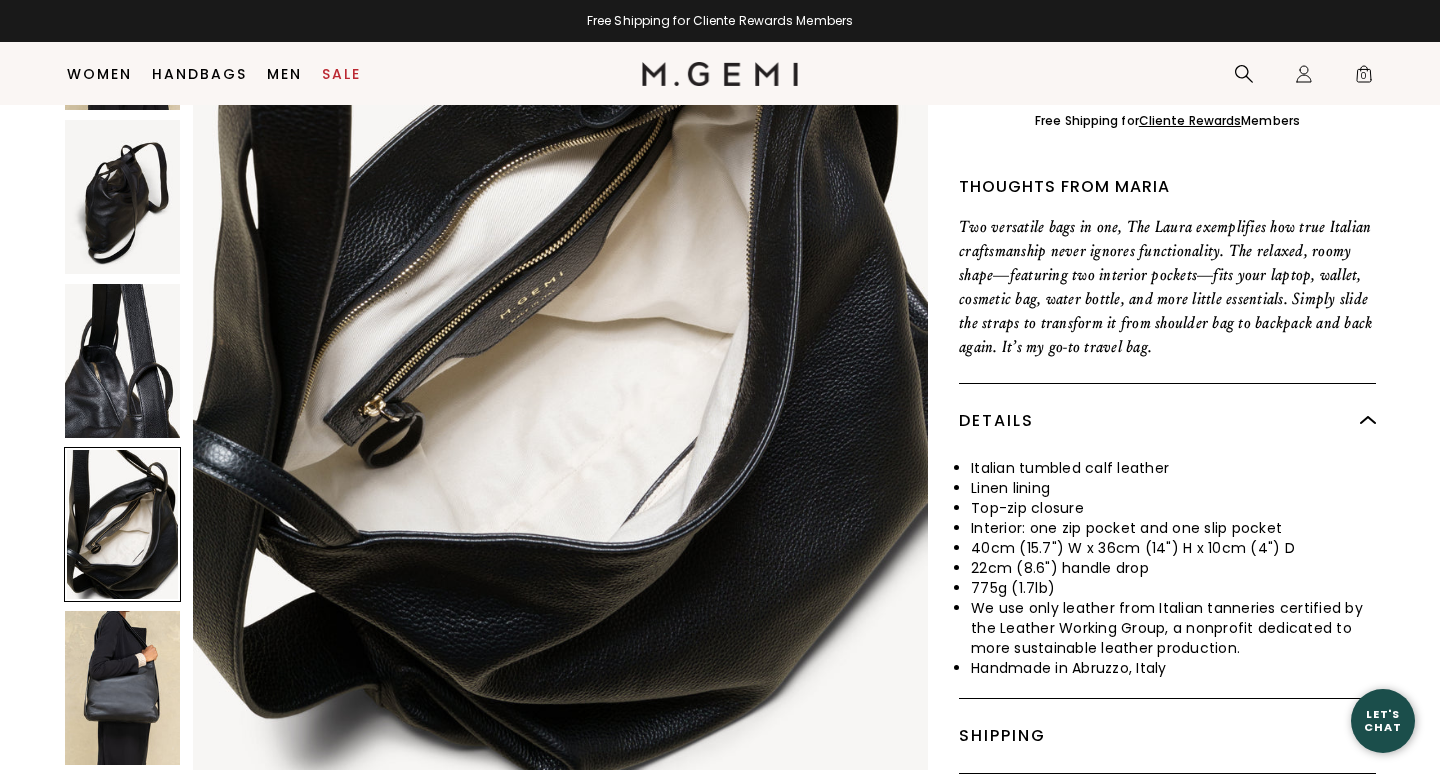 click at bounding box center (122, 689) 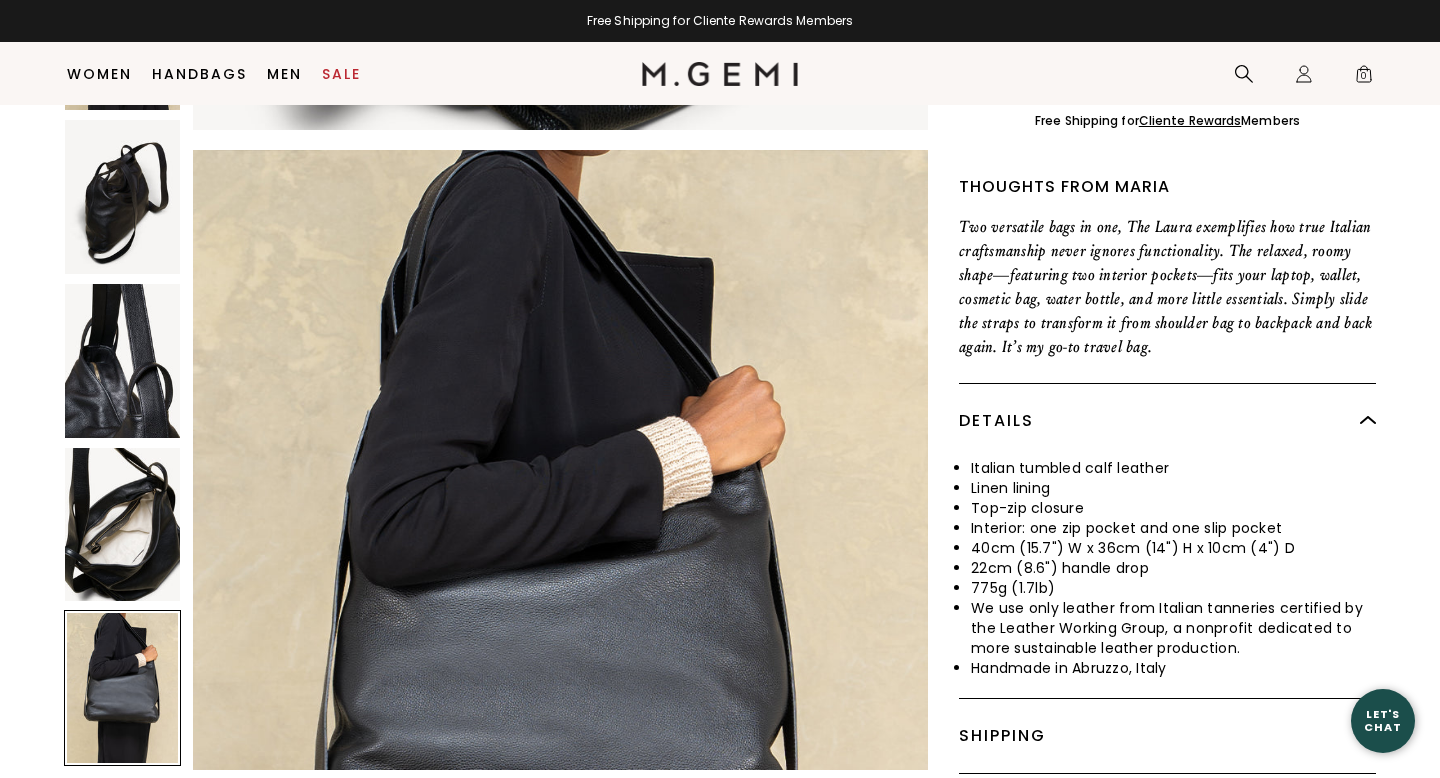 scroll, scrollTop: 4638, scrollLeft: 0, axis: vertical 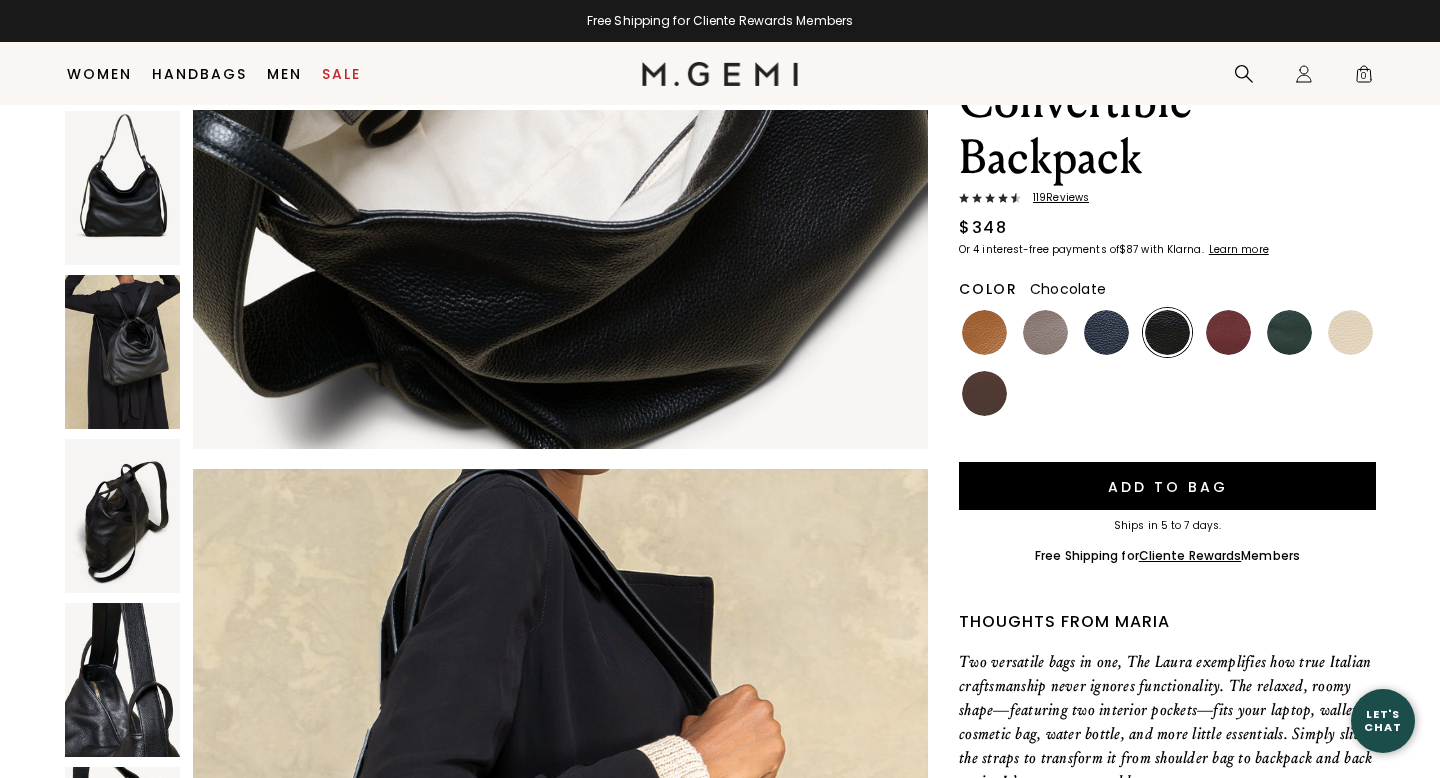 click at bounding box center [984, 393] 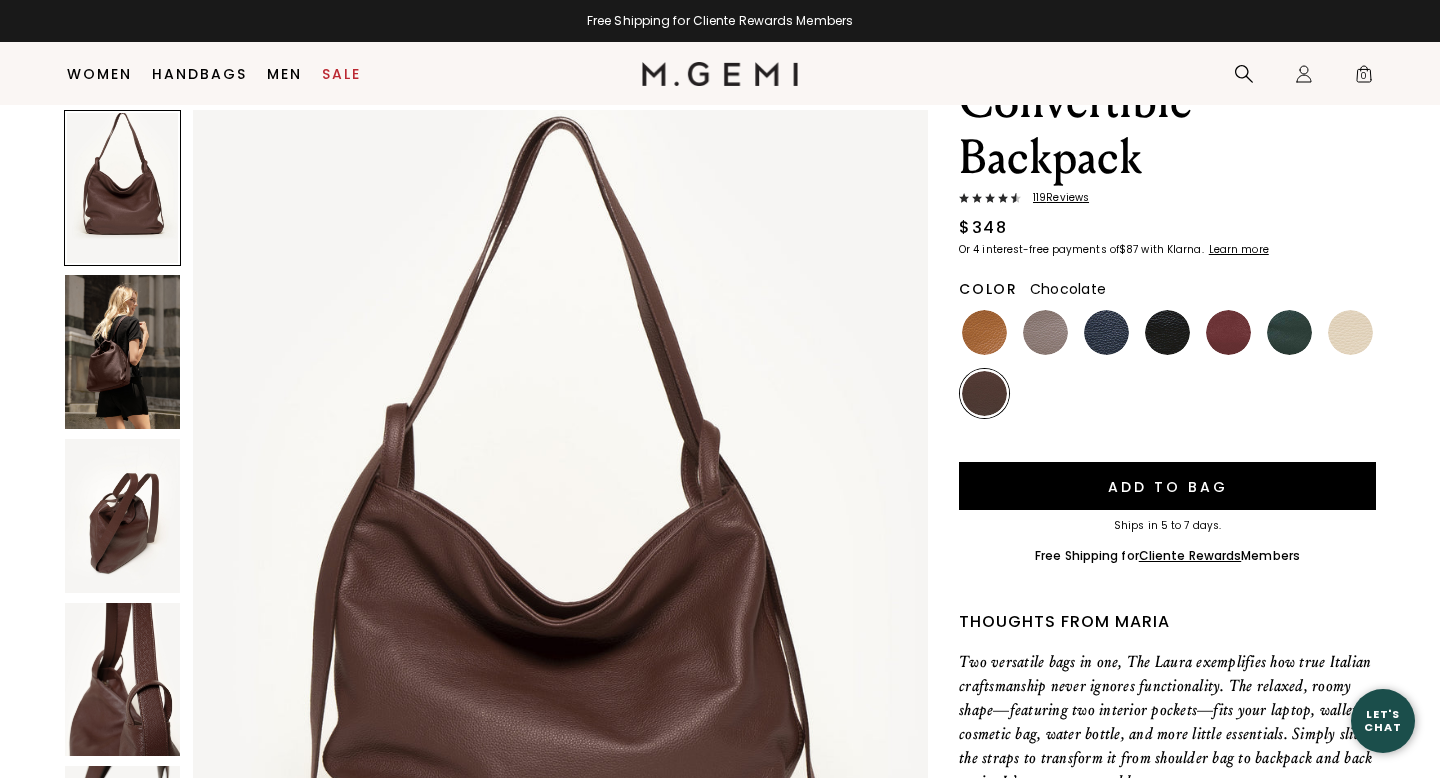 scroll, scrollTop: 0, scrollLeft: 0, axis: both 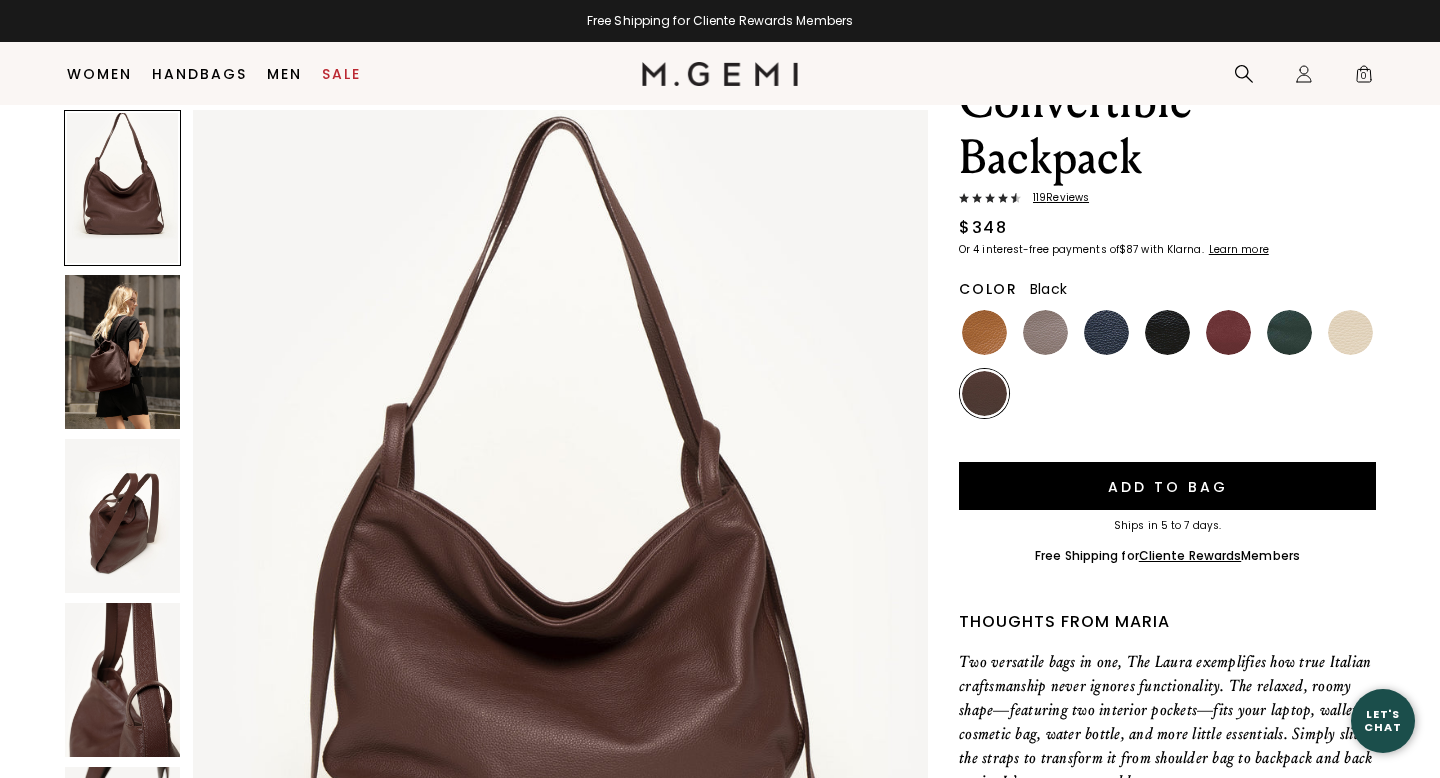 click at bounding box center (1167, 332) 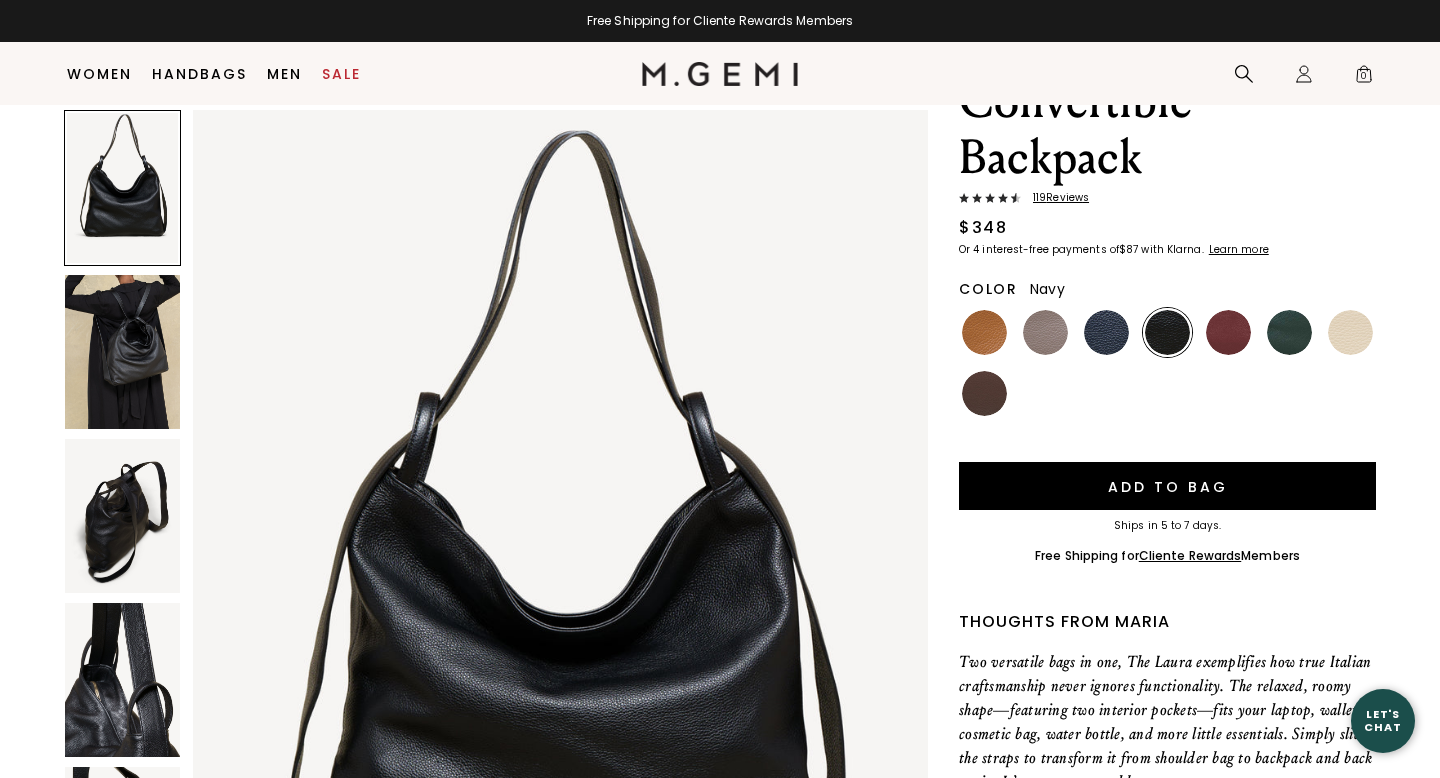 click at bounding box center (1106, 332) 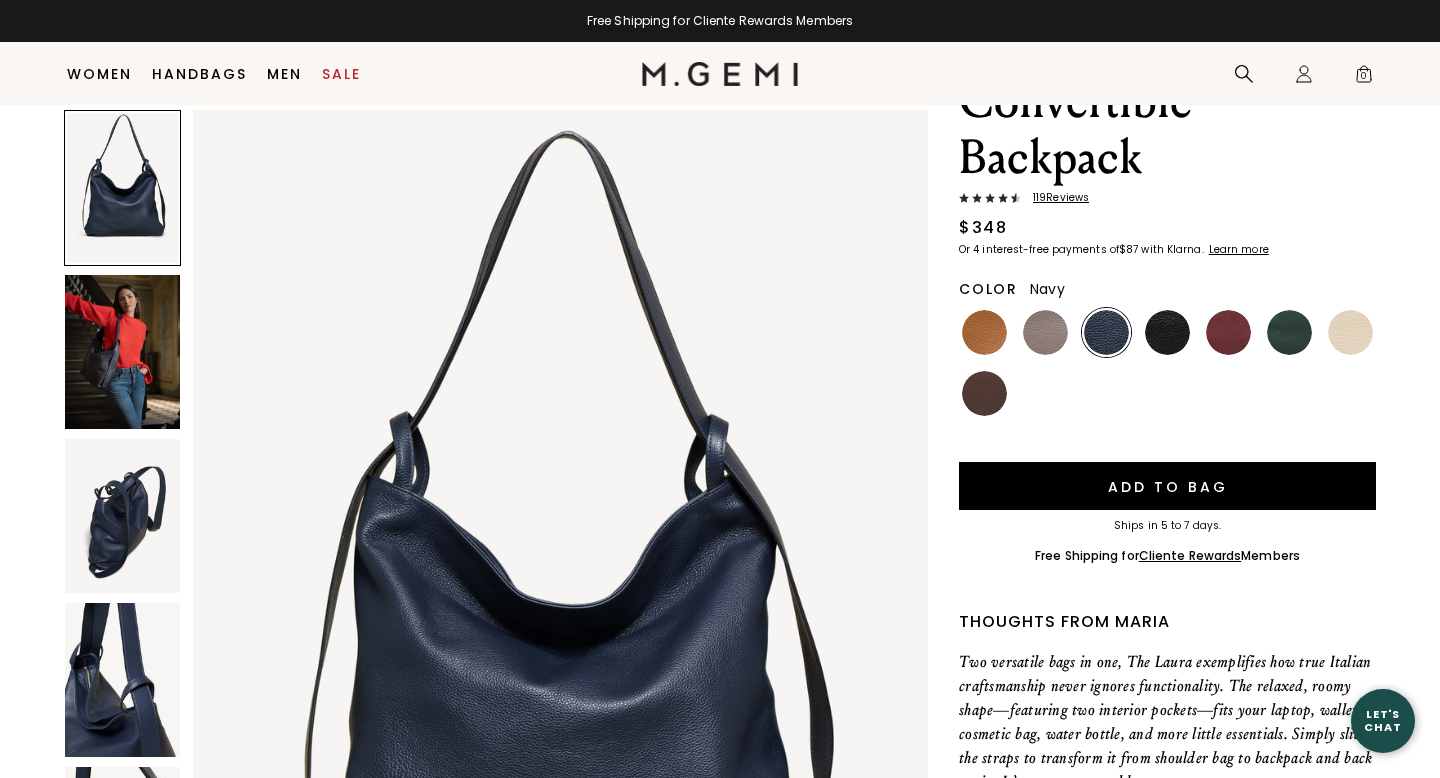 click at bounding box center (122, 352) 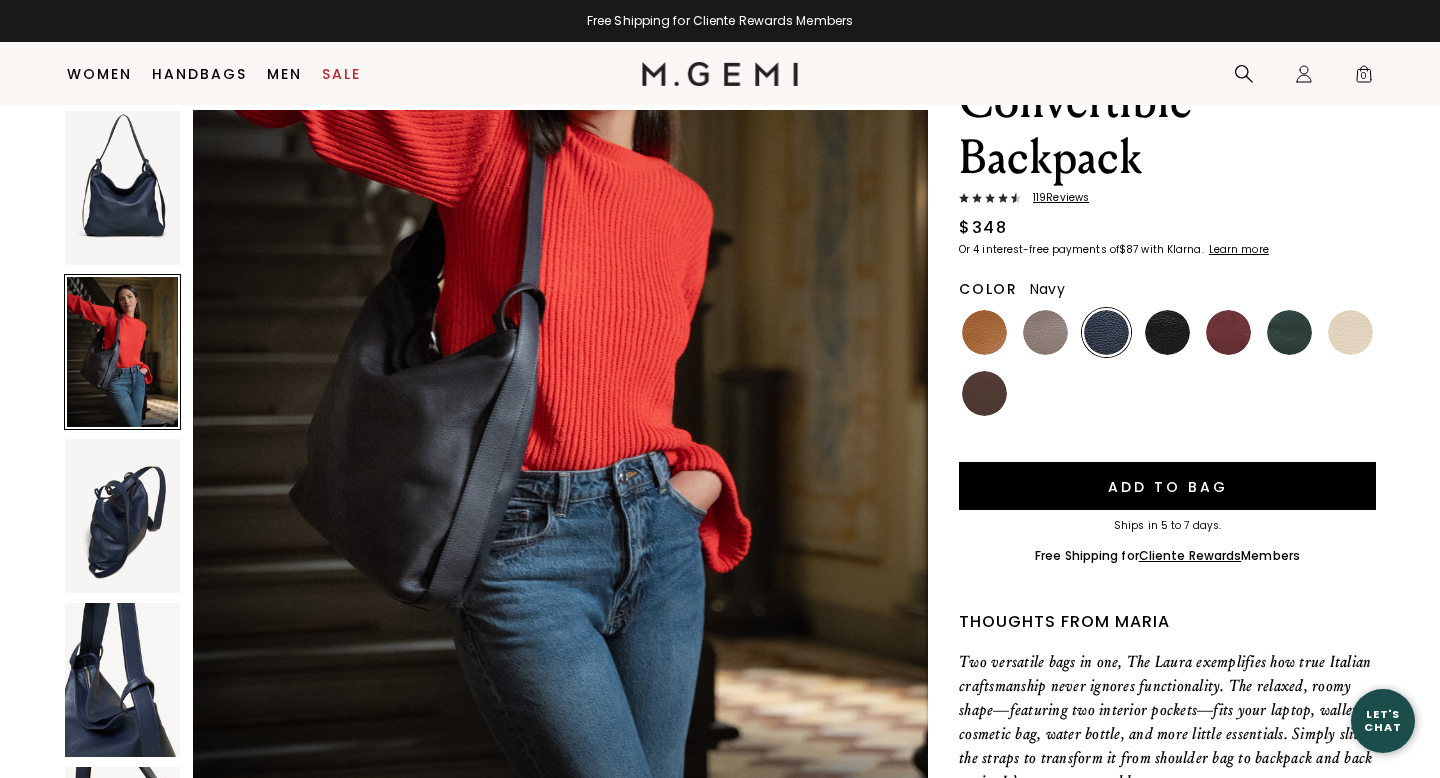 click at bounding box center [122, 516] 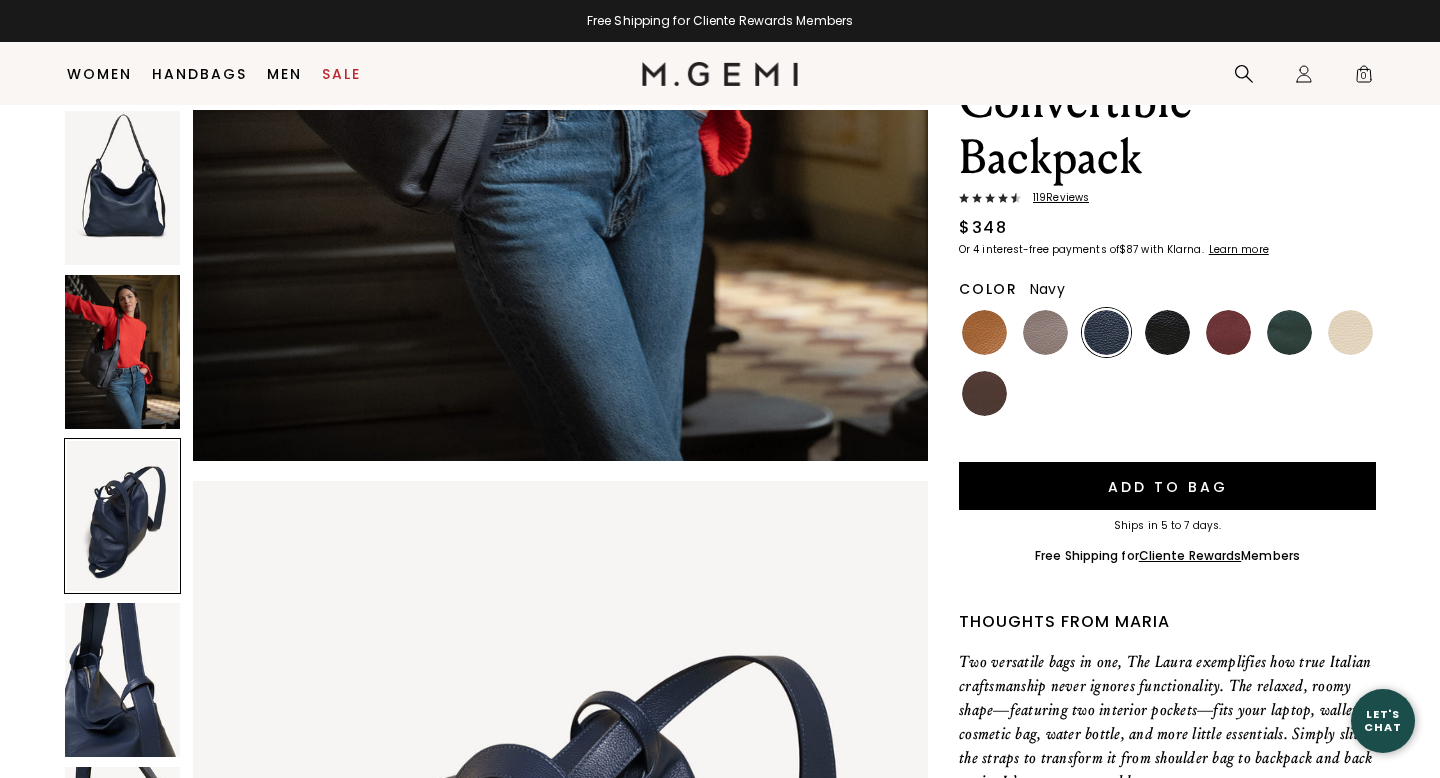 scroll, scrollTop: 1844, scrollLeft: 0, axis: vertical 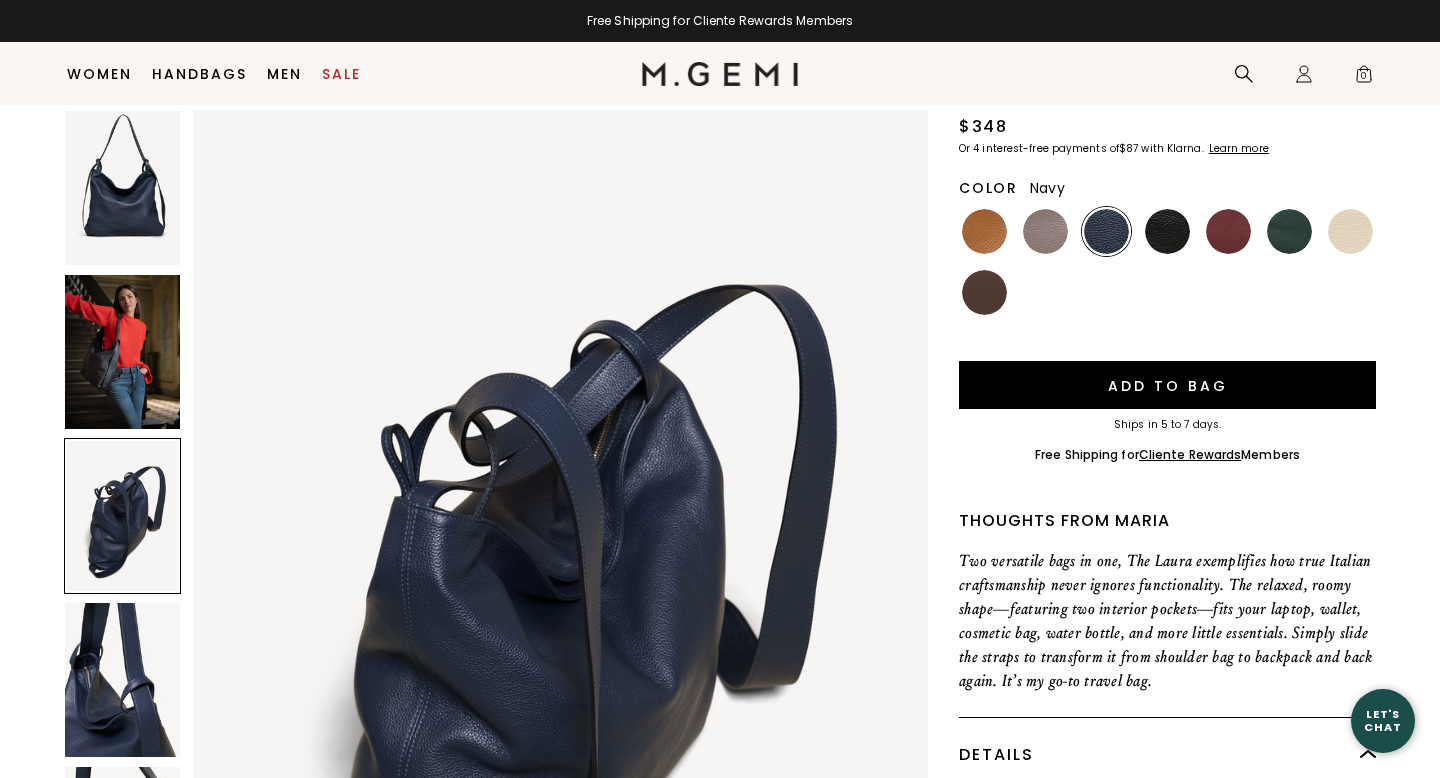 click at bounding box center [122, 680] 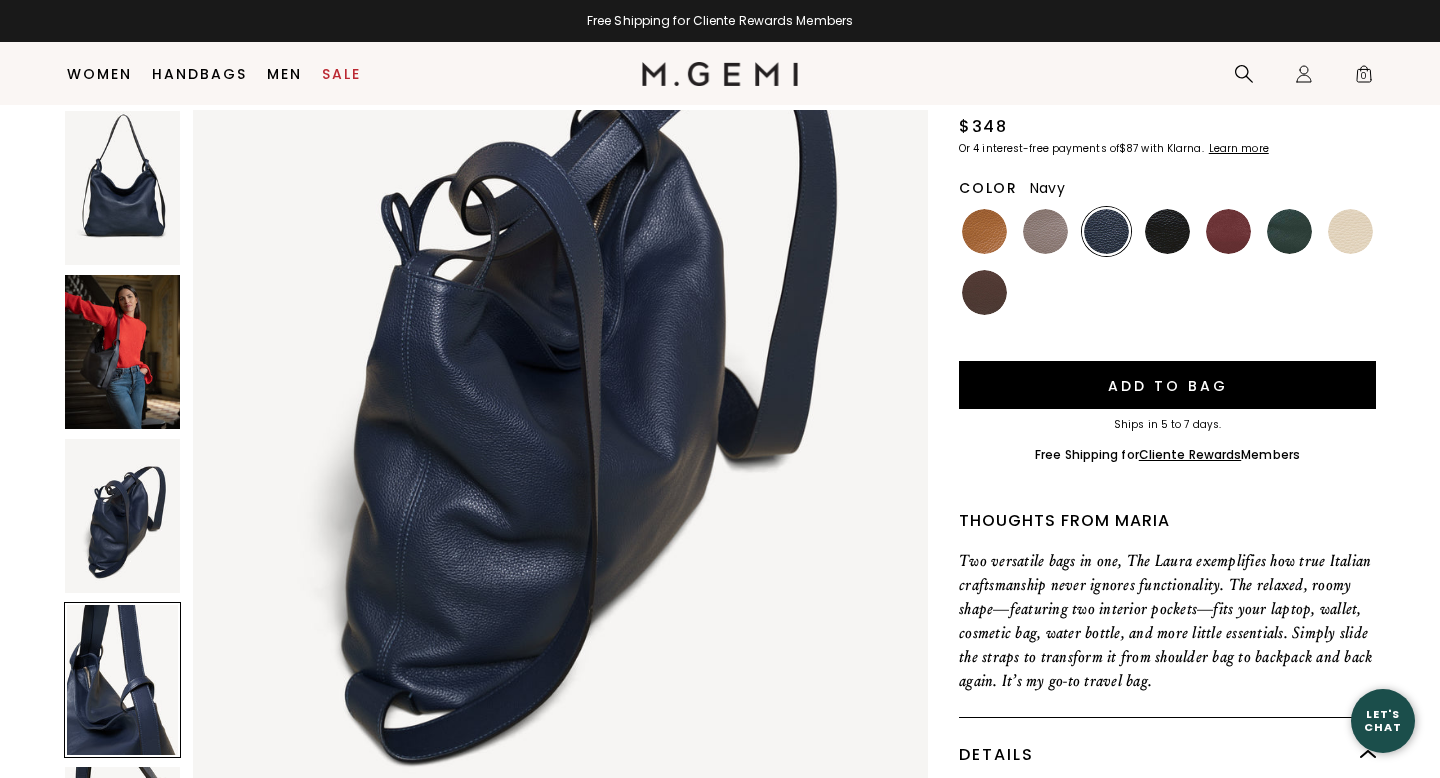 scroll, scrollTop: 2730, scrollLeft: 0, axis: vertical 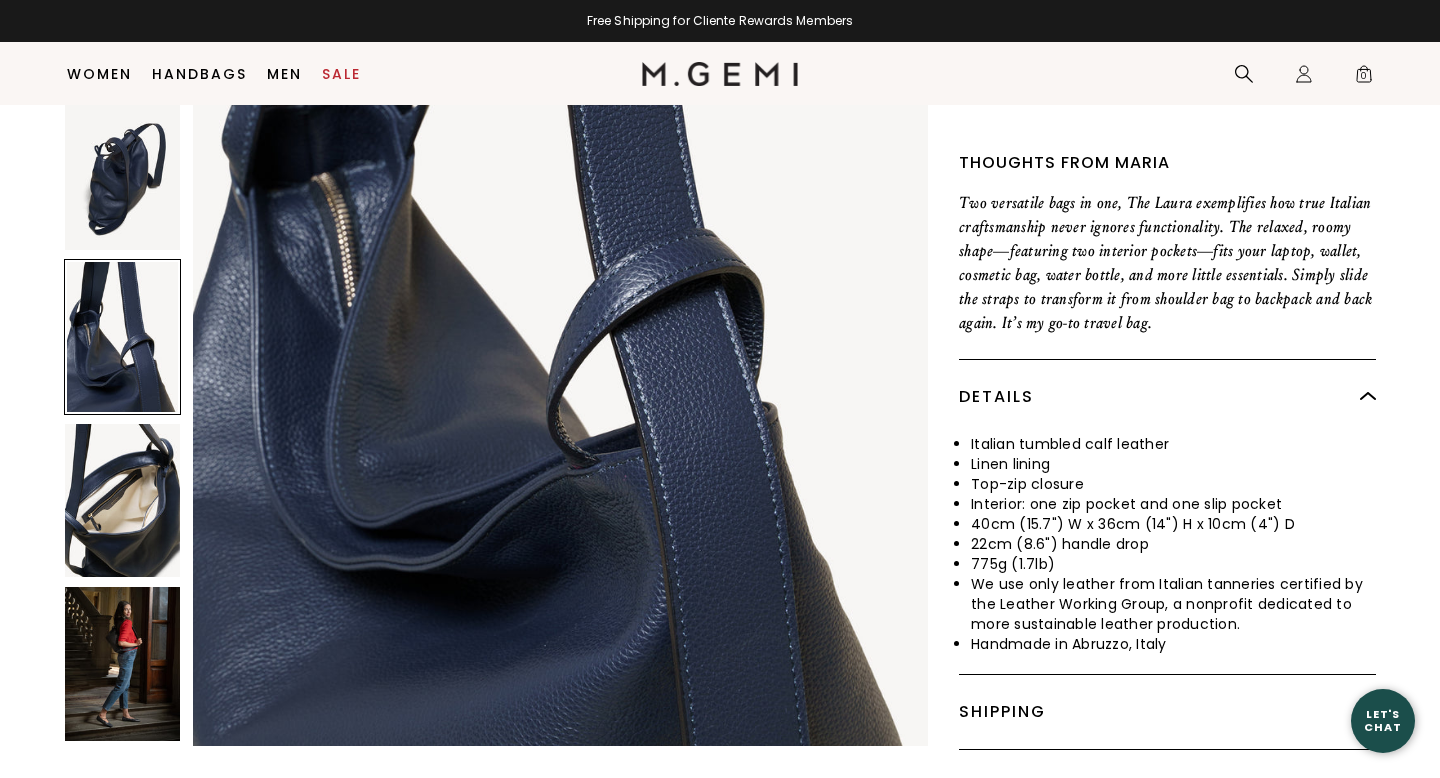 click at bounding box center [122, 665] 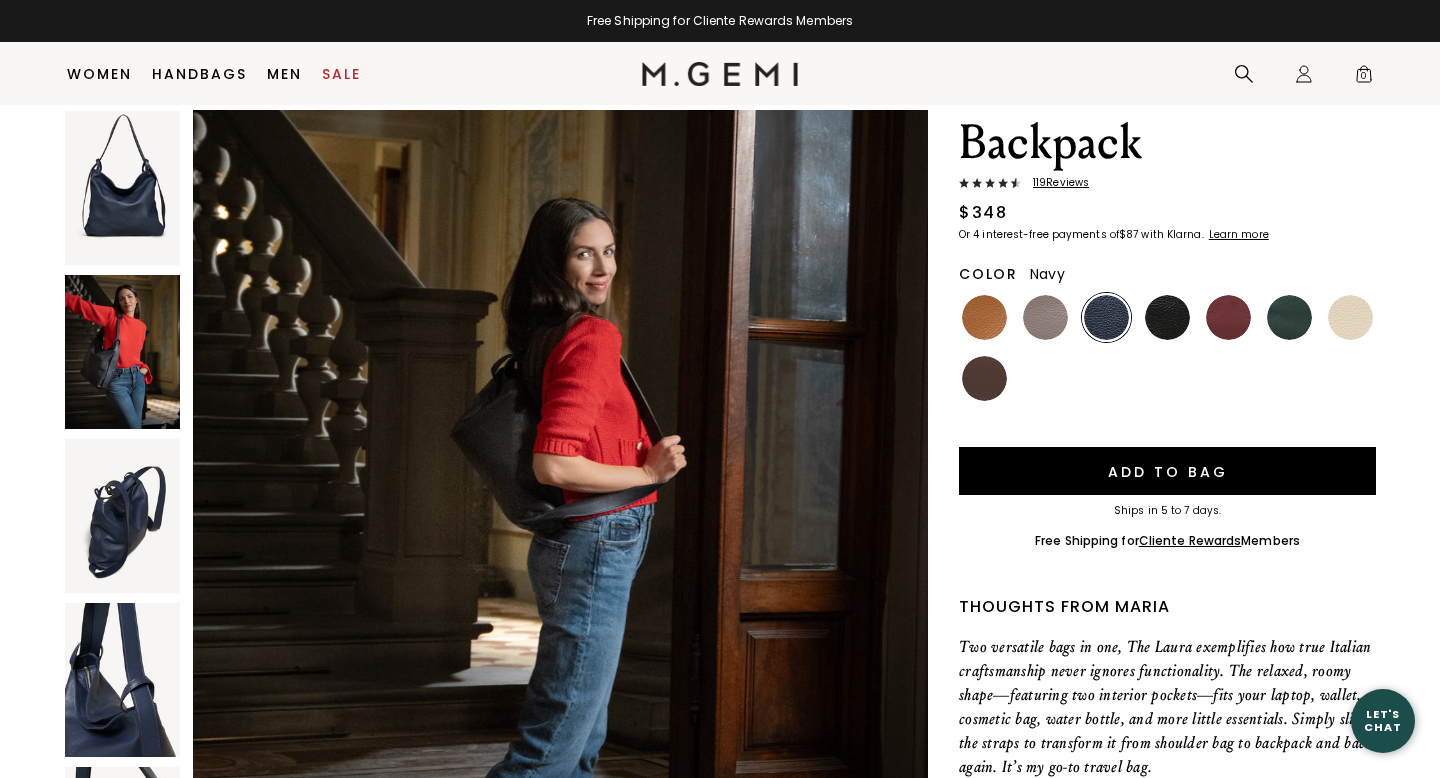 click at bounding box center (122, 188) 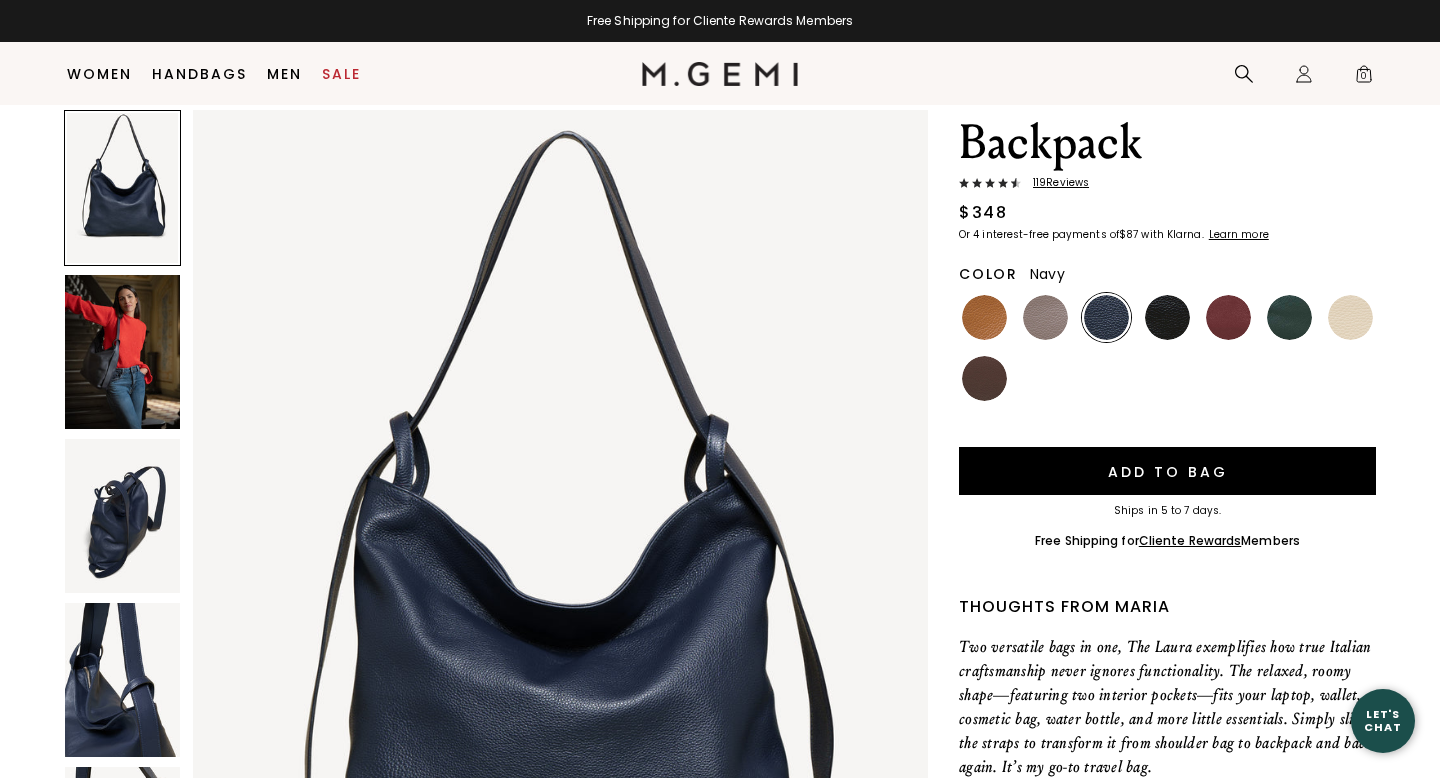 scroll, scrollTop: 0, scrollLeft: 0, axis: both 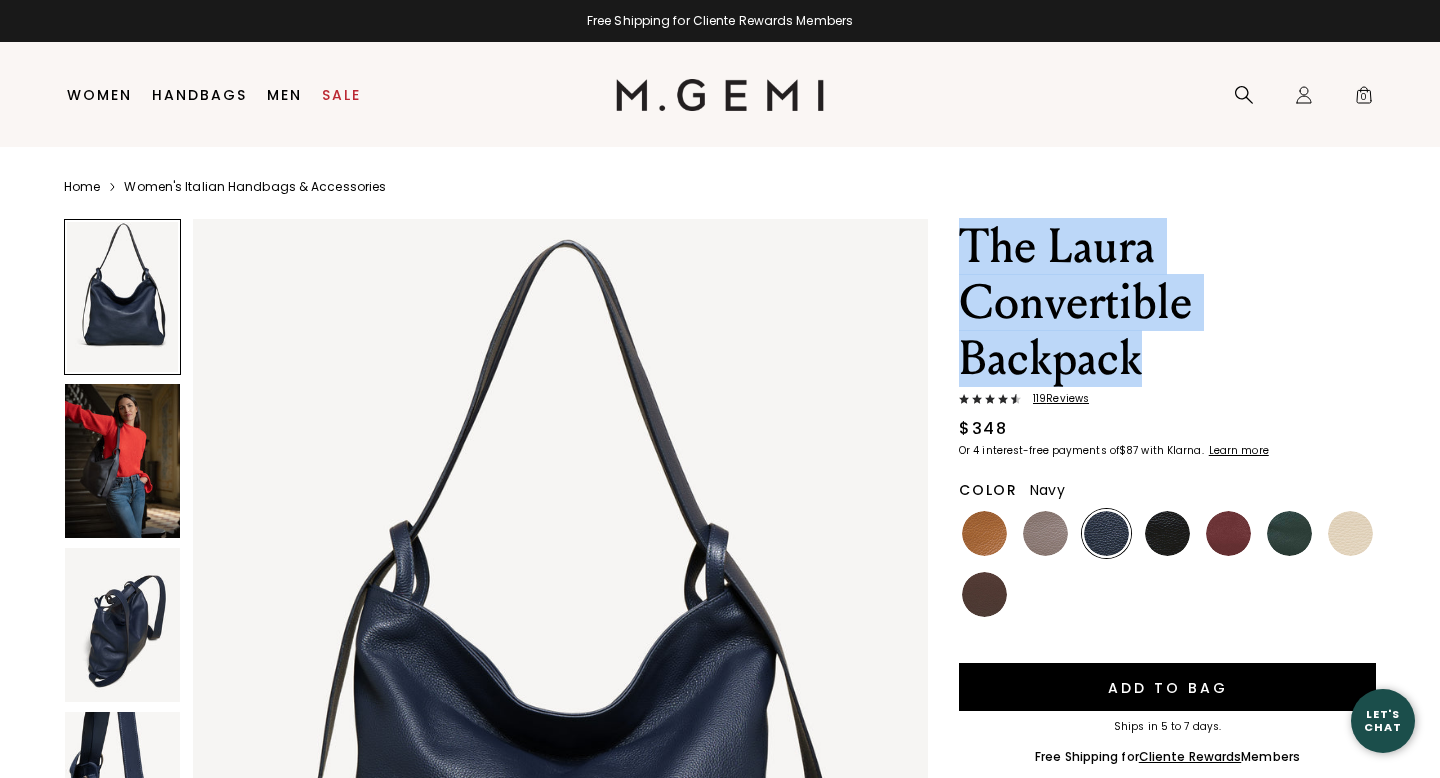 drag, startPoint x: 968, startPoint y: 241, endPoint x: 1160, endPoint y: 359, distance: 225.36194 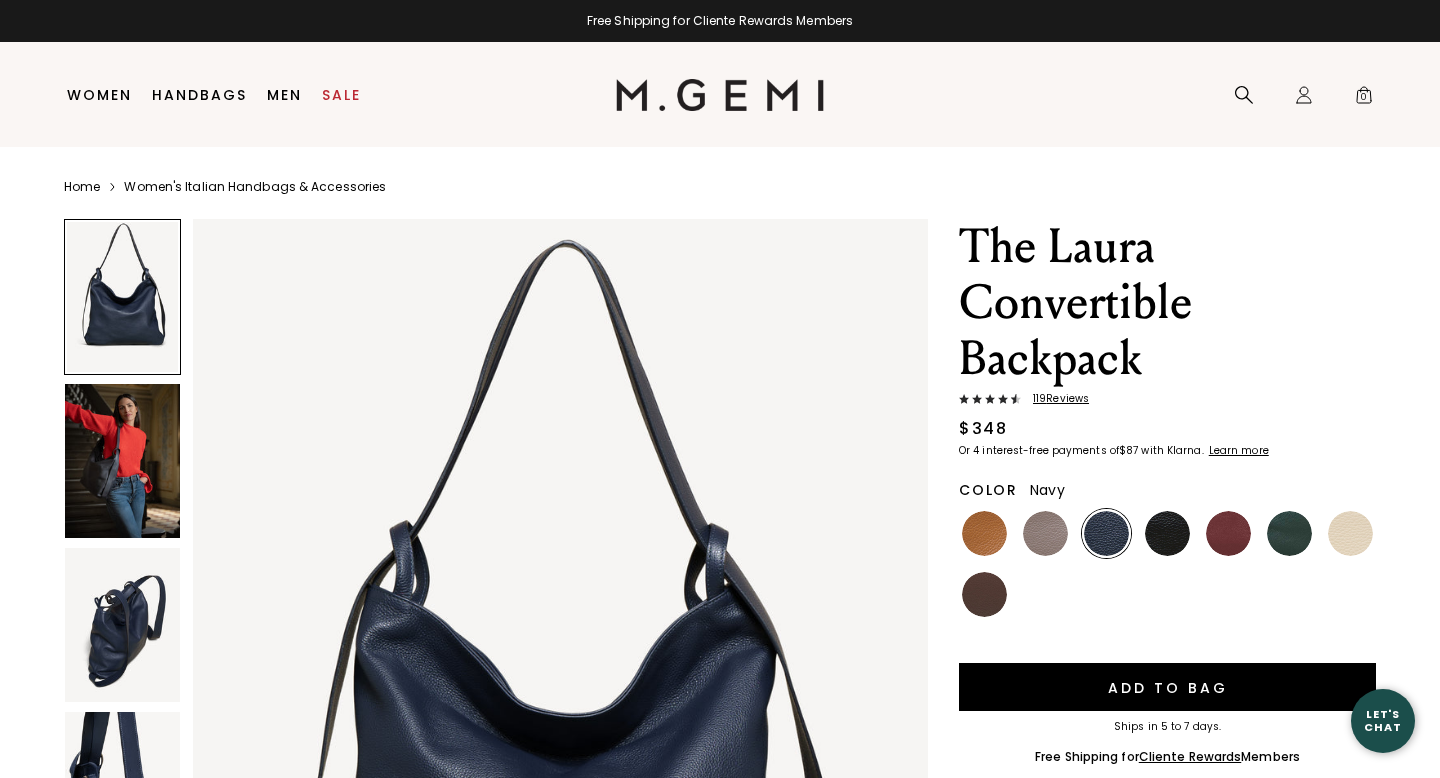 click on "The Laura Convertible Backpack" at bounding box center [1167, 303] 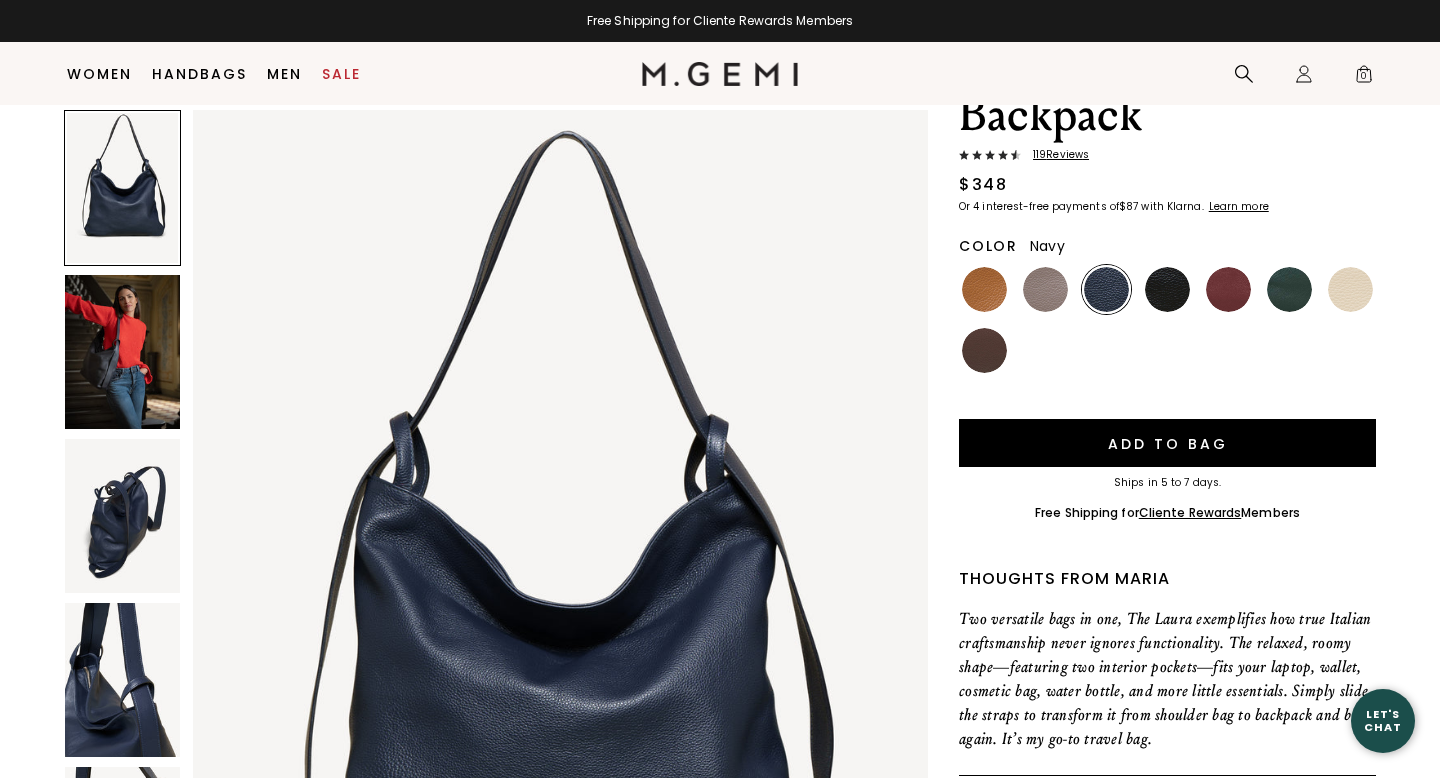 scroll, scrollTop: 250, scrollLeft: 0, axis: vertical 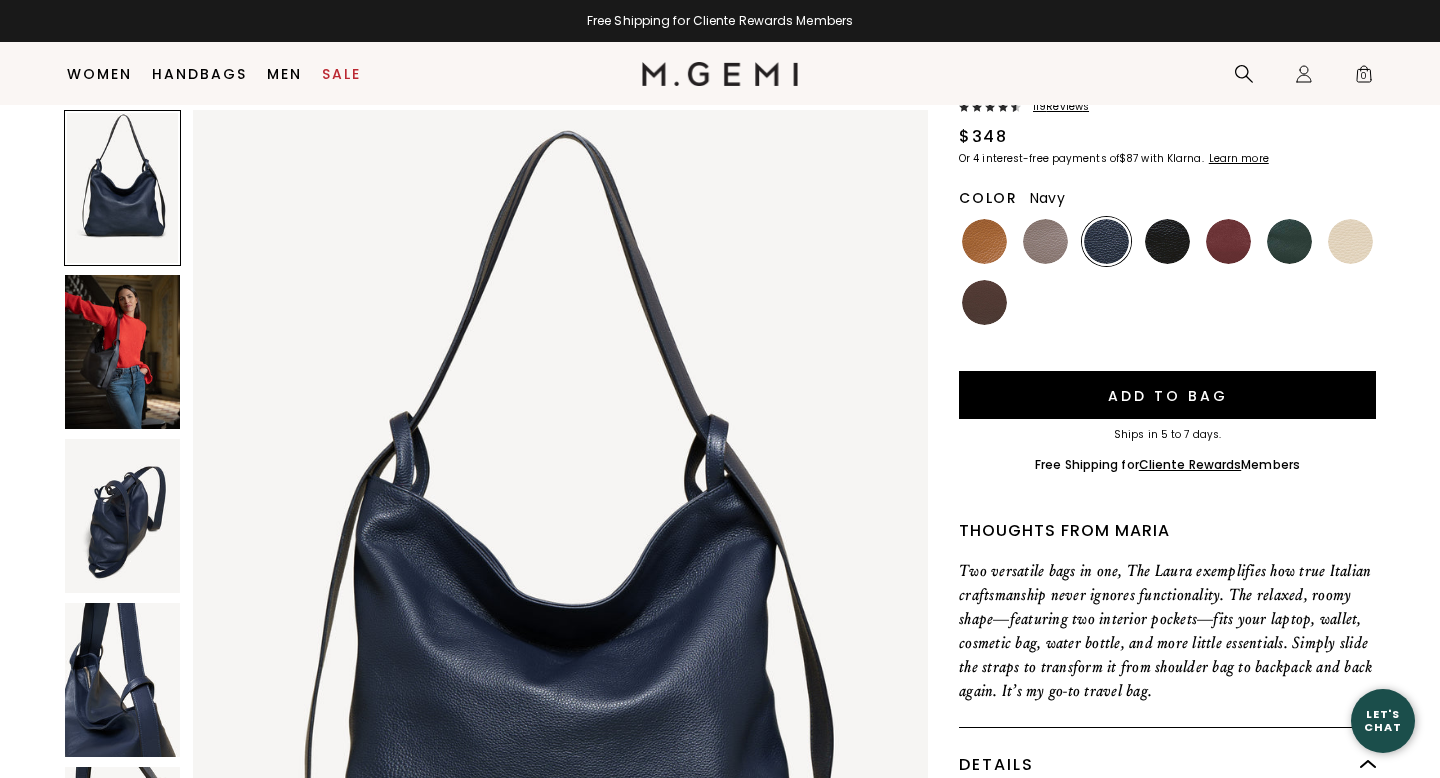 click at bounding box center (122, 352) 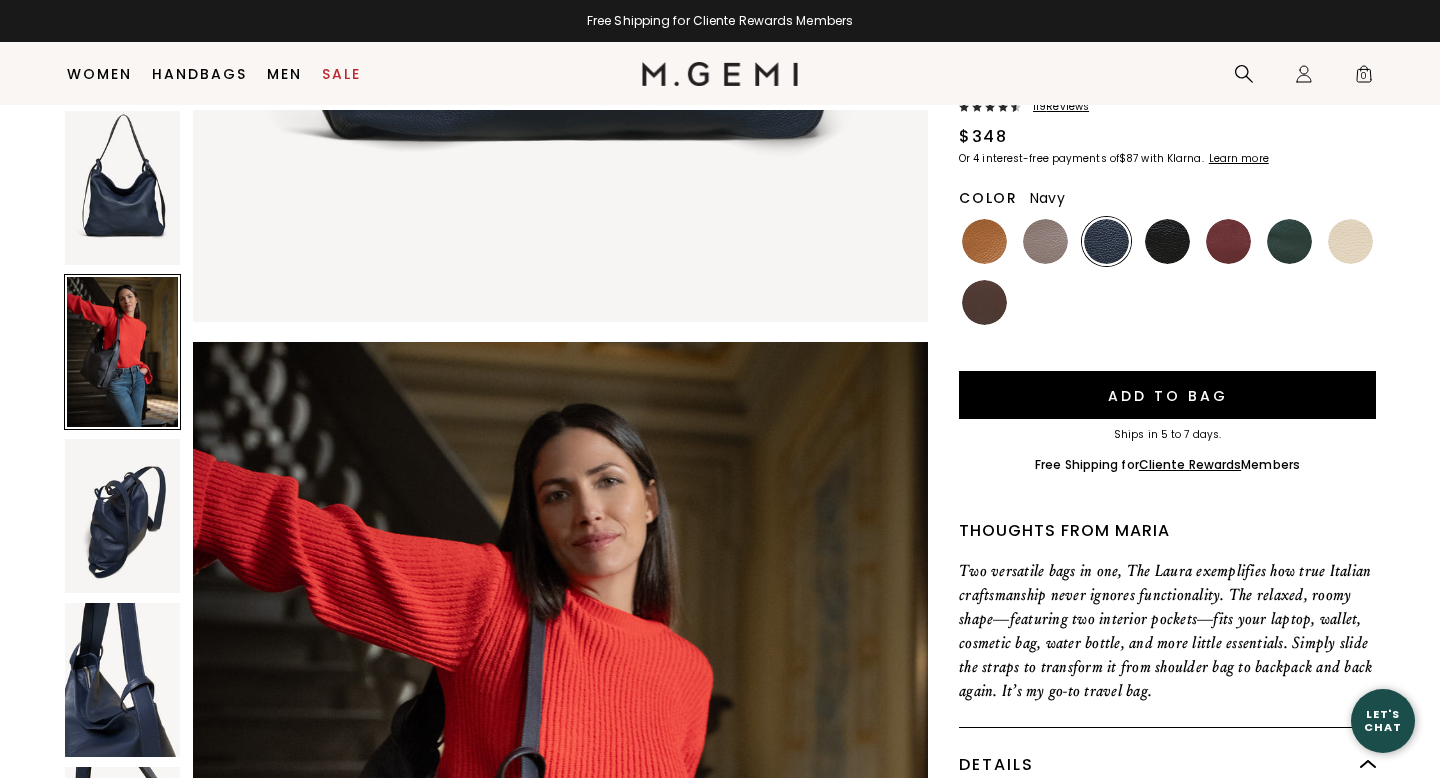scroll, scrollTop: 999, scrollLeft: 0, axis: vertical 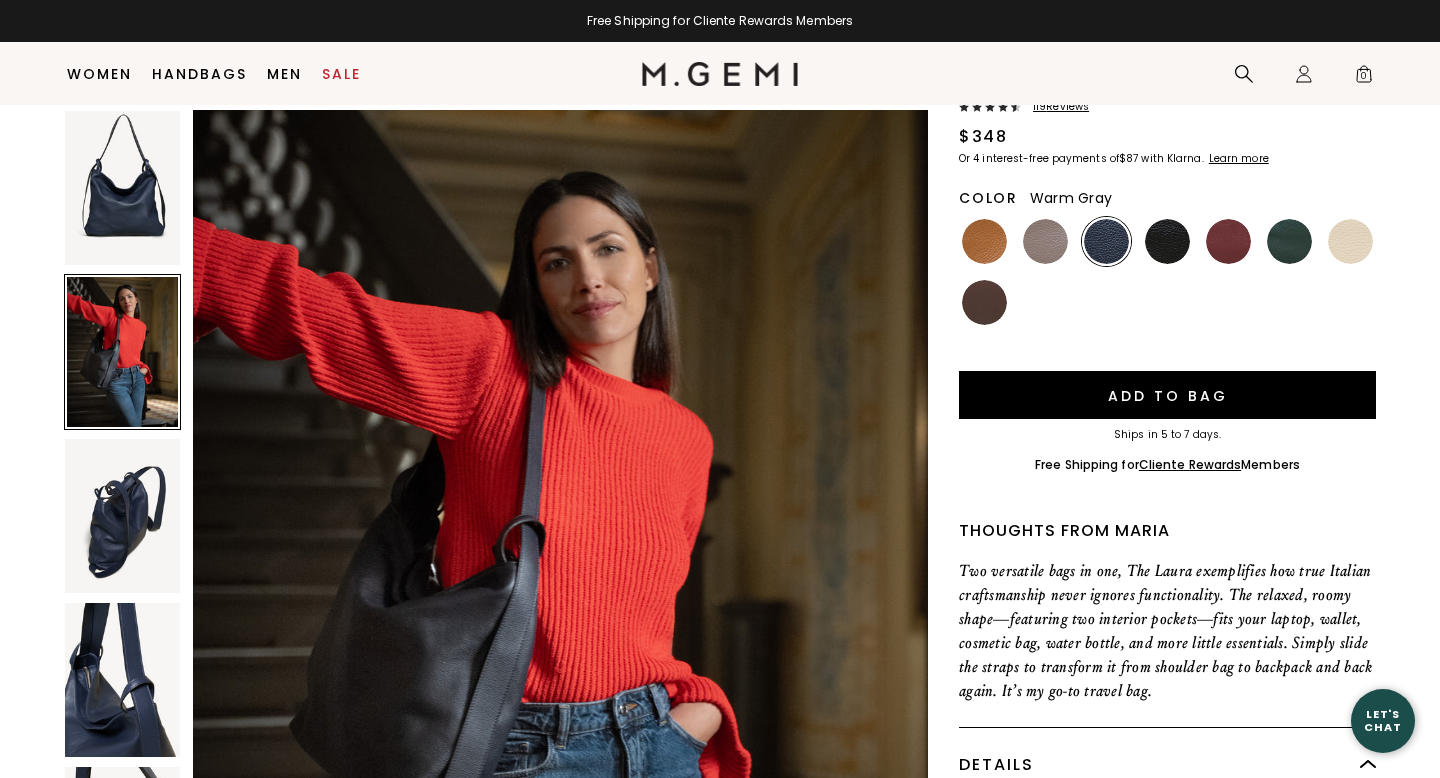 click at bounding box center [1045, 241] 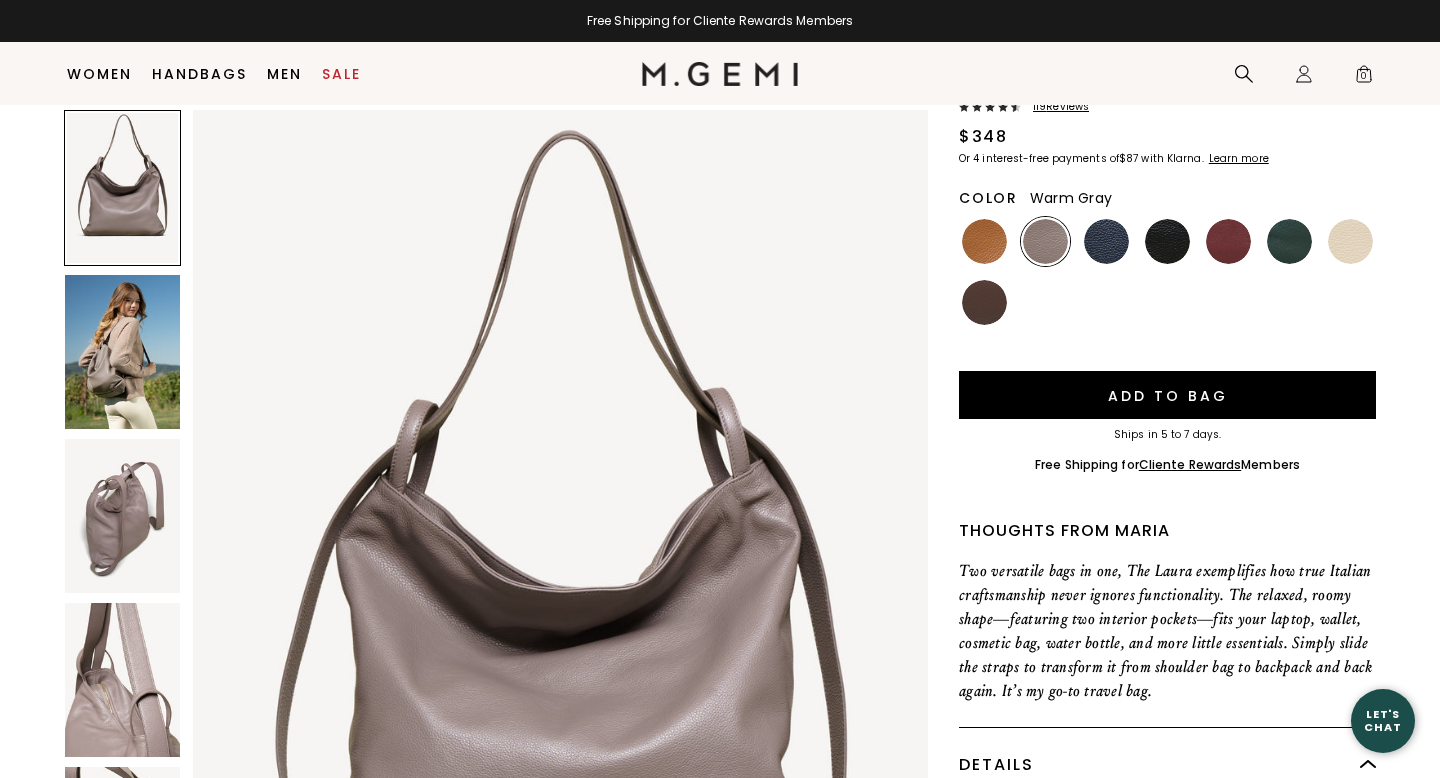 click at bounding box center (122, 352) 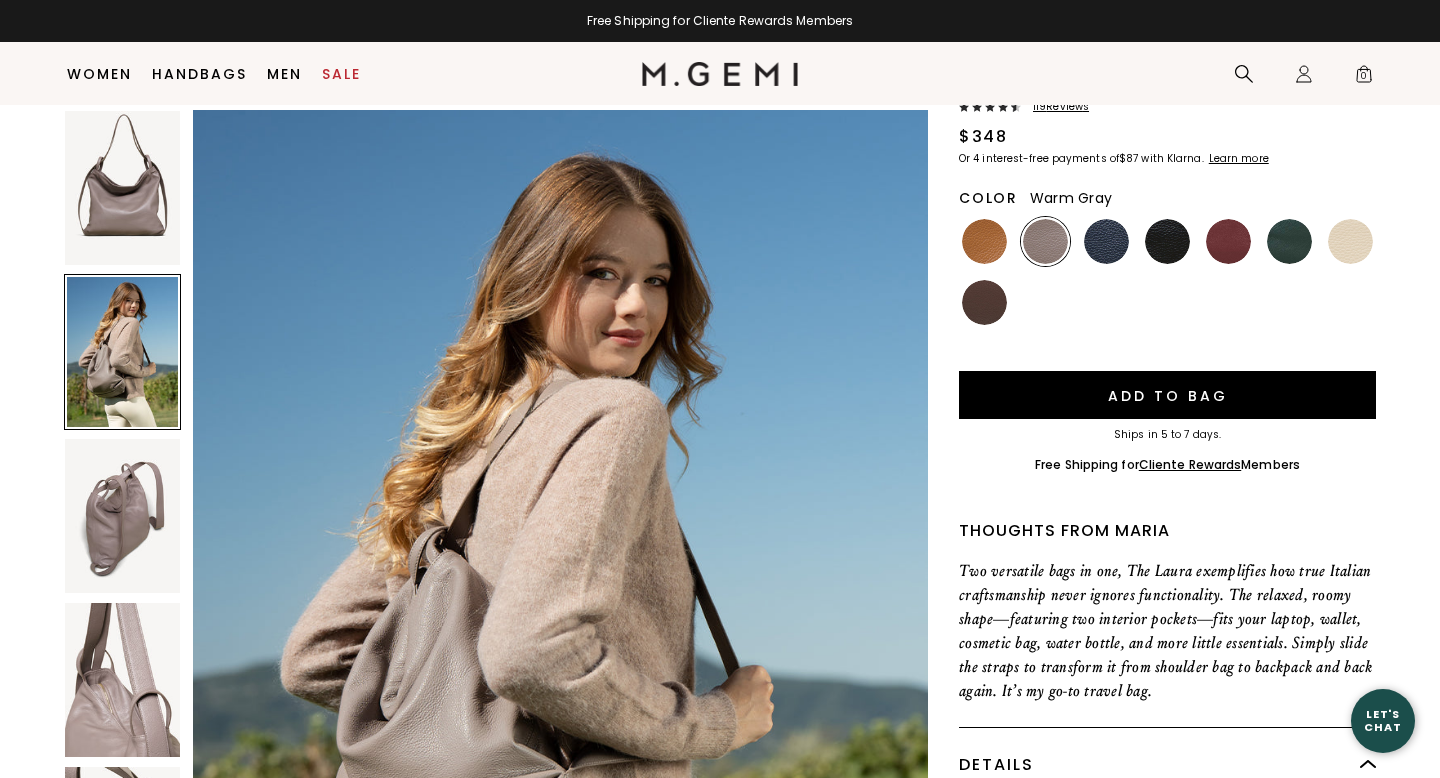 click at bounding box center (122, 516) 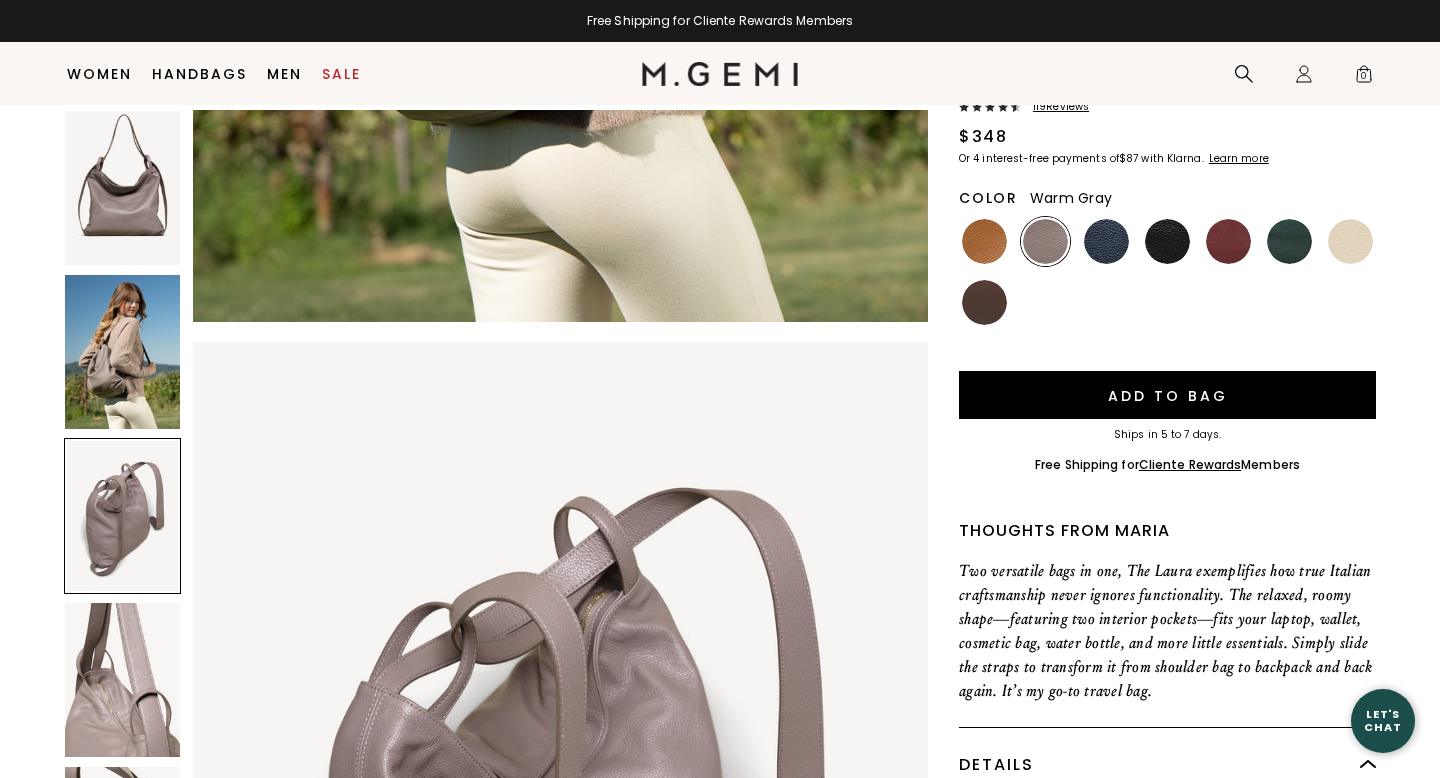 scroll, scrollTop: 1999, scrollLeft: 0, axis: vertical 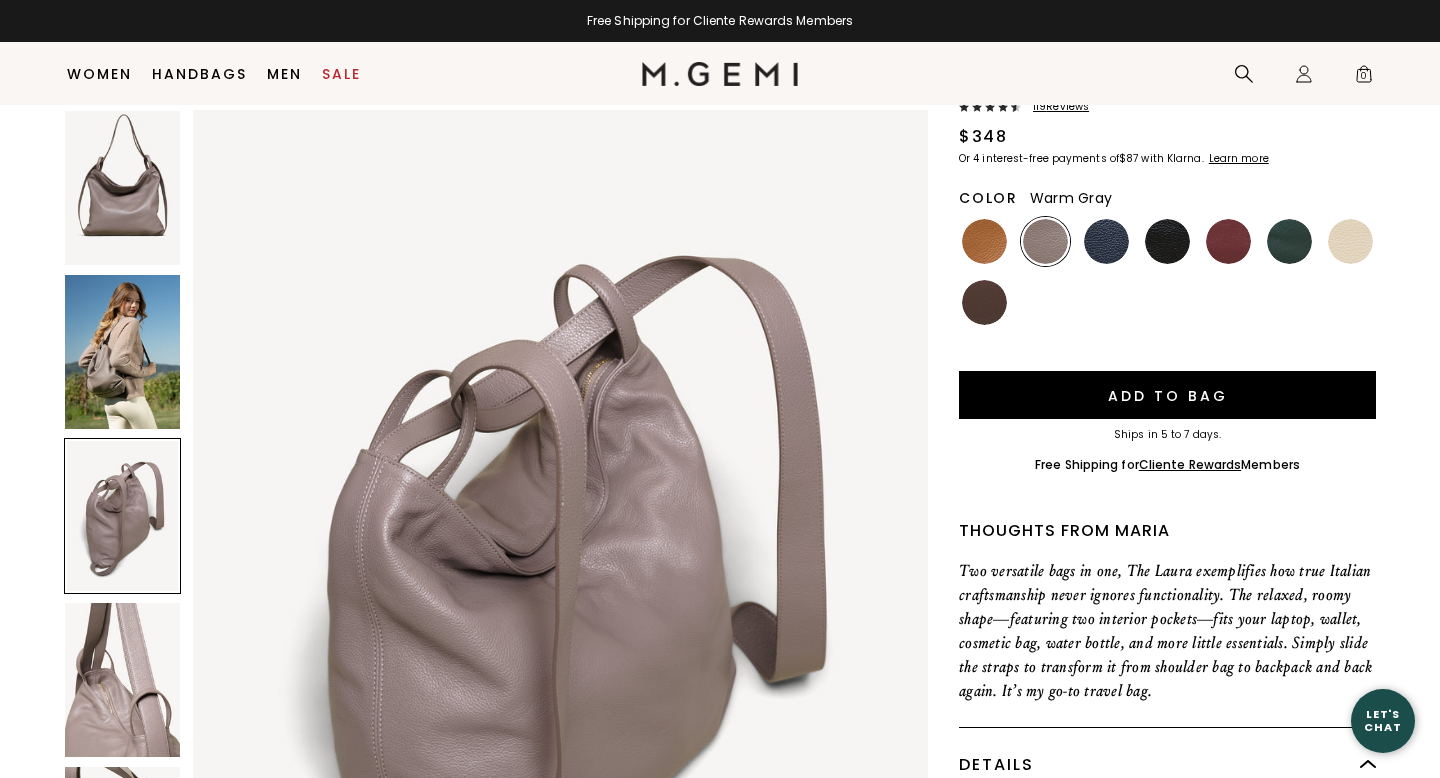 click at bounding box center [122, 680] 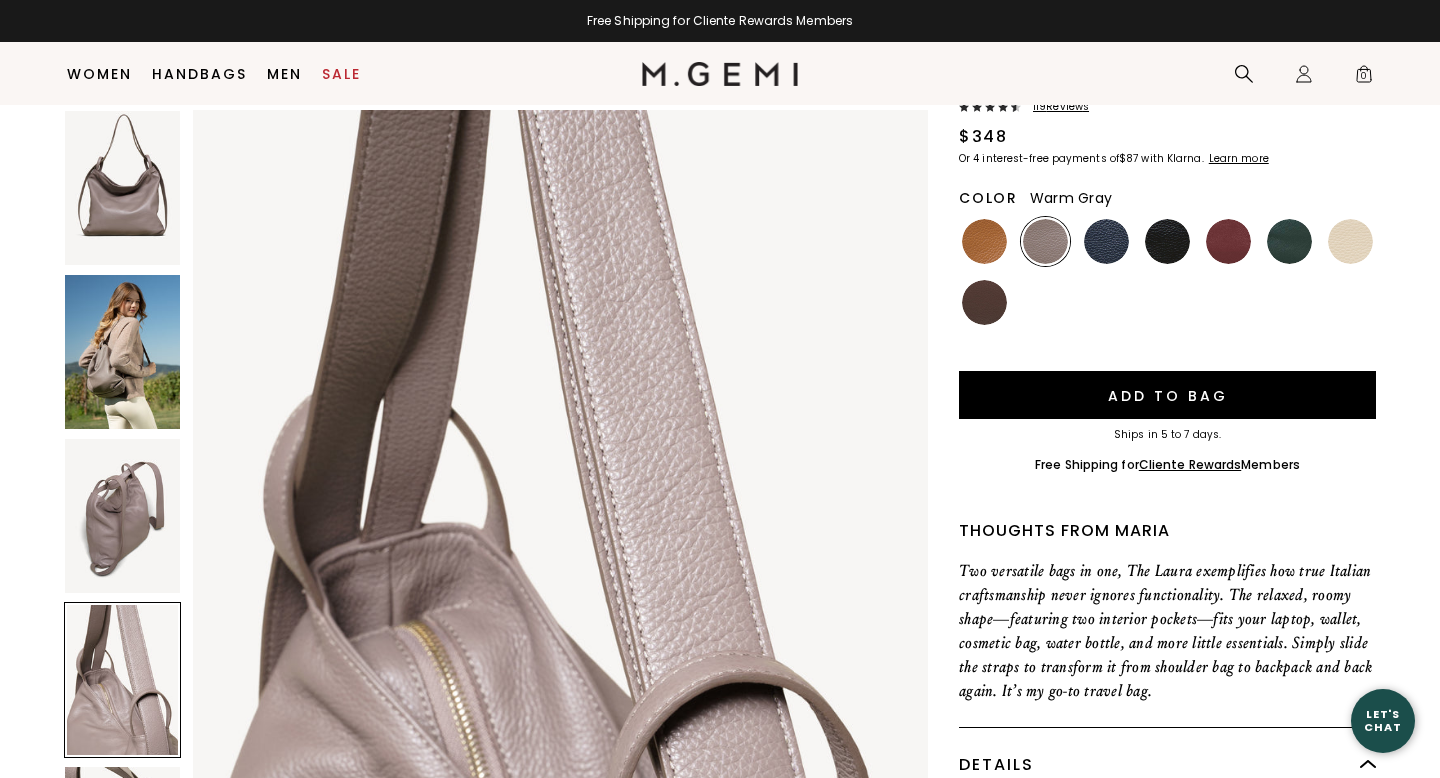 click at bounding box center [122, 188] 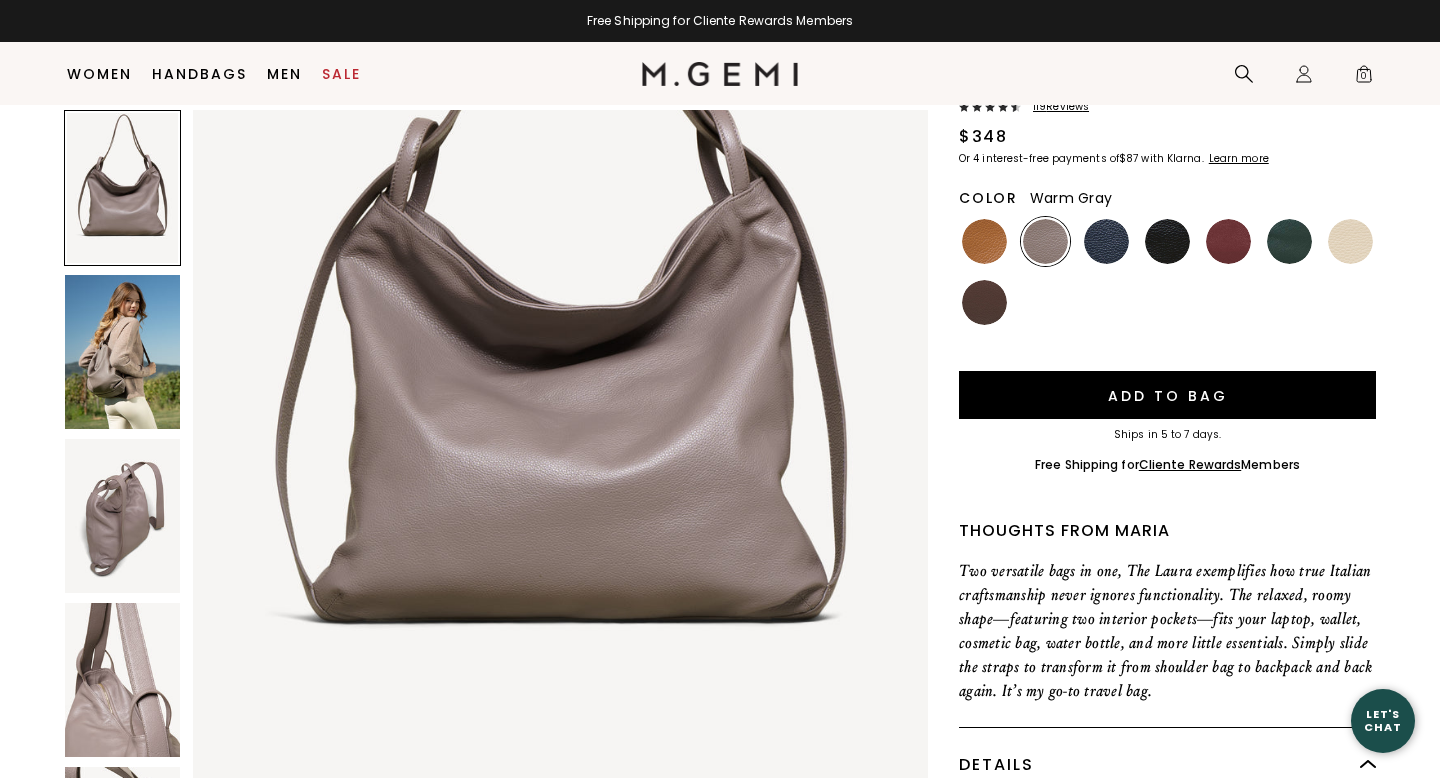 scroll, scrollTop: 0, scrollLeft: 0, axis: both 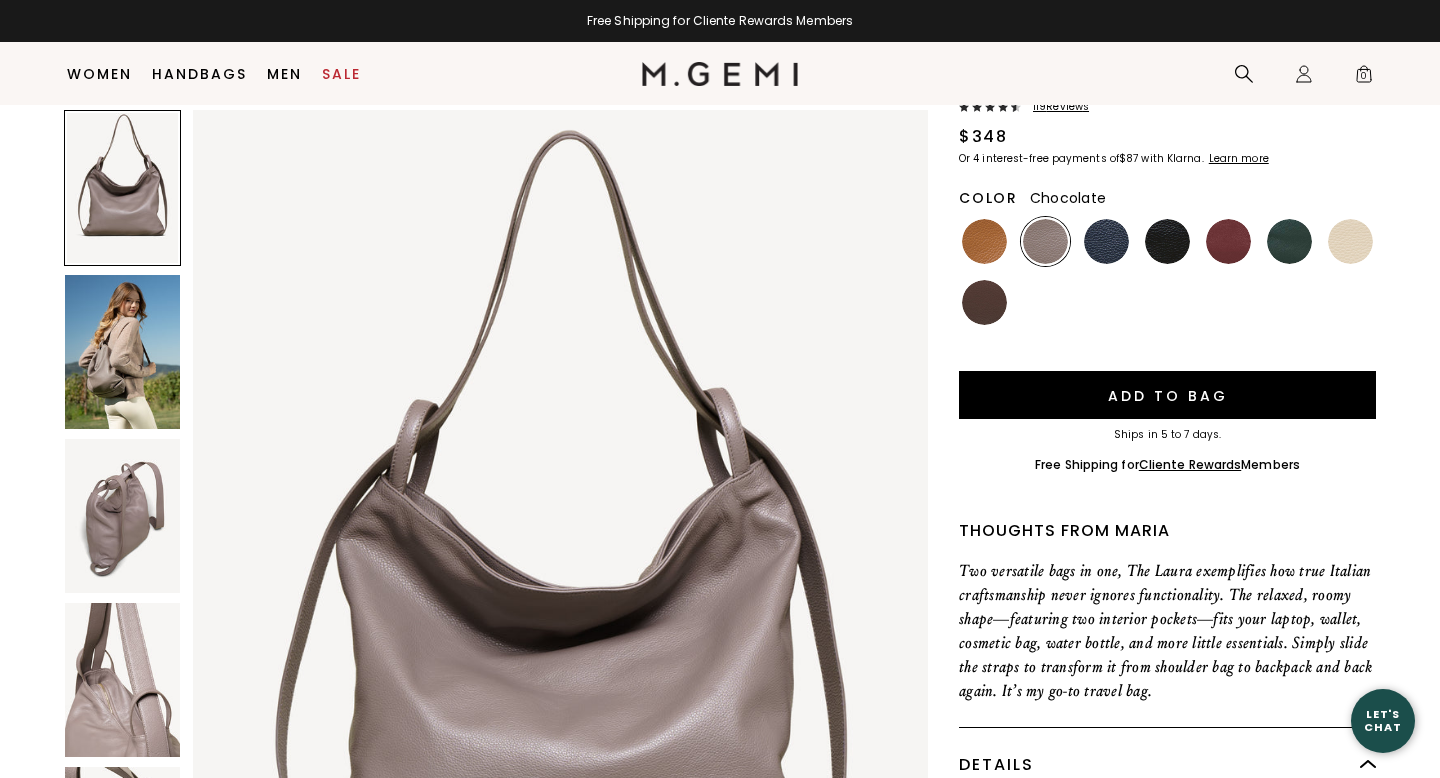 click at bounding box center [984, 302] 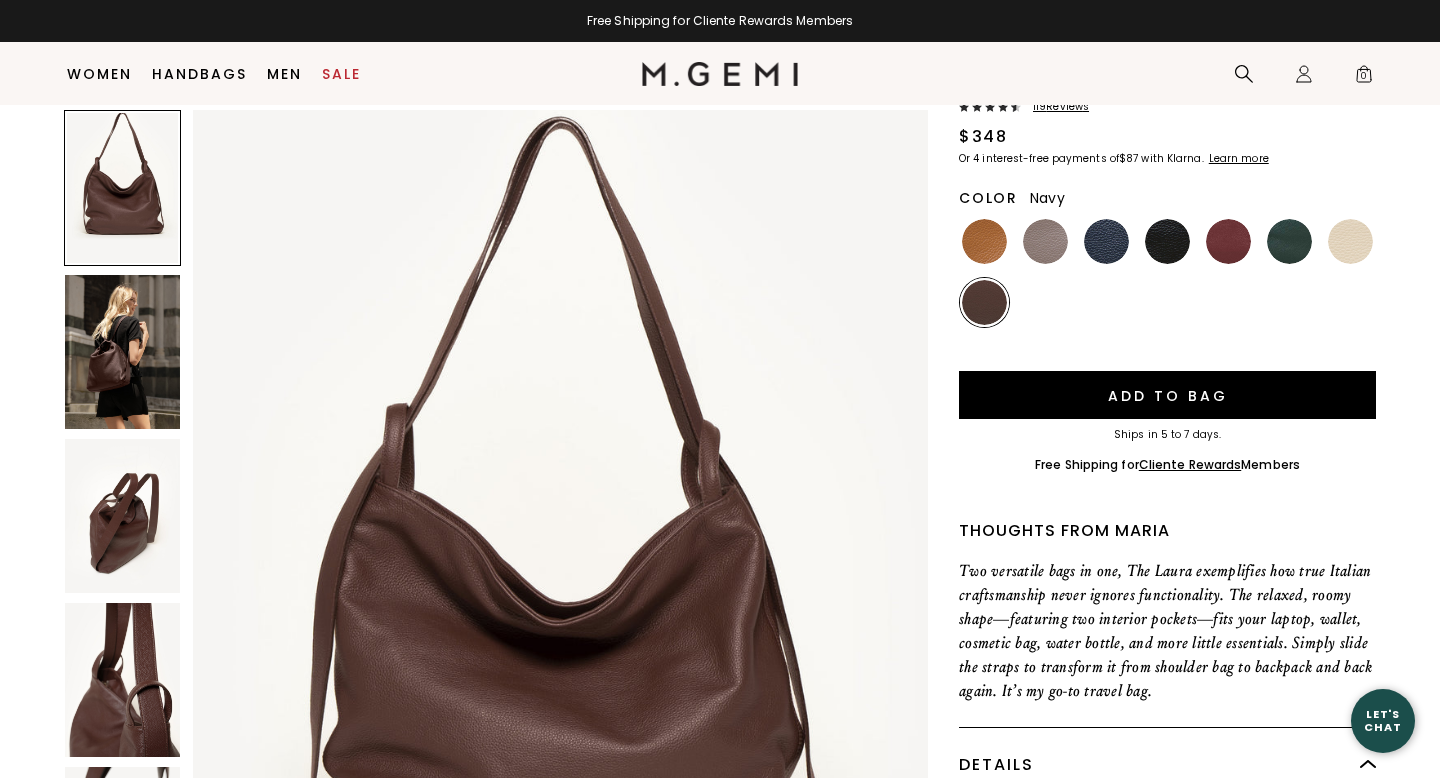click at bounding box center [1106, 241] 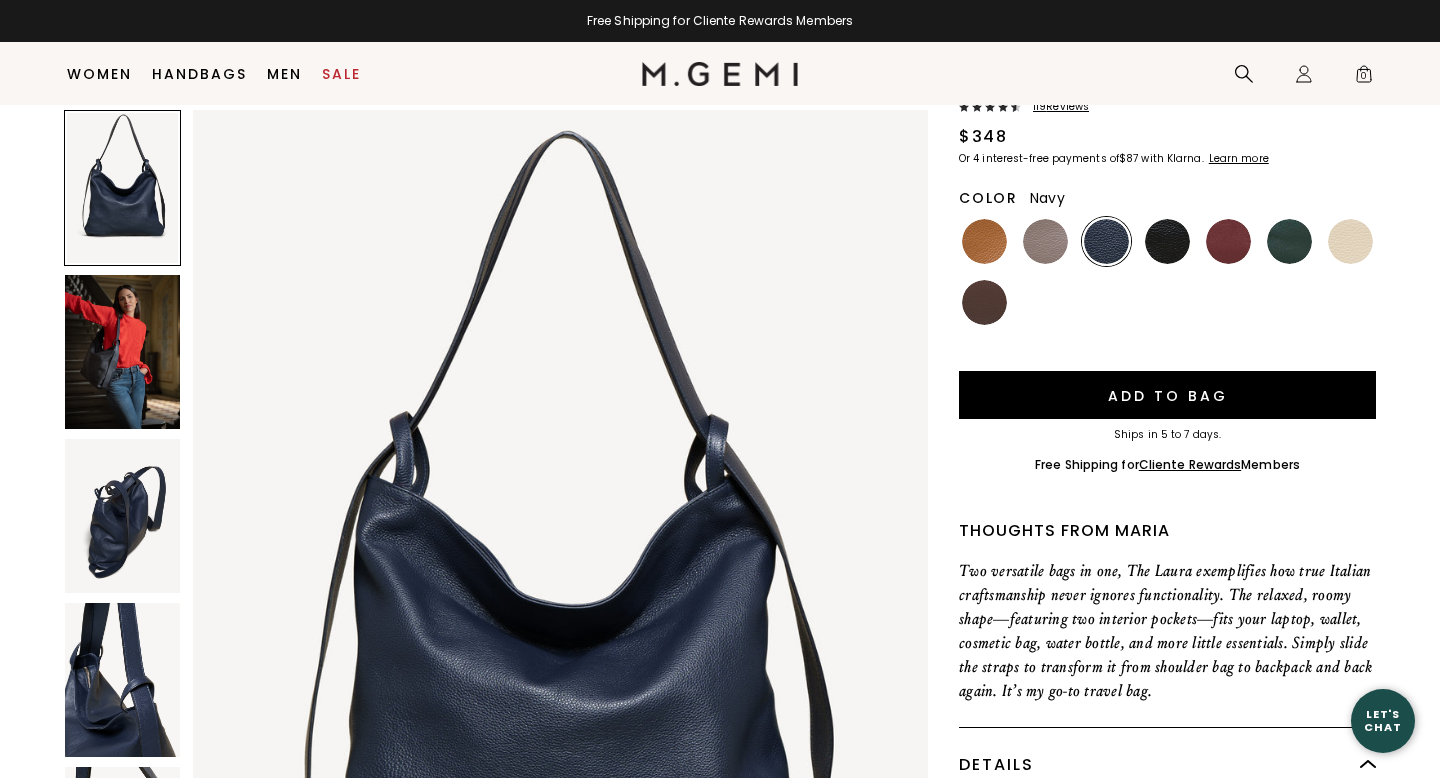 scroll, scrollTop: 0, scrollLeft: 0, axis: both 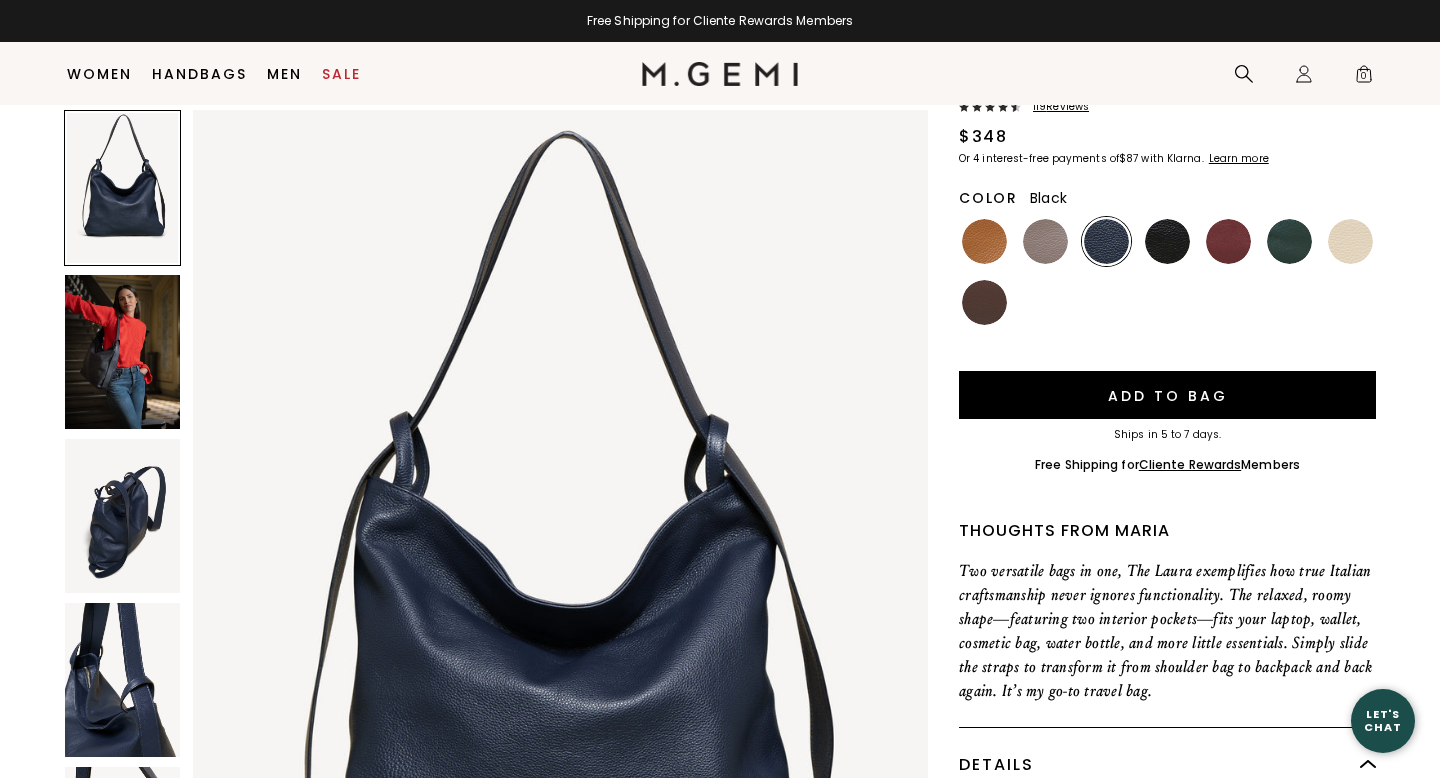 click at bounding box center (1167, 241) 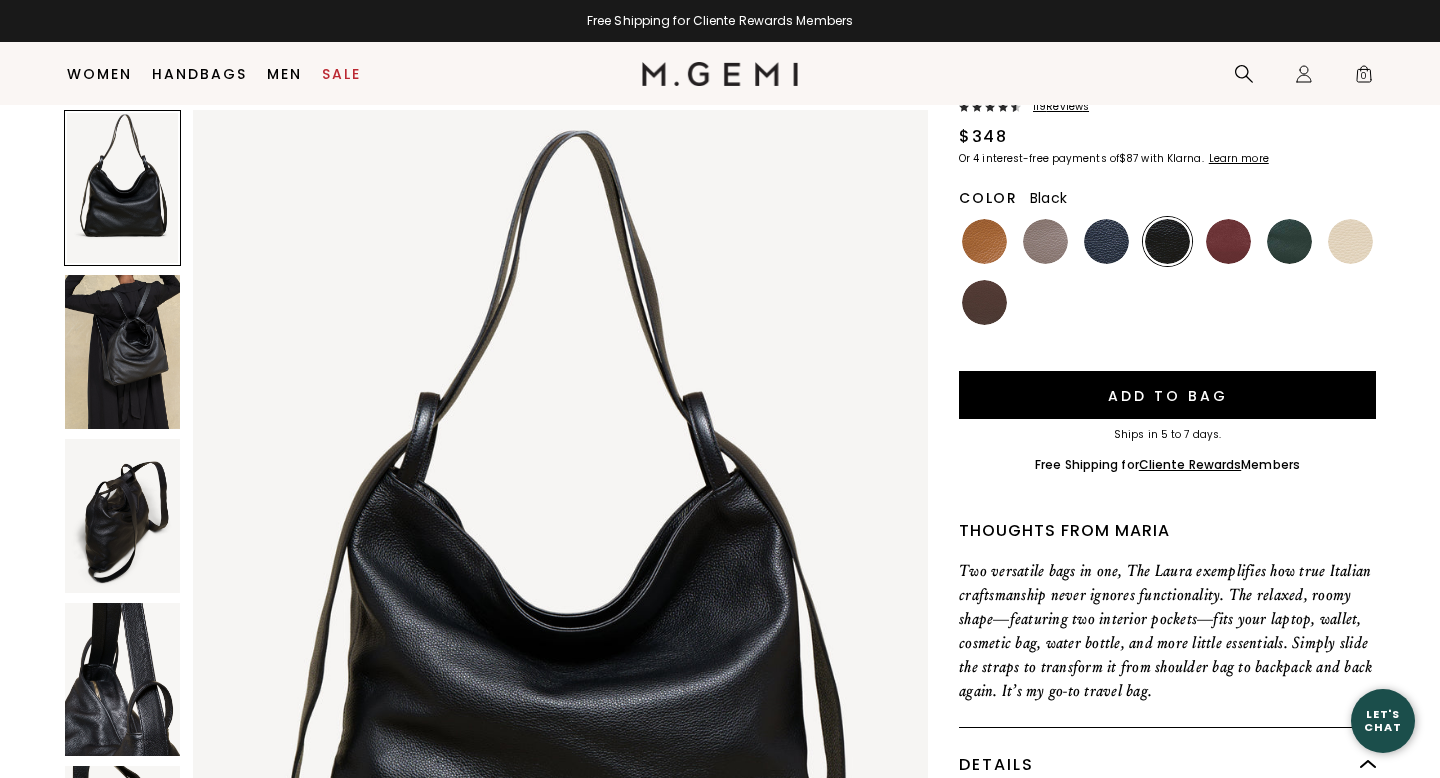 scroll, scrollTop: 0, scrollLeft: 0, axis: both 